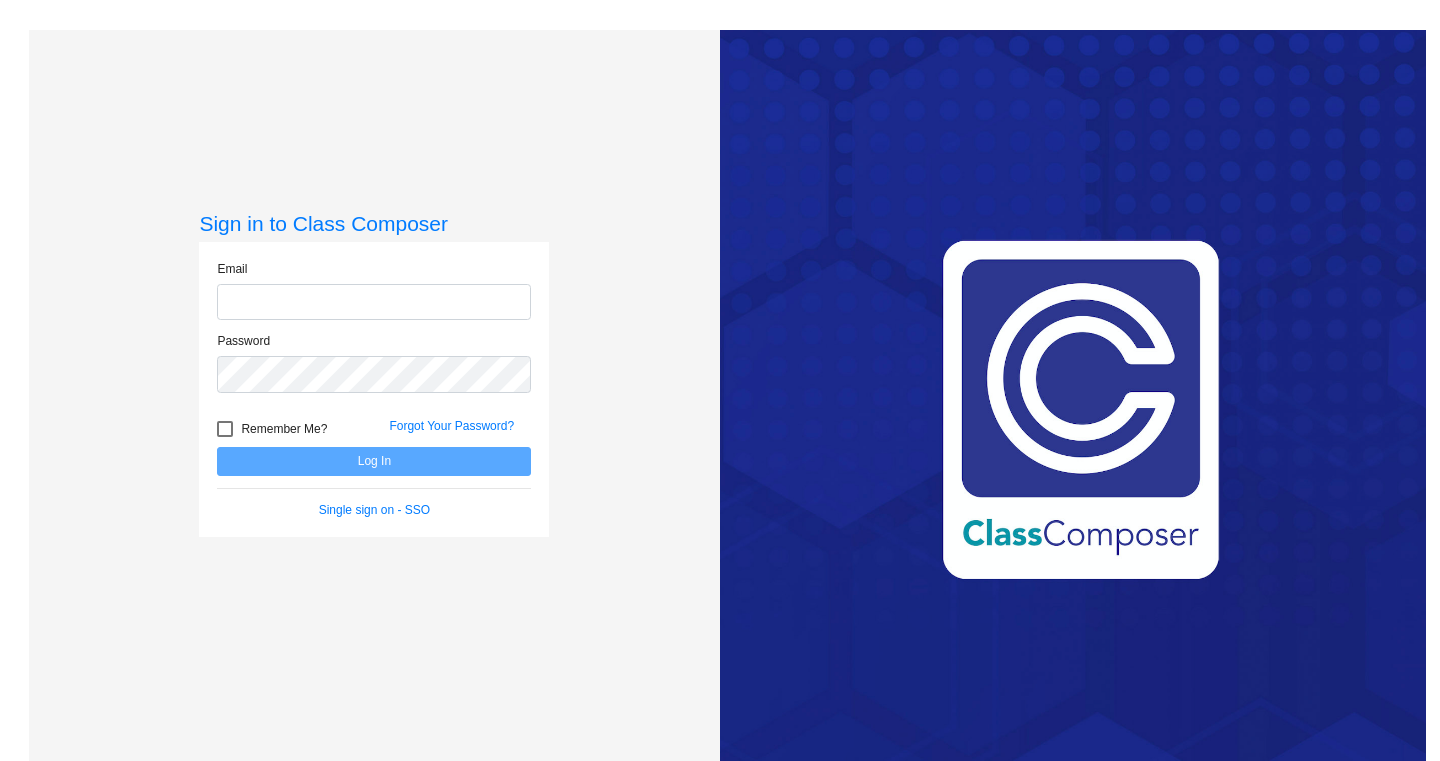 scroll, scrollTop: 0, scrollLeft: 0, axis: both 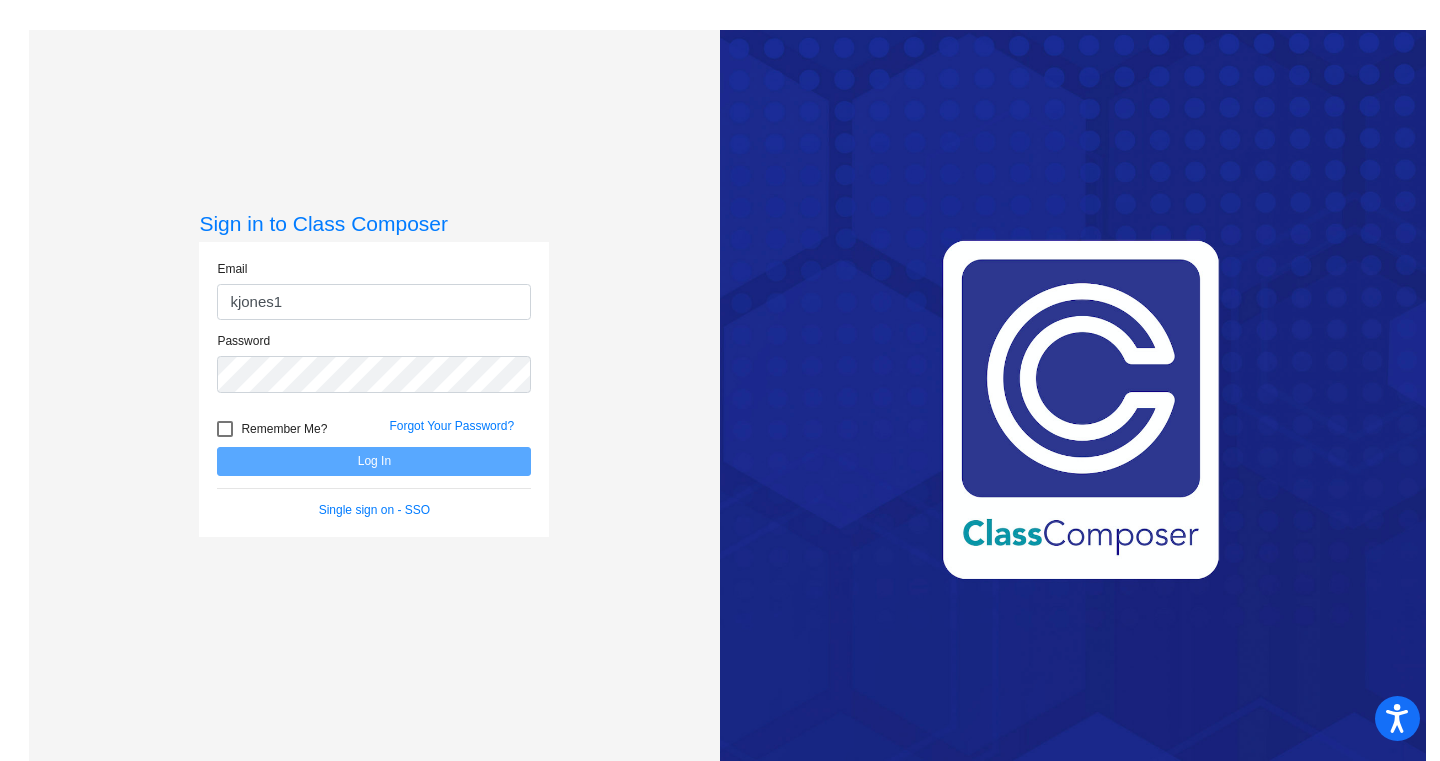 type on "[EMAIL_ADDRESS][DOMAIN_NAME]" 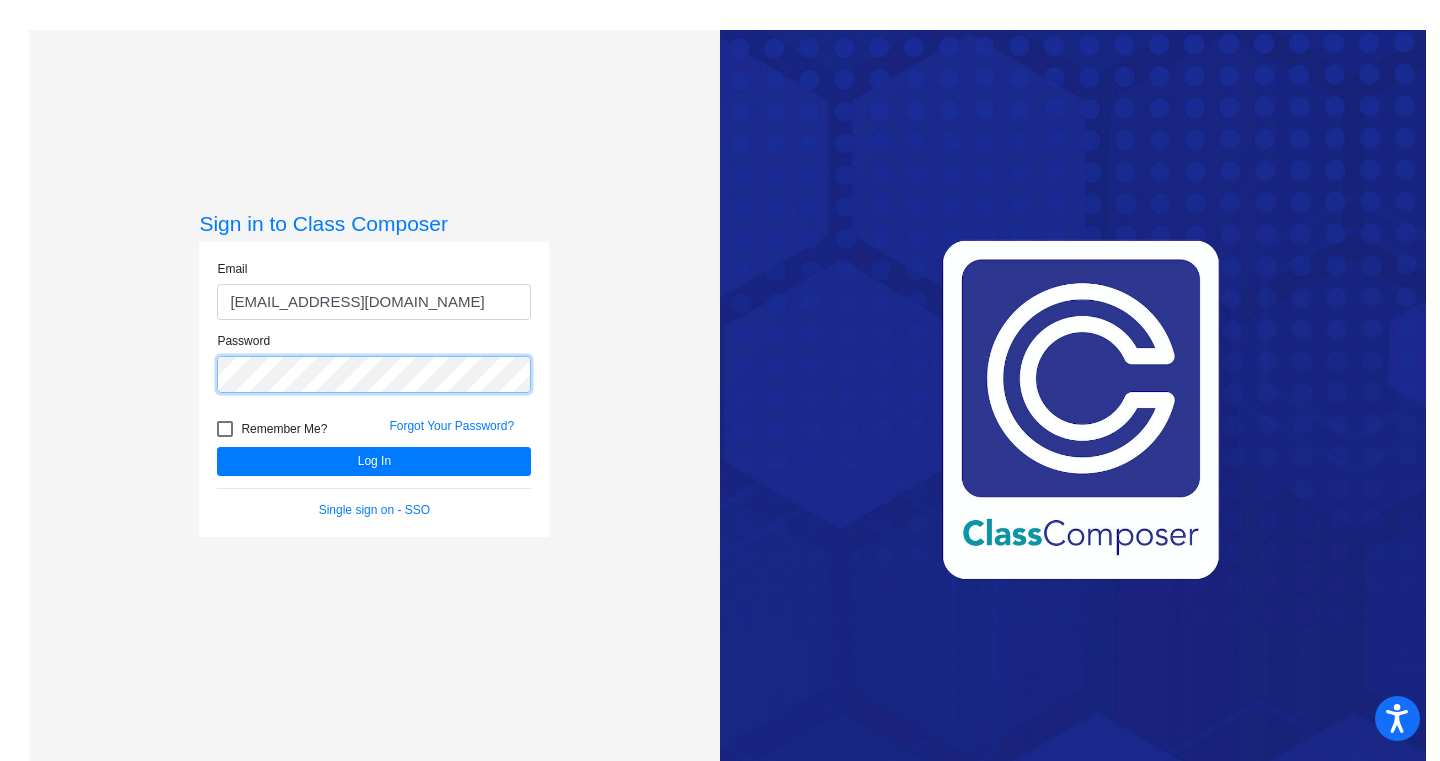 click on "Log In" 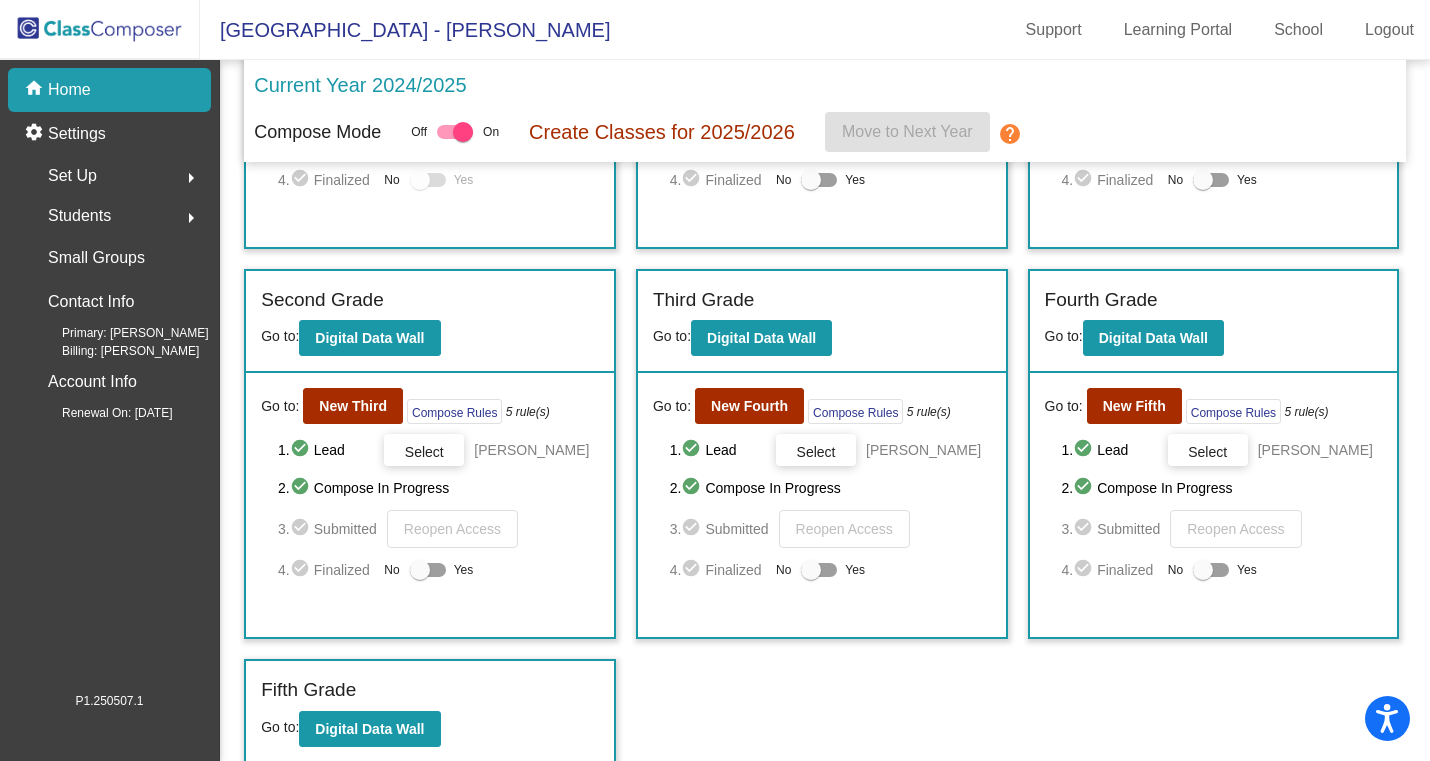 scroll, scrollTop: 309, scrollLeft: 0, axis: vertical 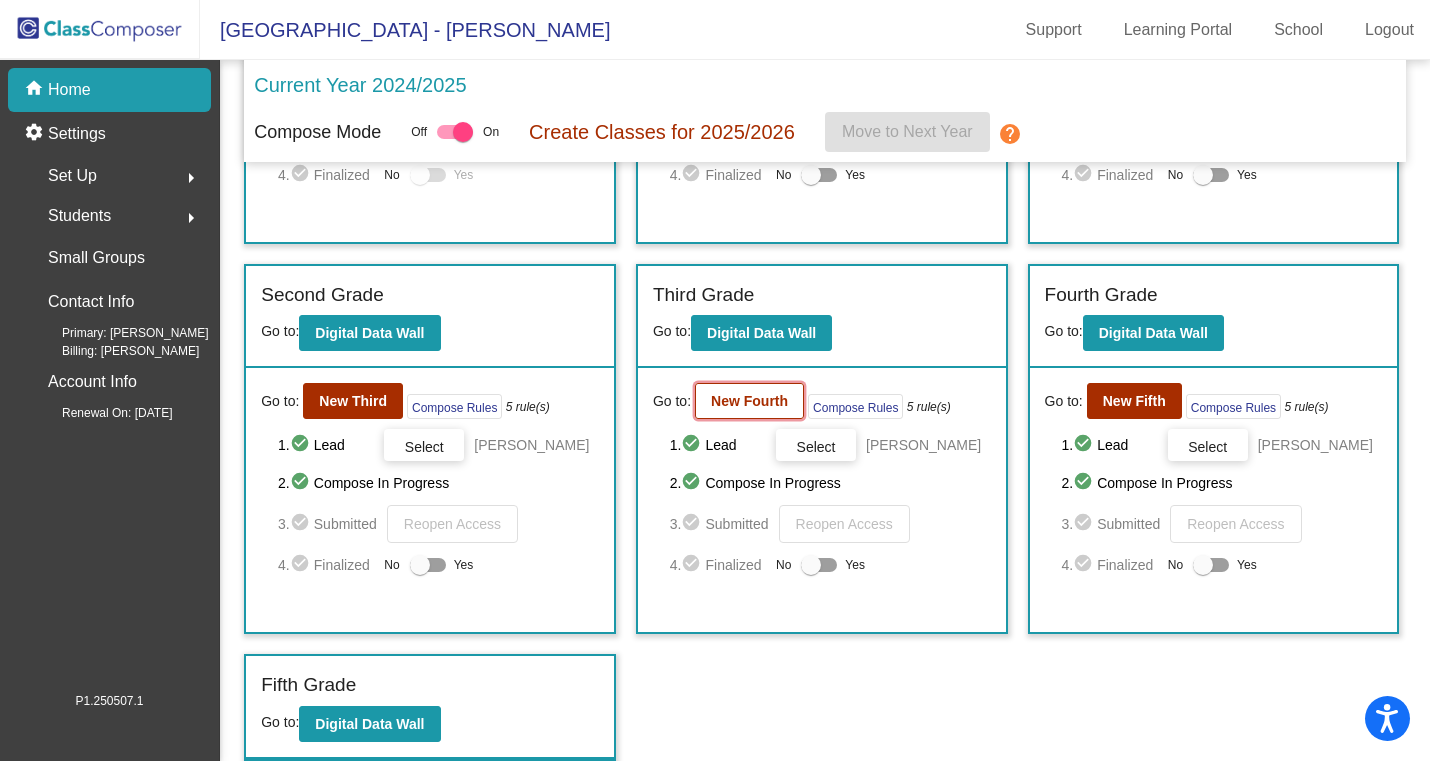 click on "New Fourth" 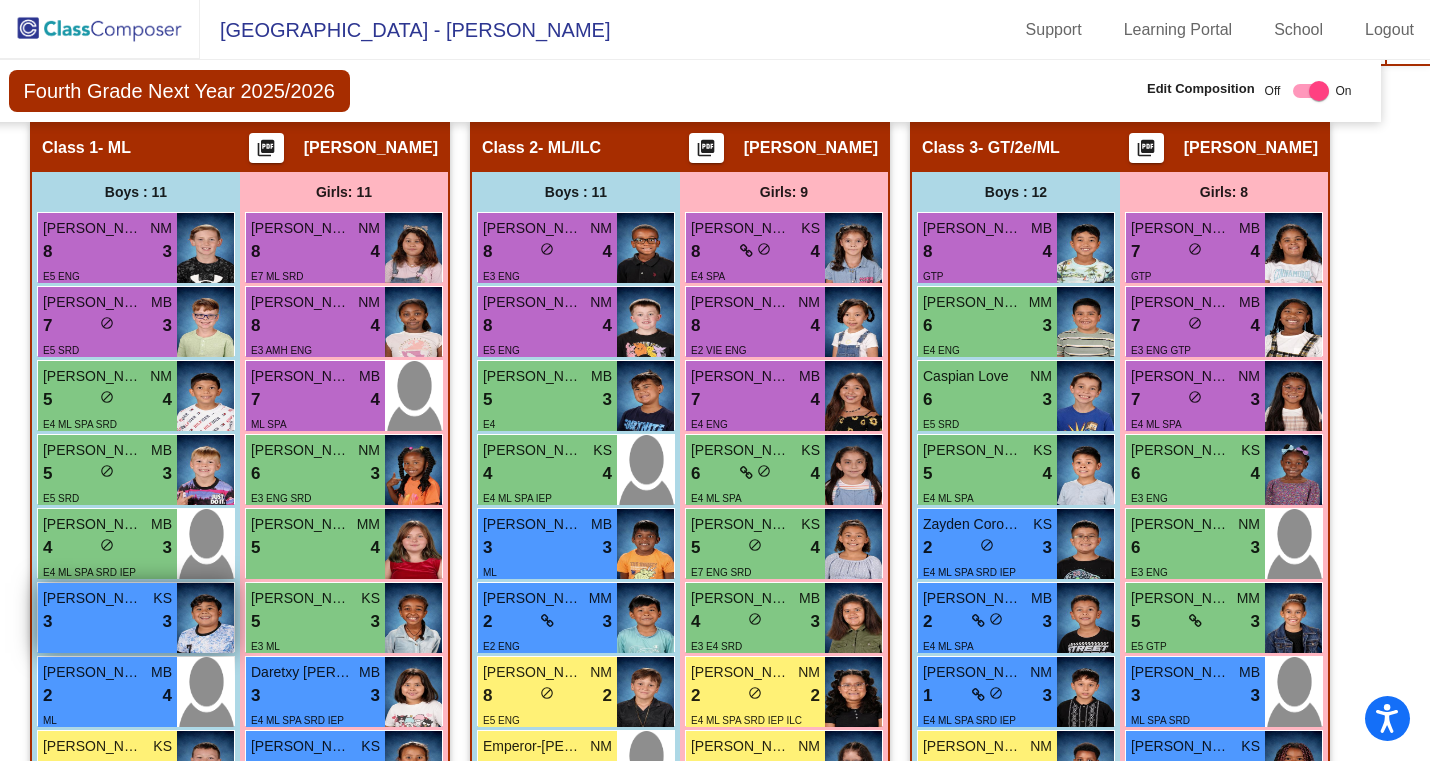 scroll, scrollTop: 459, scrollLeft: 36, axis: both 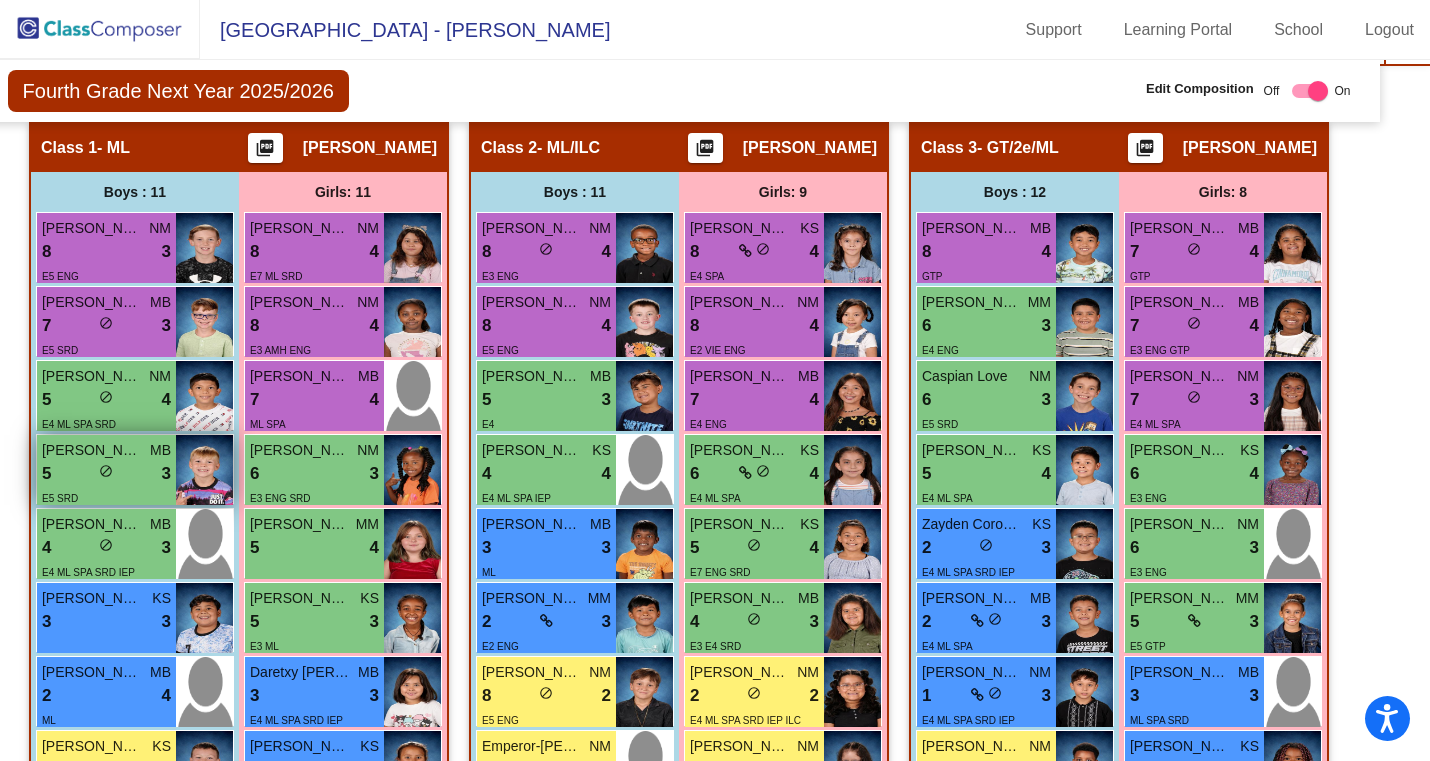 click on "do_not_disturb_alt" at bounding box center (106, 471) 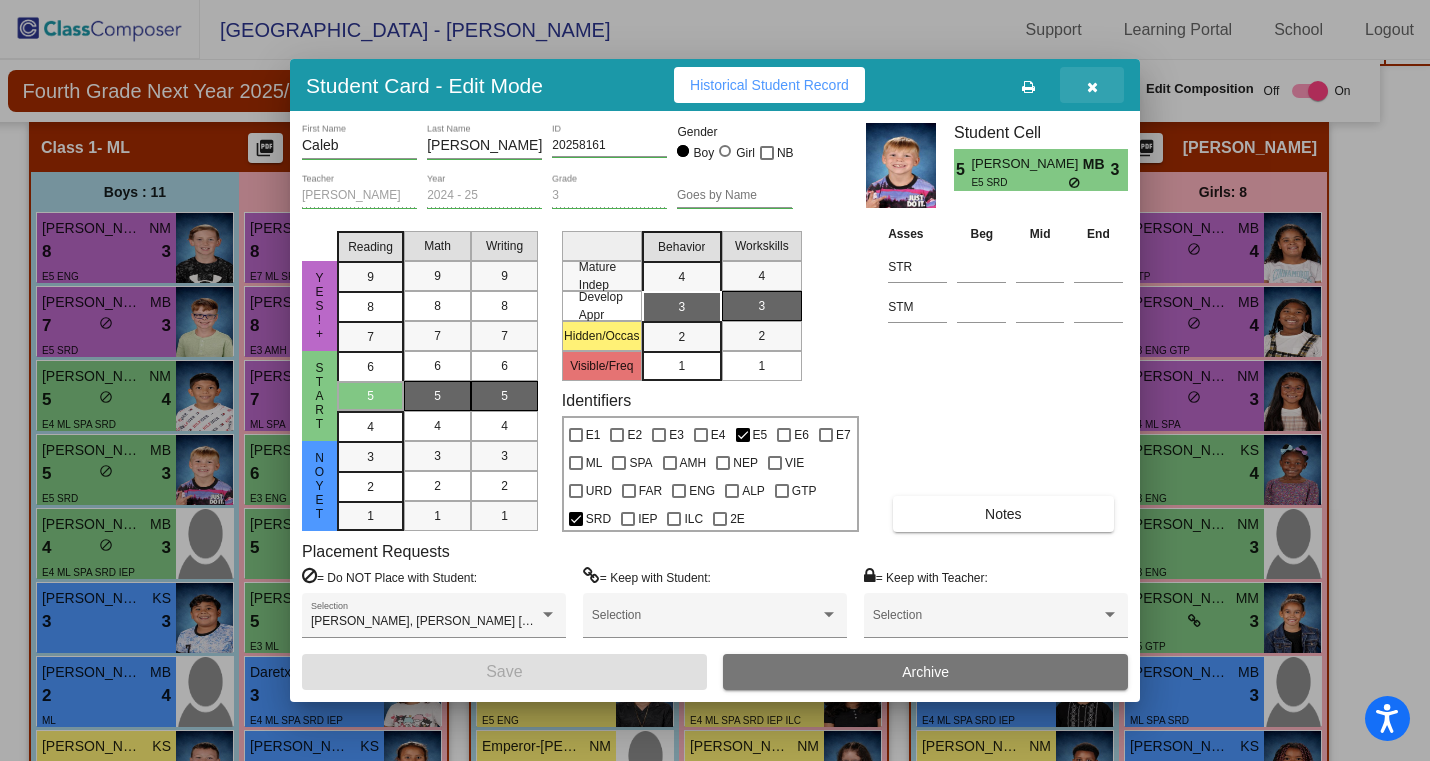 click at bounding box center [1092, 87] 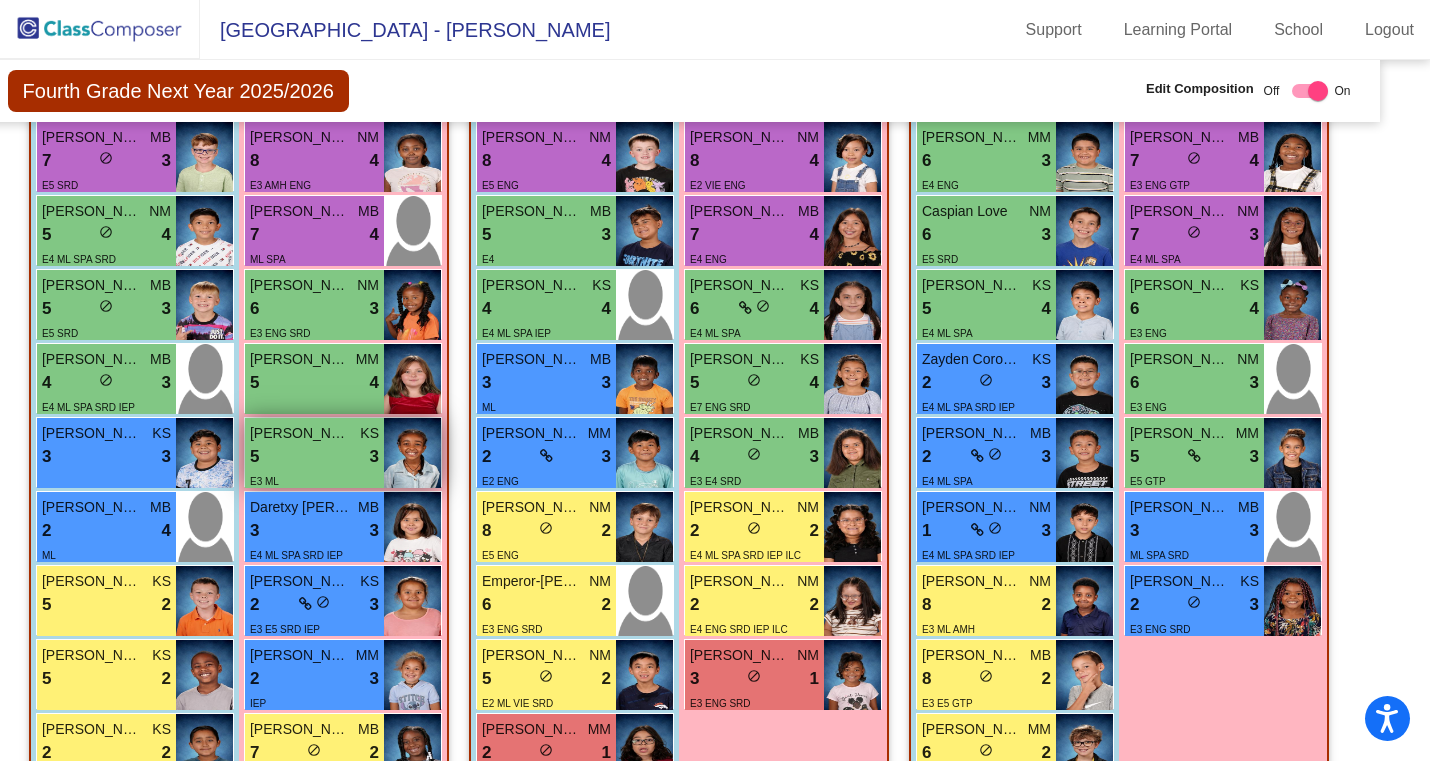 scroll, scrollTop: 623, scrollLeft: 36, axis: both 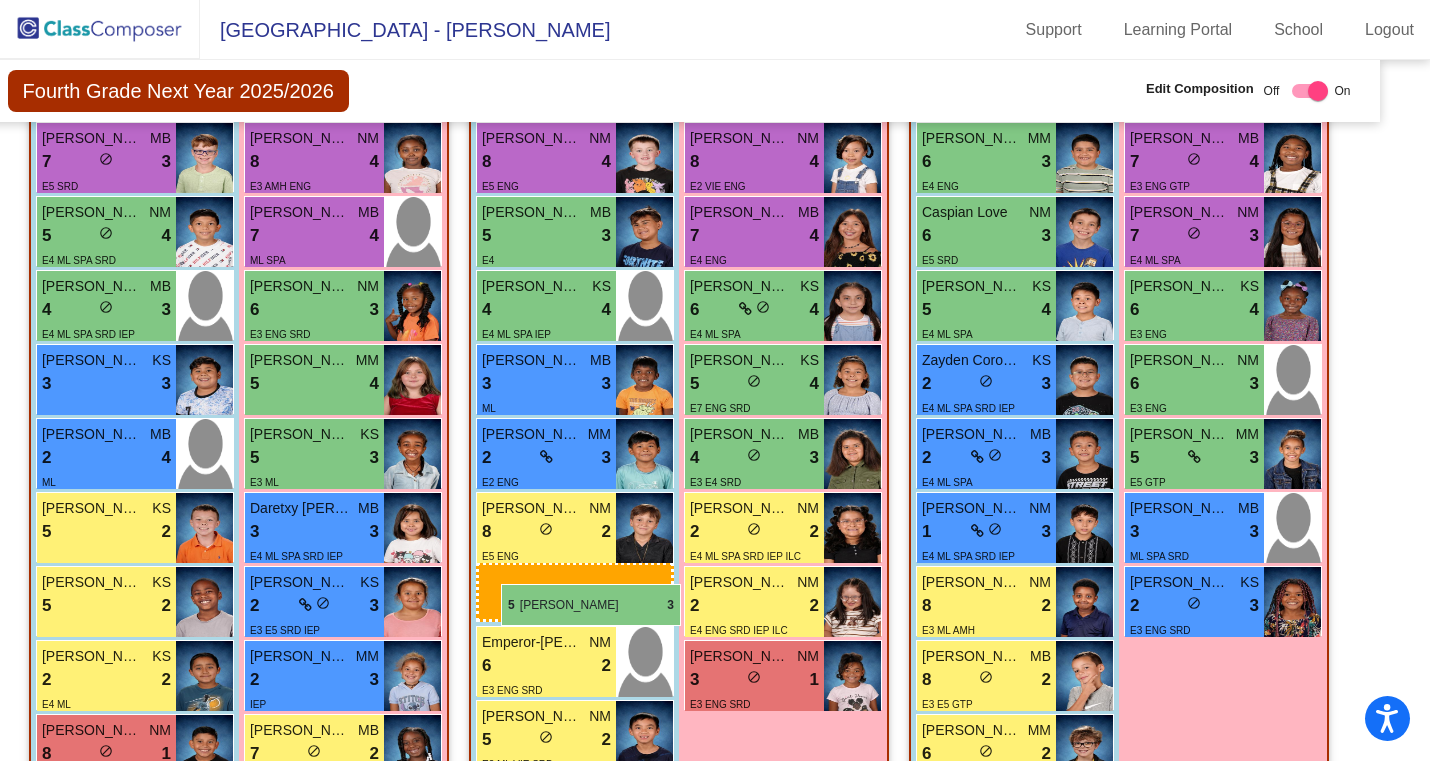 drag, startPoint x: 81, startPoint y: 299, endPoint x: 501, endPoint y: 584, distance: 507.56772 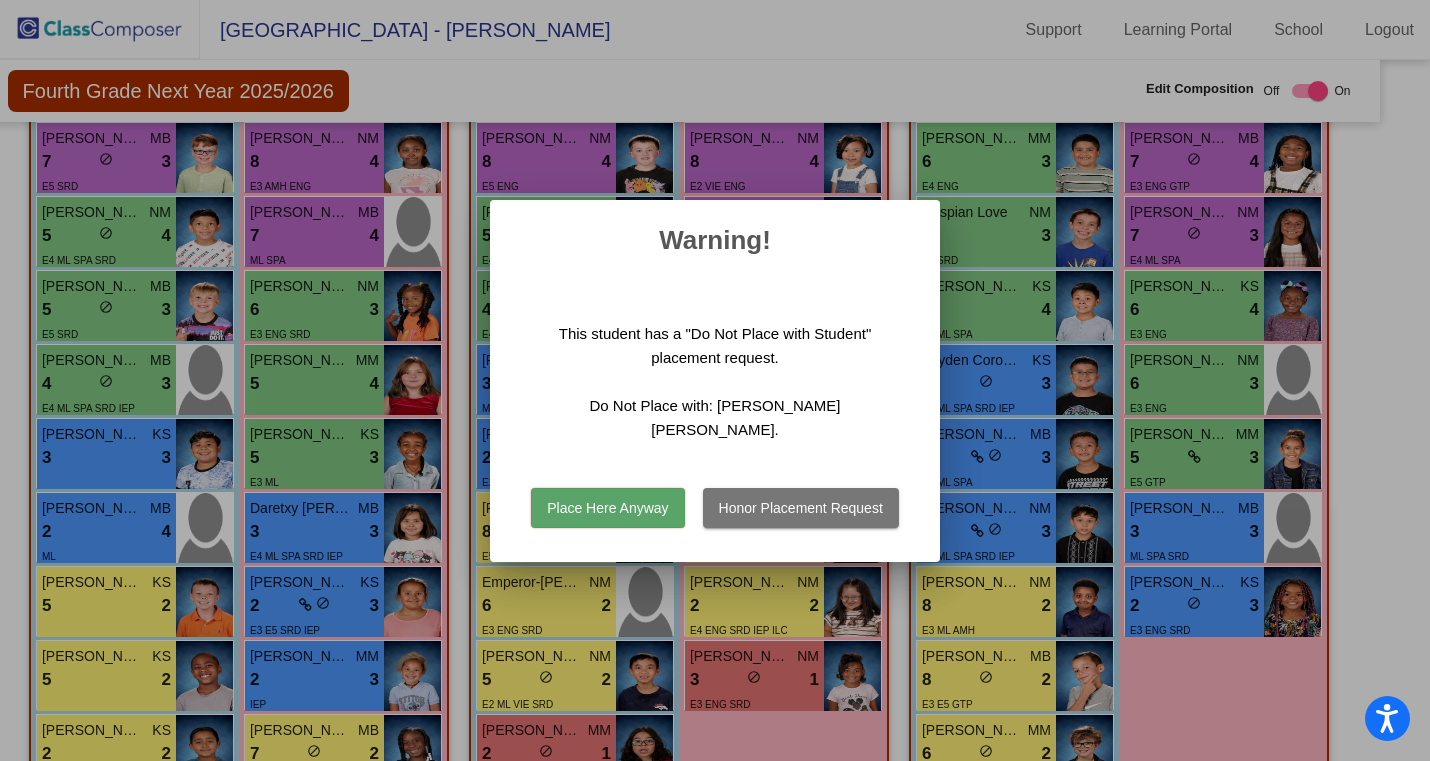 click on "Honor Placement Request" at bounding box center [801, 508] 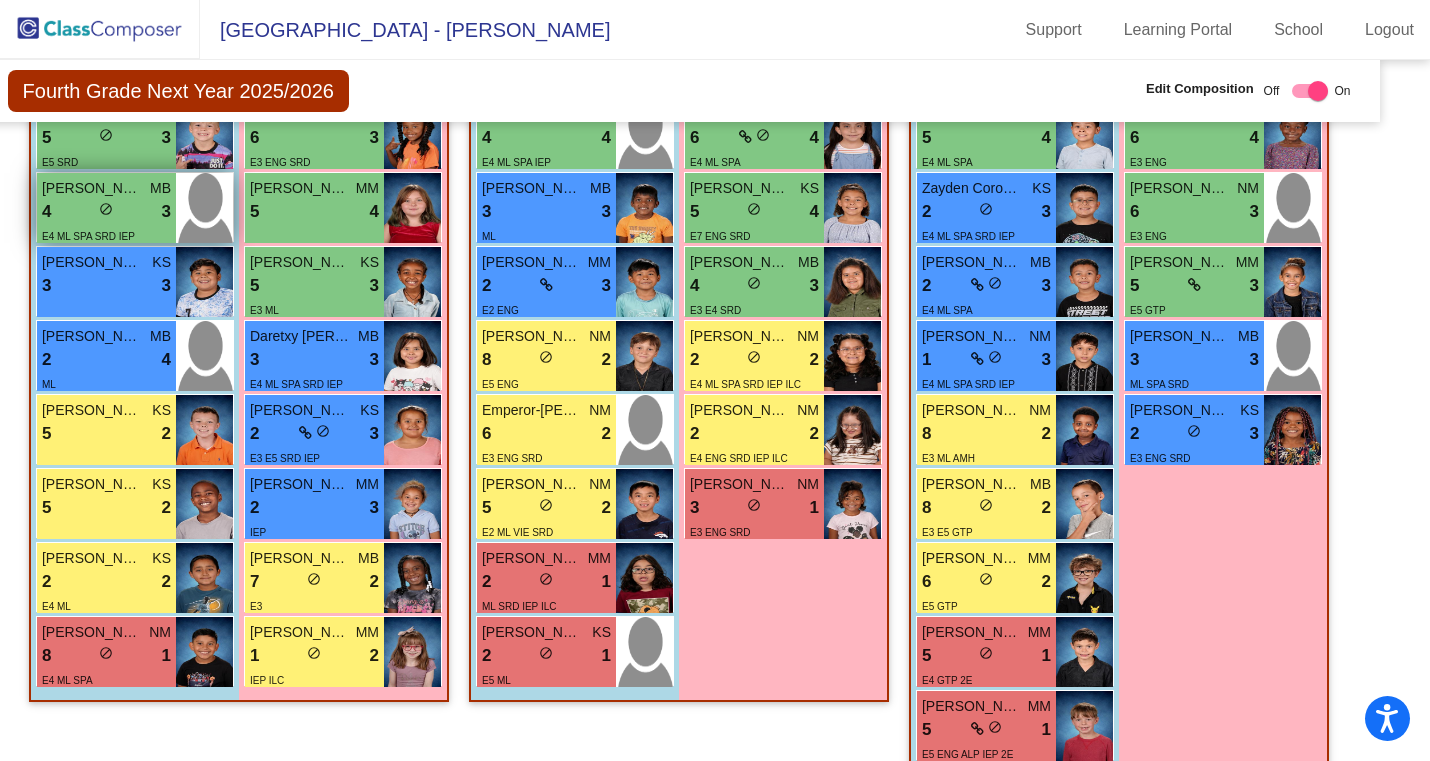 scroll, scrollTop: 802, scrollLeft: 36, axis: both 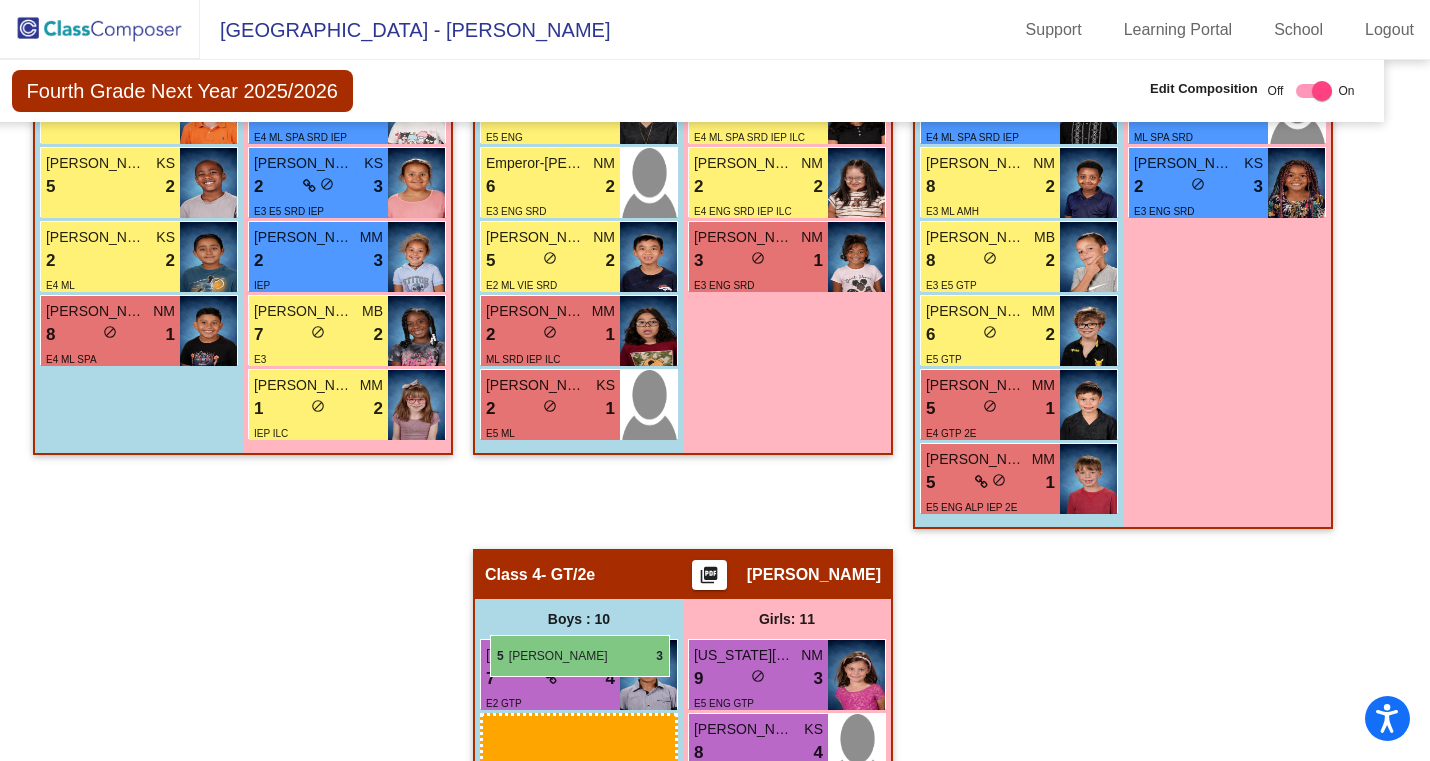 drag, startPoint x: 56, startPoint y: 144, endPoint x: 490, endPoint y: 634, distance: 654.5655 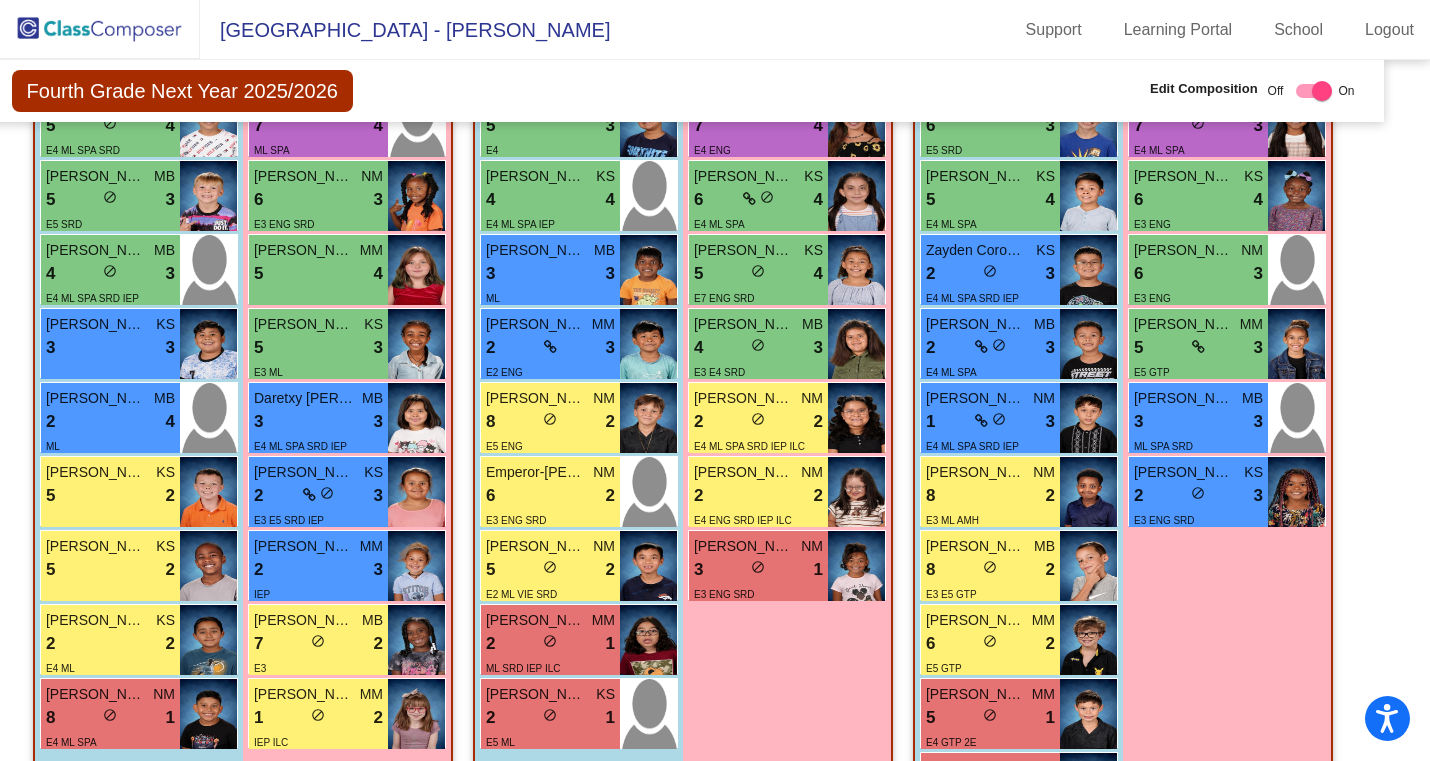 scroll, scrollTop: 735, scrollLeft: 32, axis: both 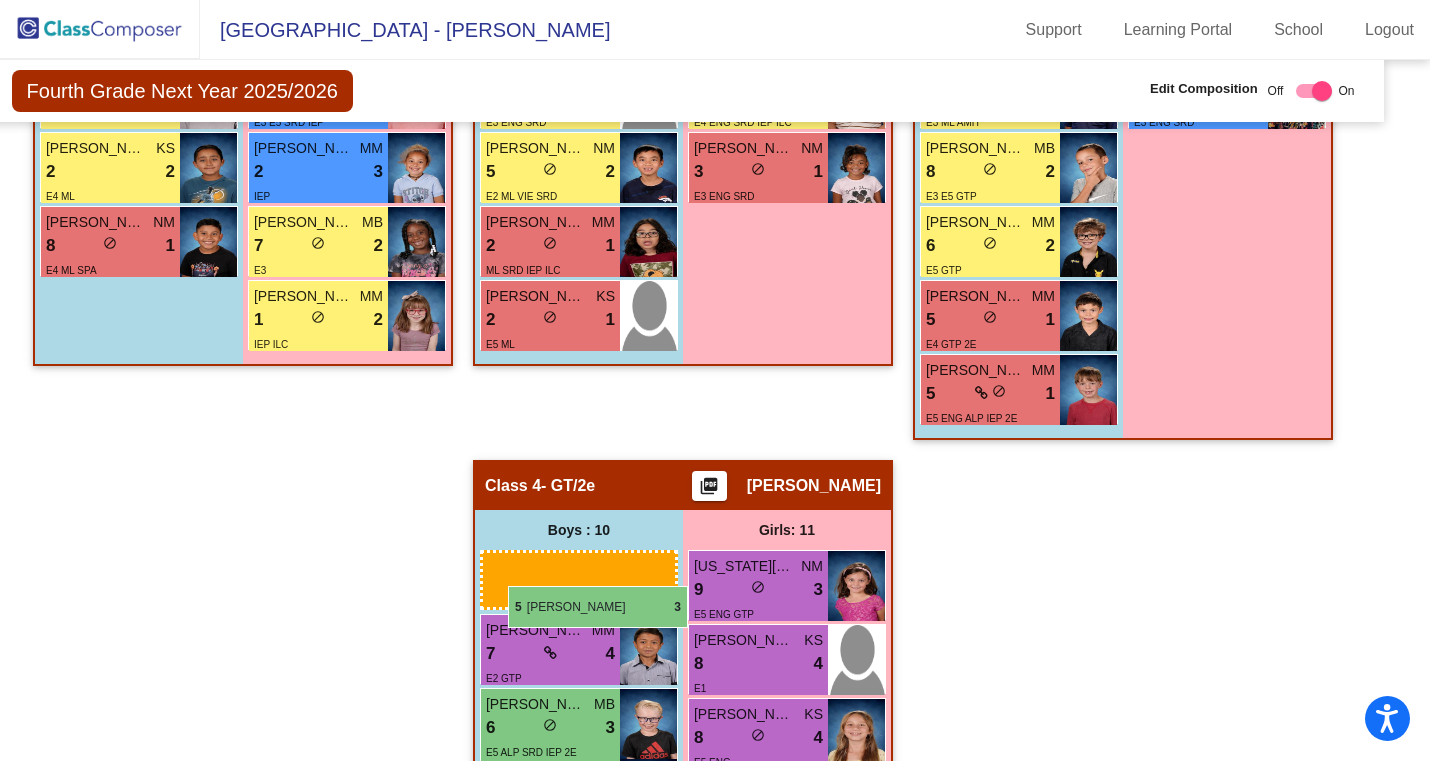 drag, startPoint x: 137, startPoint y: 204, endPoint x: 508, endPoint y: 586, distance: 532.50824 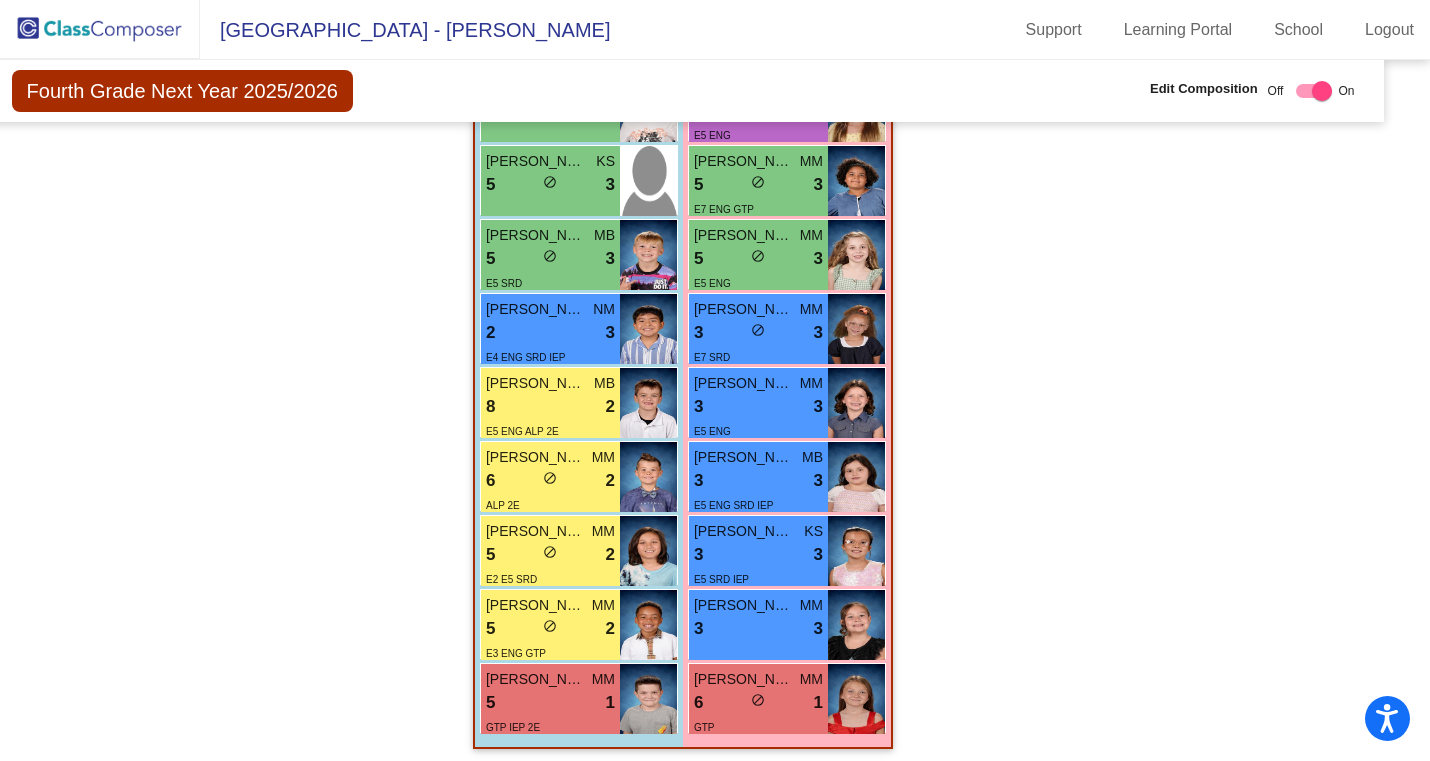 scroll, scrollTop: 1775, scrollLeft: 32, axis: both 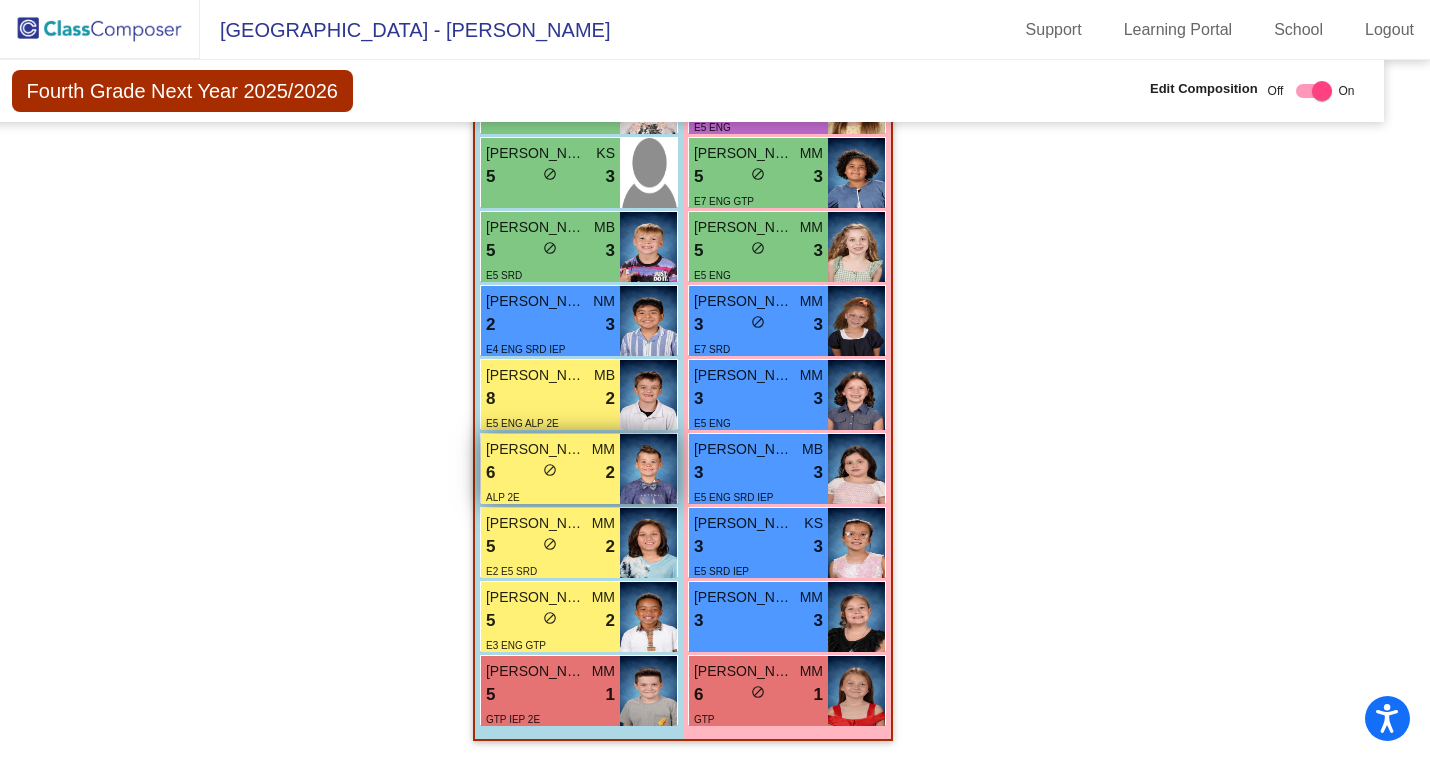 click on "do_not_disturb_alt" at bounding box center [550, 470] 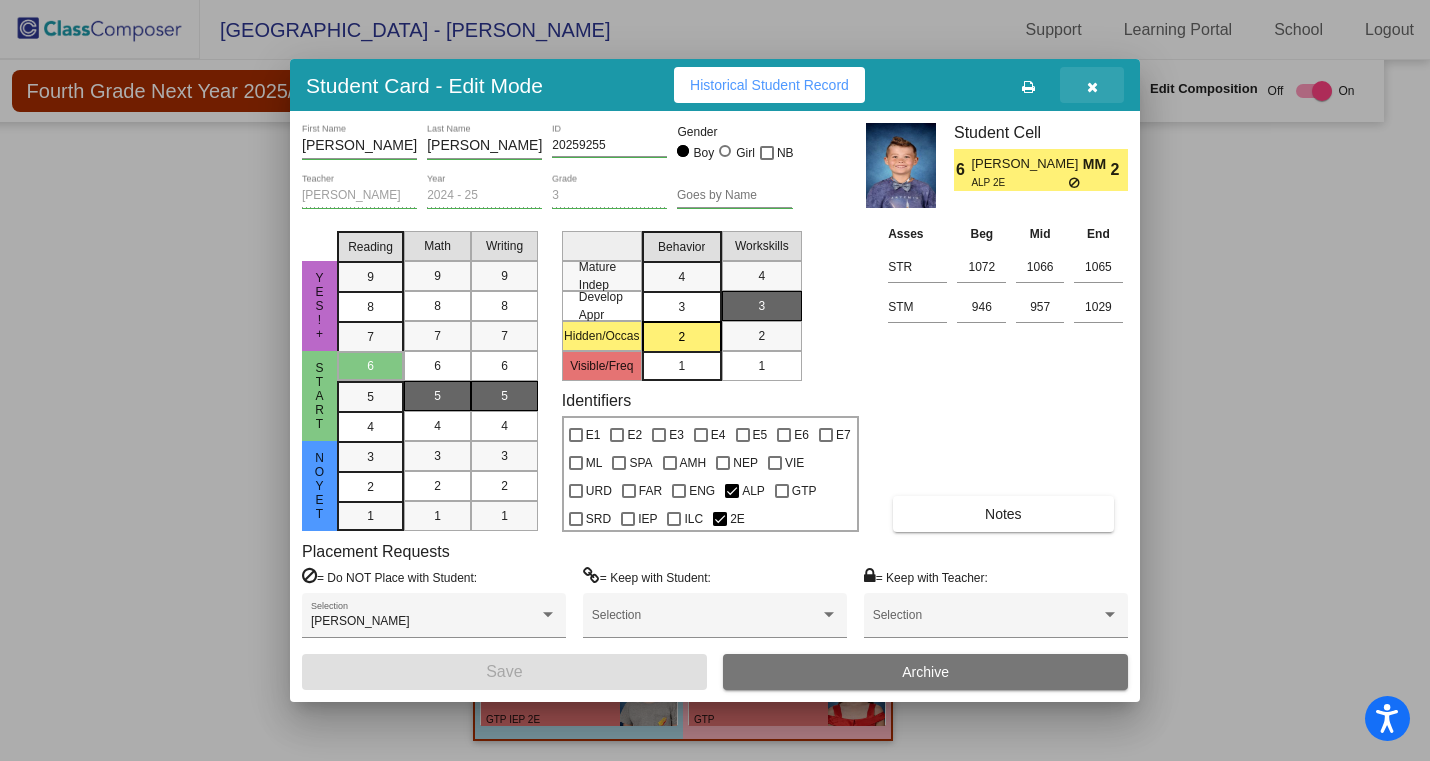 click at bounding box center [1092, 87] 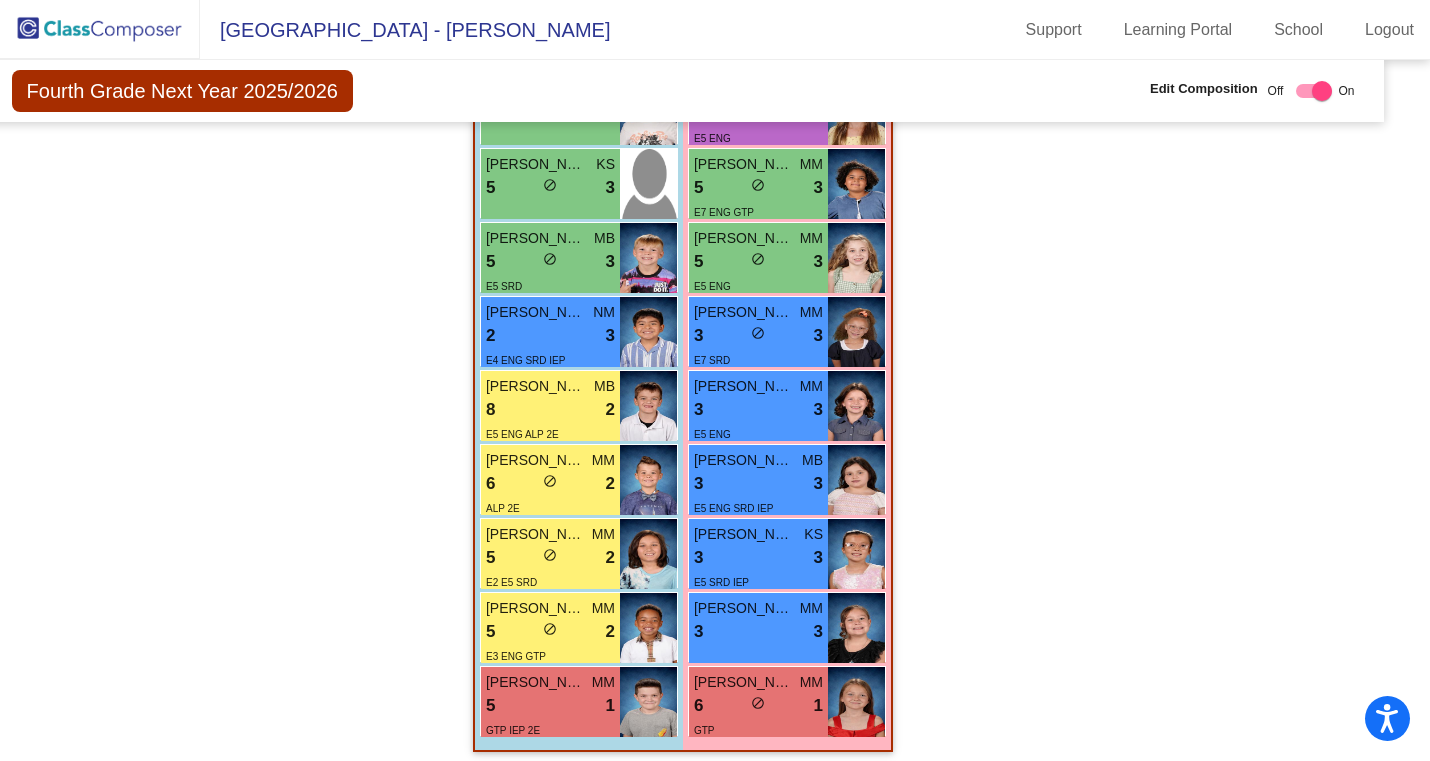scroll, scrollTop: 1750, scrollLeft: 32, axis: both 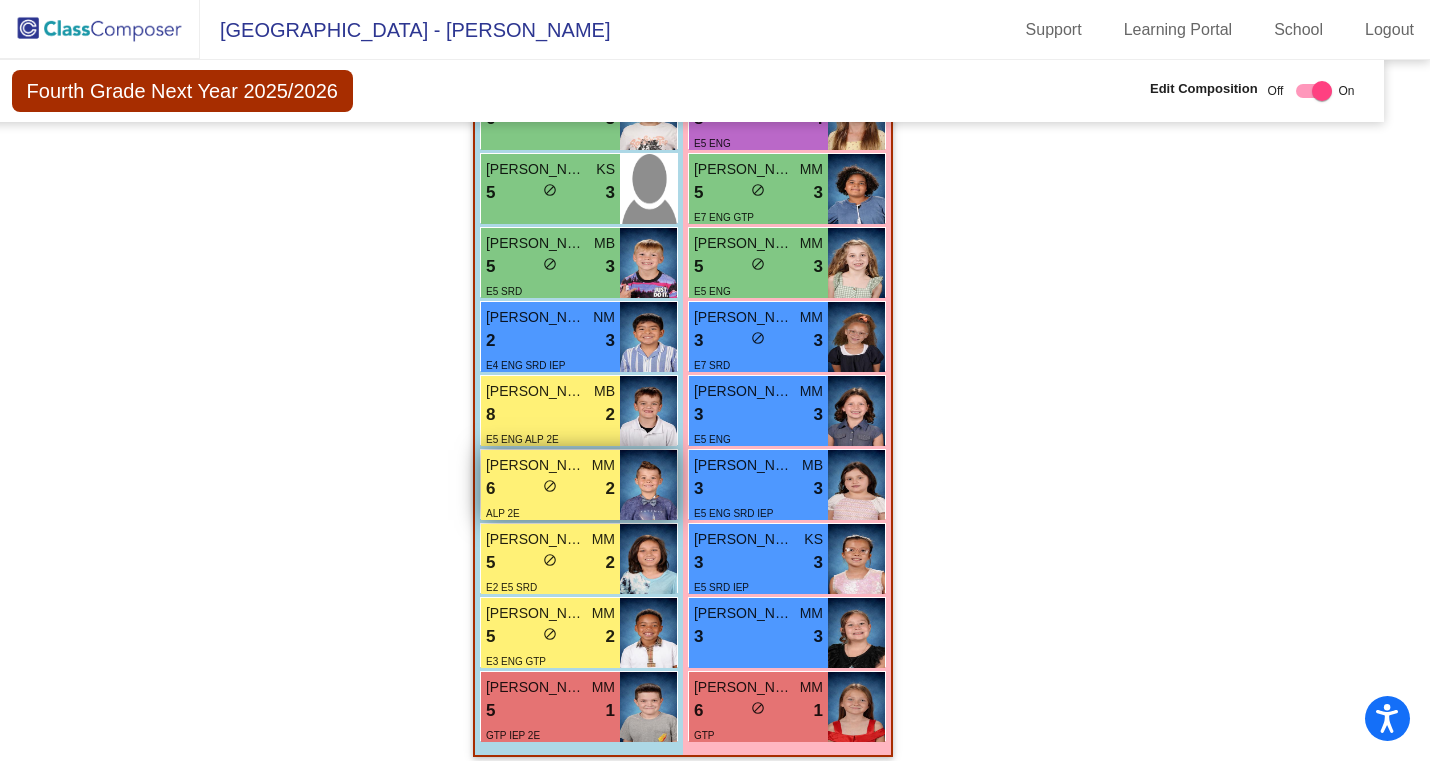 click on "do_not_disturb_alt" at bounding box center (550, 486) 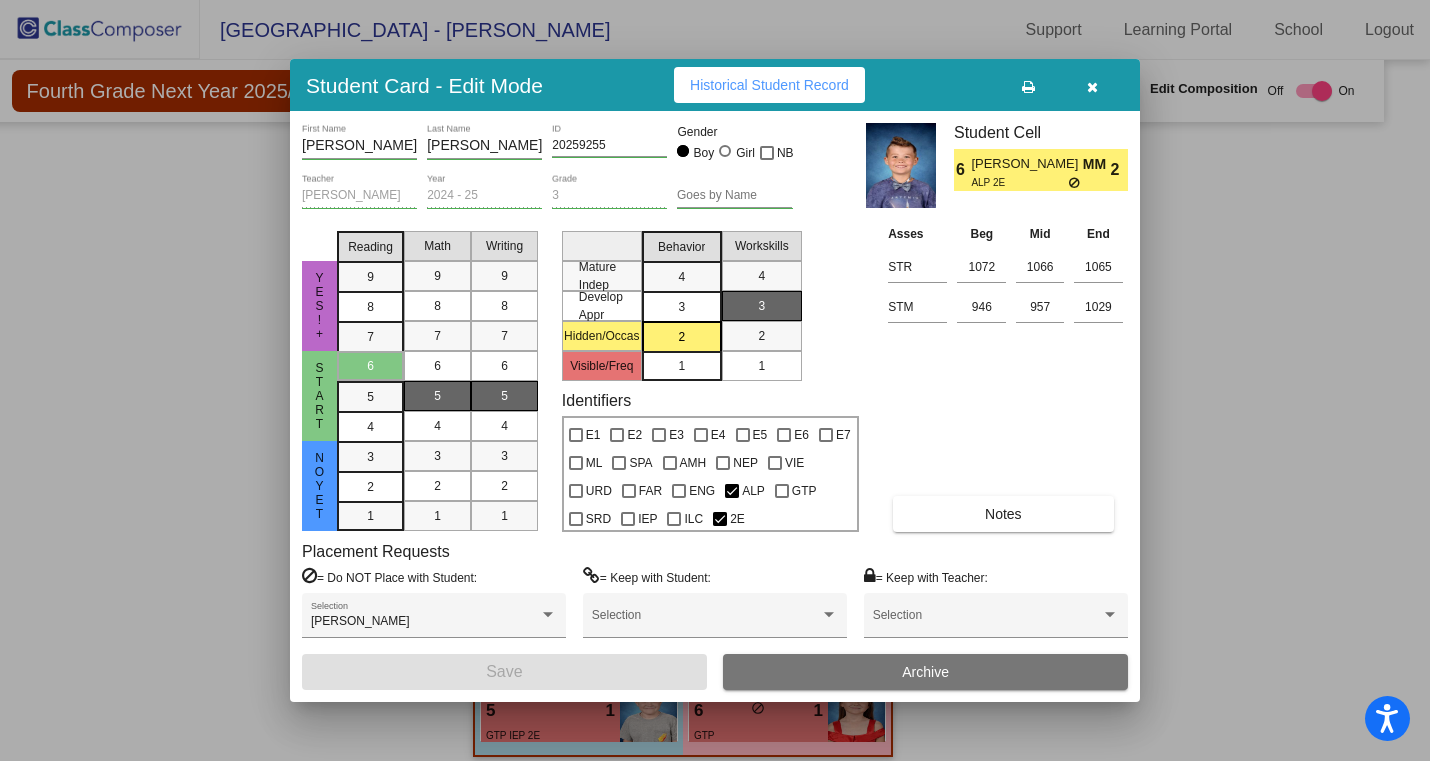 click at bounding box center [1092, 87] 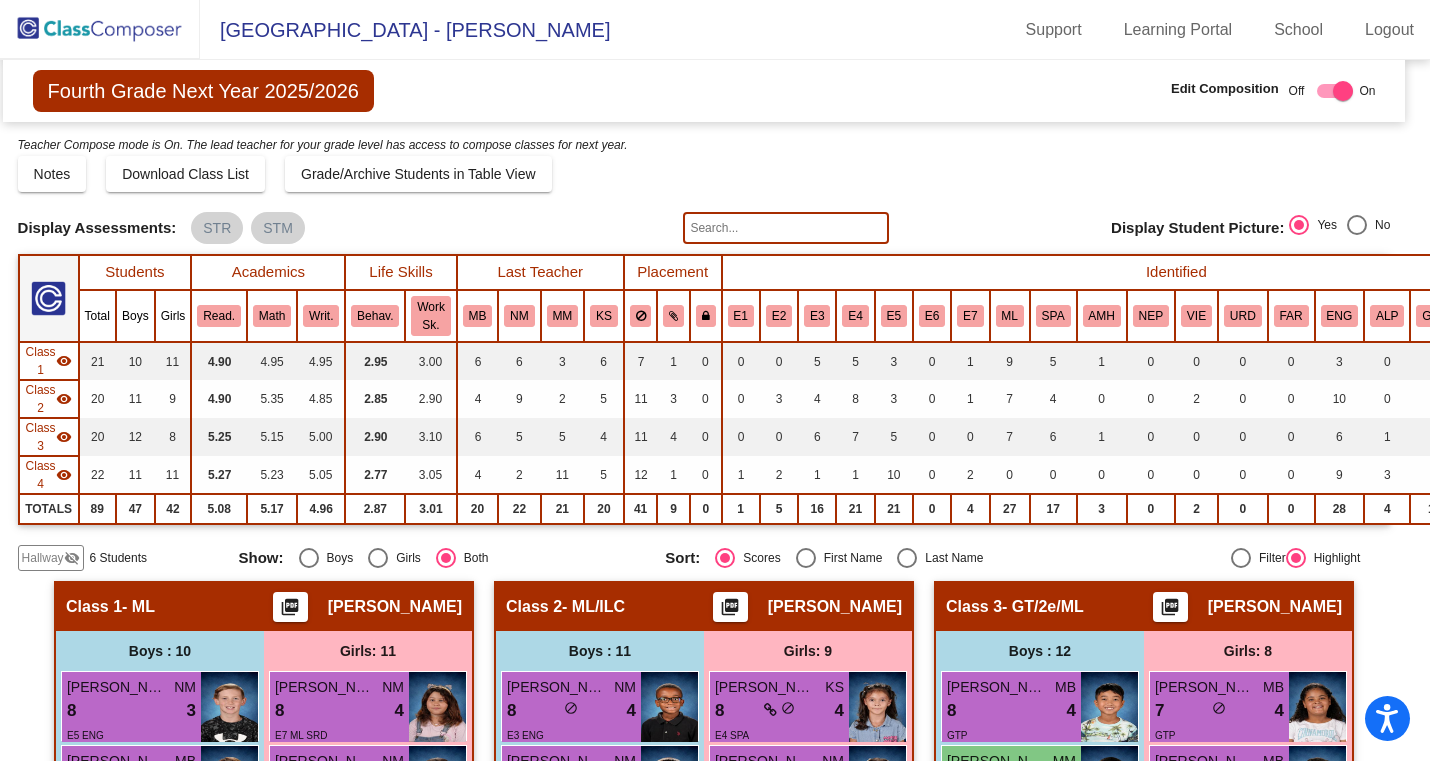 scroll, scrollTop: 0, scrollLeft: 0, axis: both 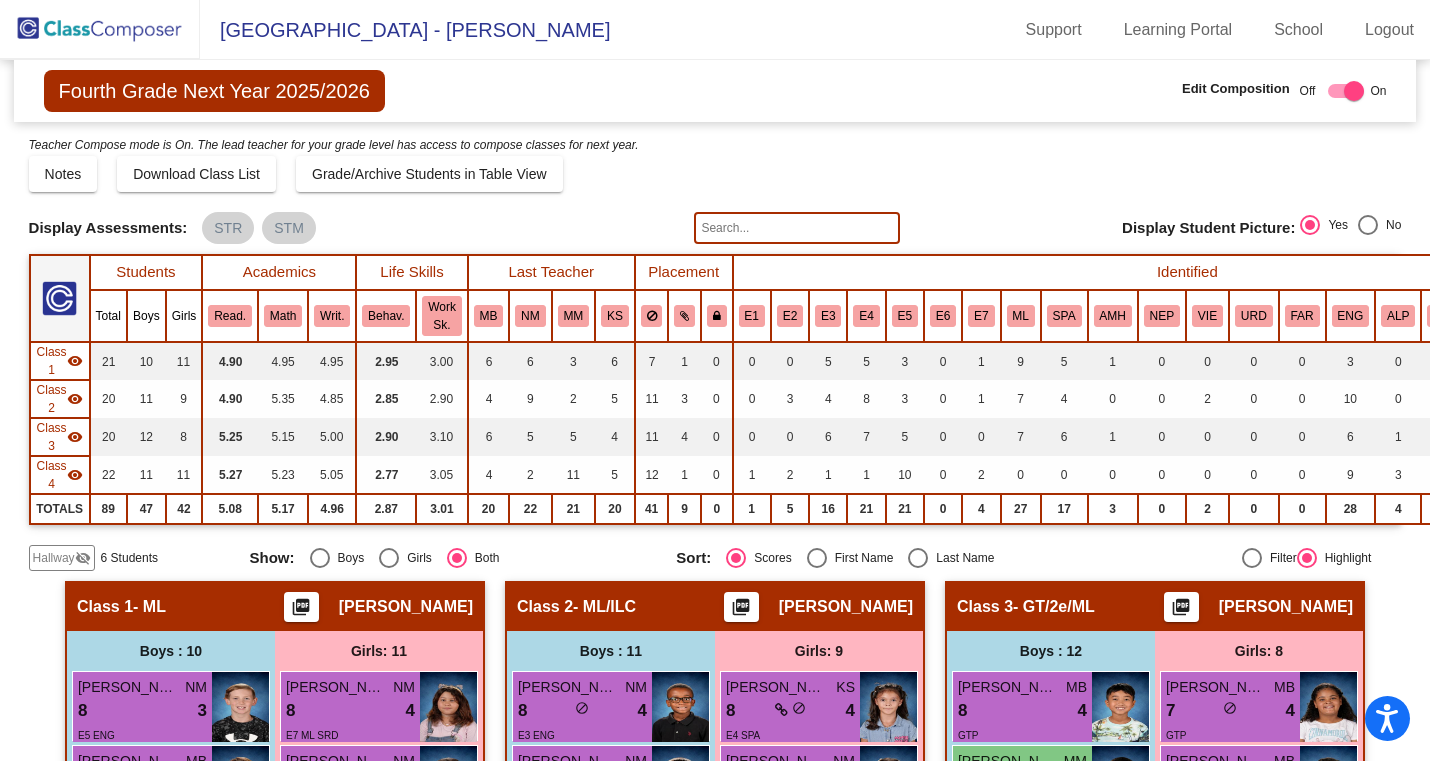 click 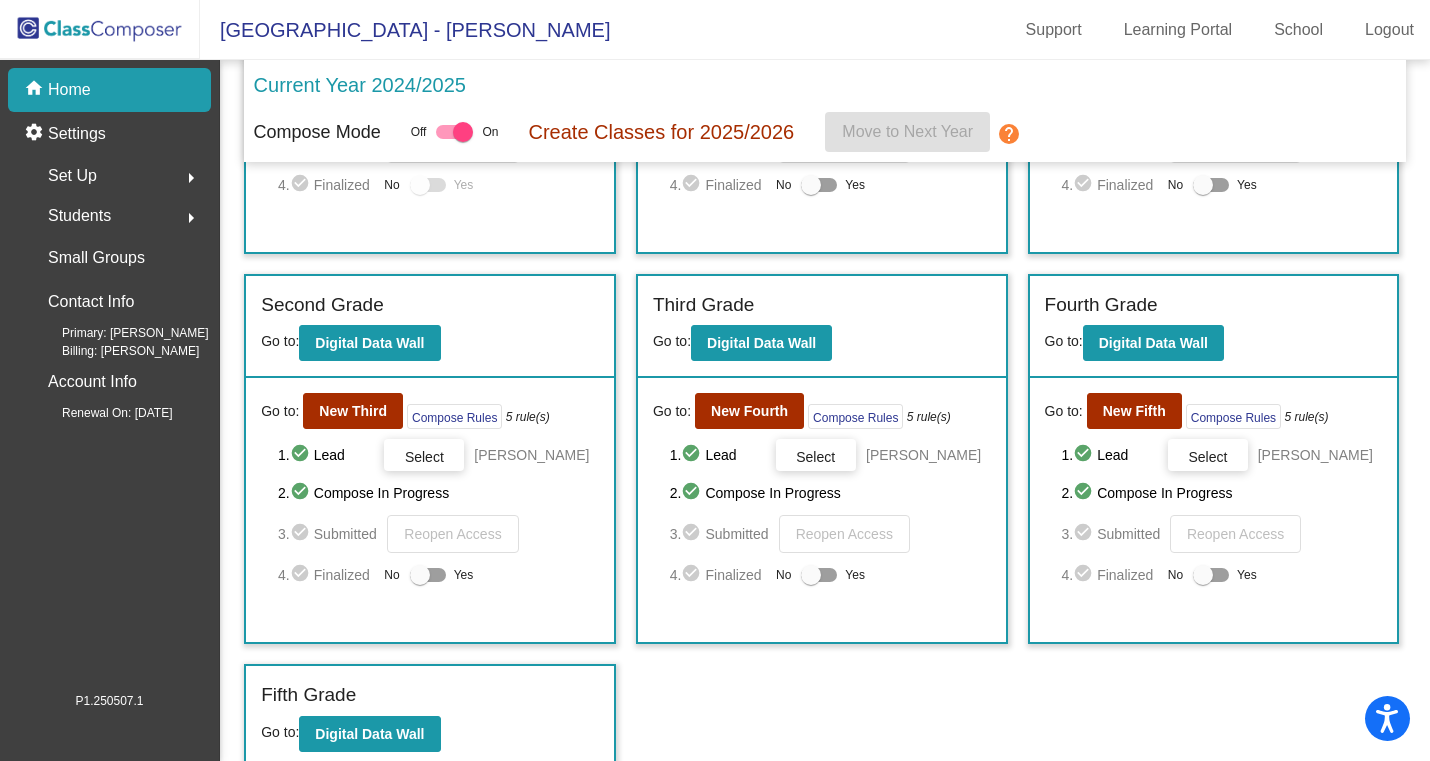 scroll, scrollTop: 309, scrollLeft: 0, axis: vertical 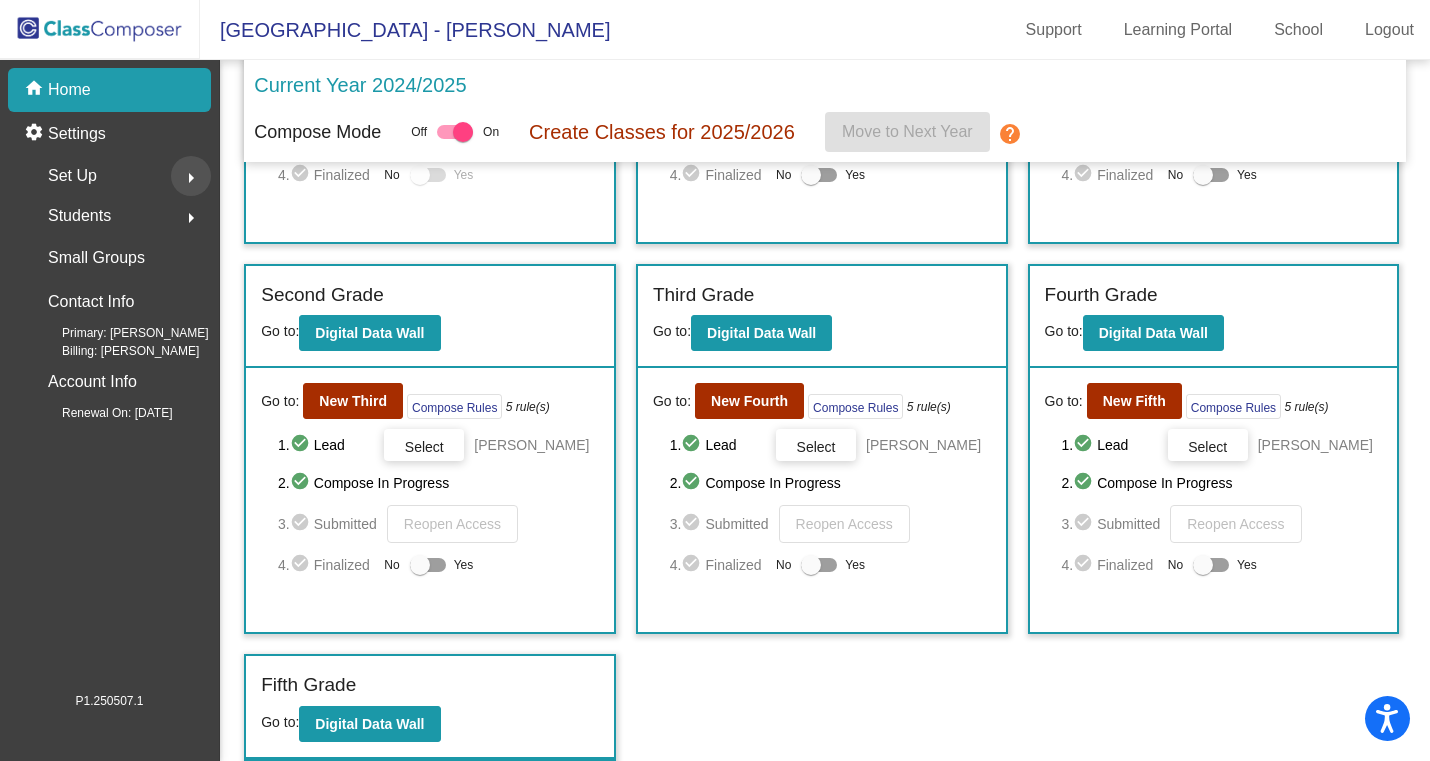 click on "arrow_right" 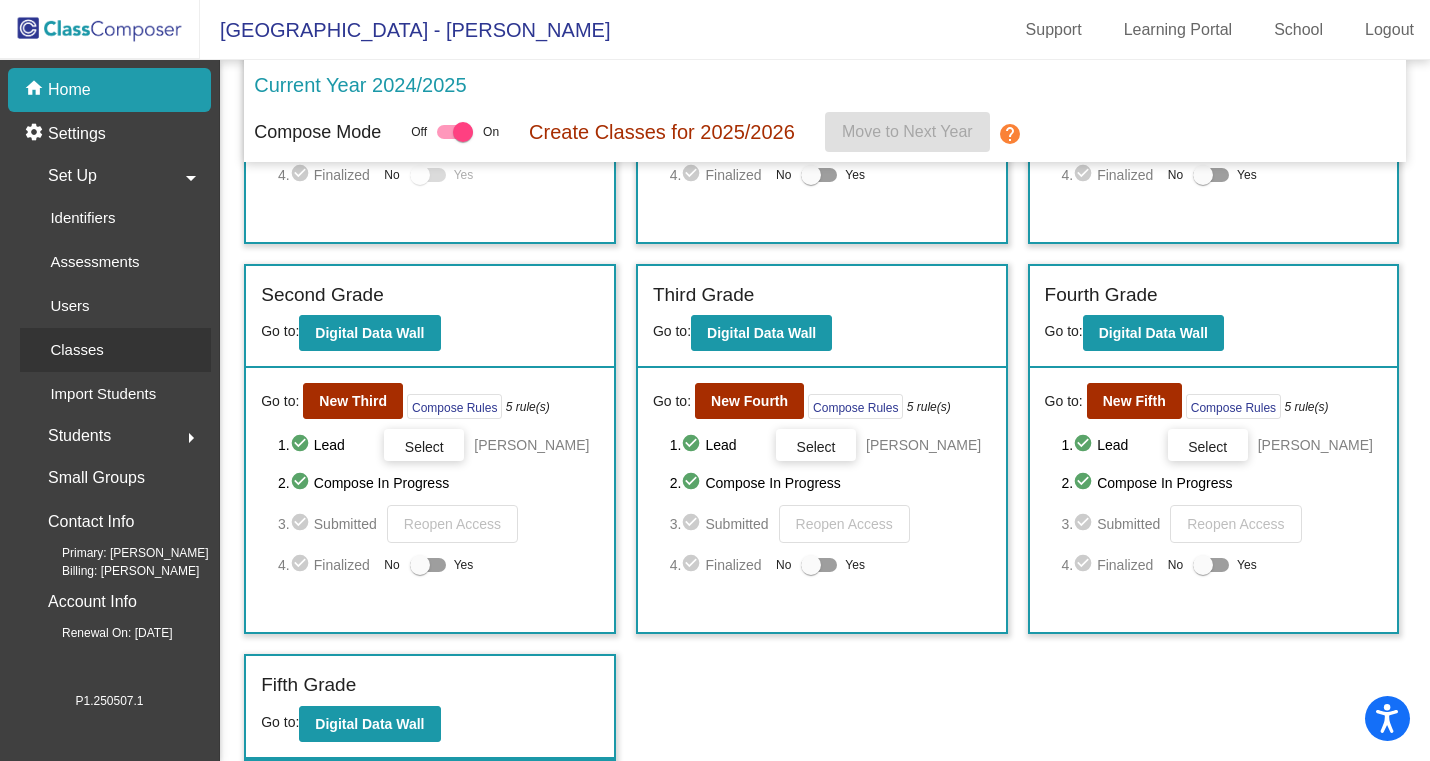 click on "Classes" 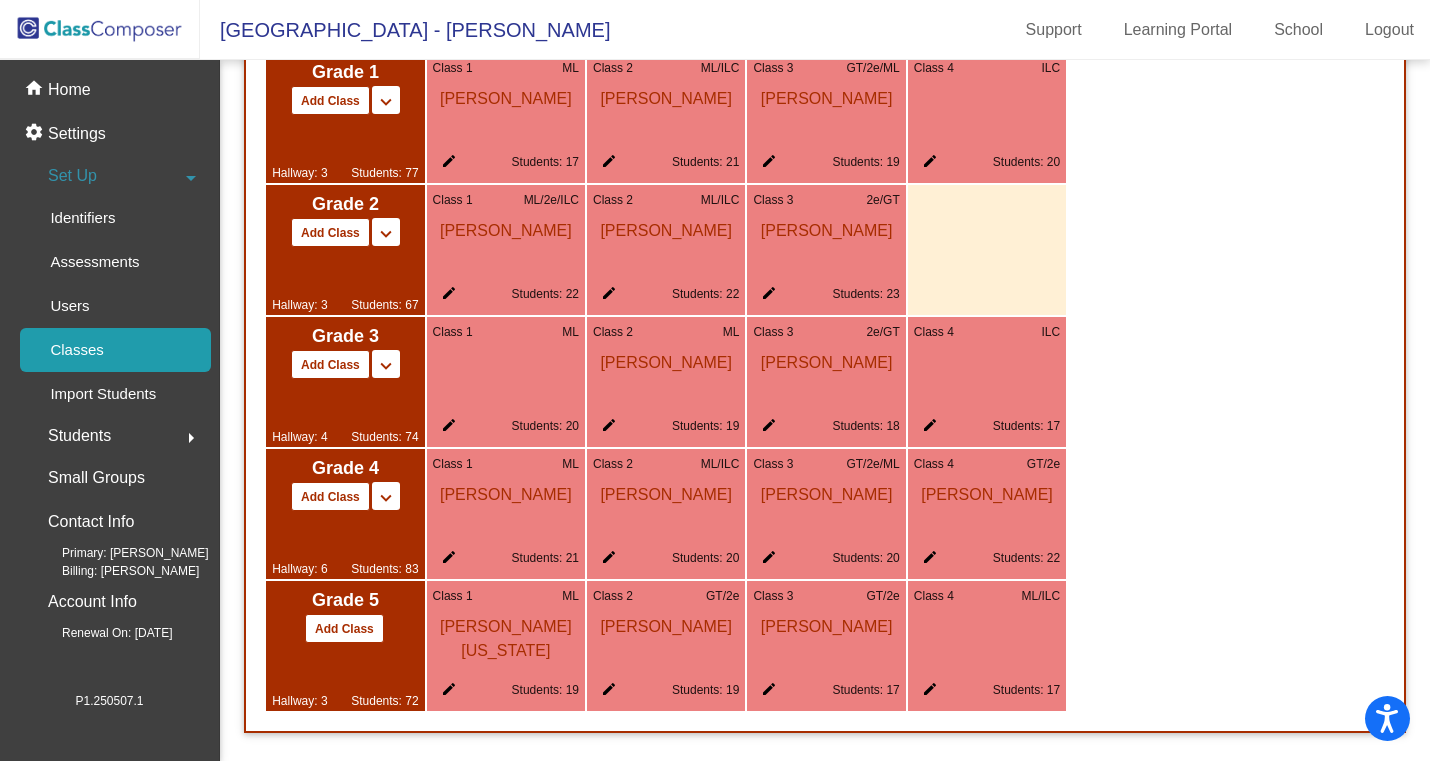 scroll, scrollTop: 1538, scrollLeft: 0, axis: vertical 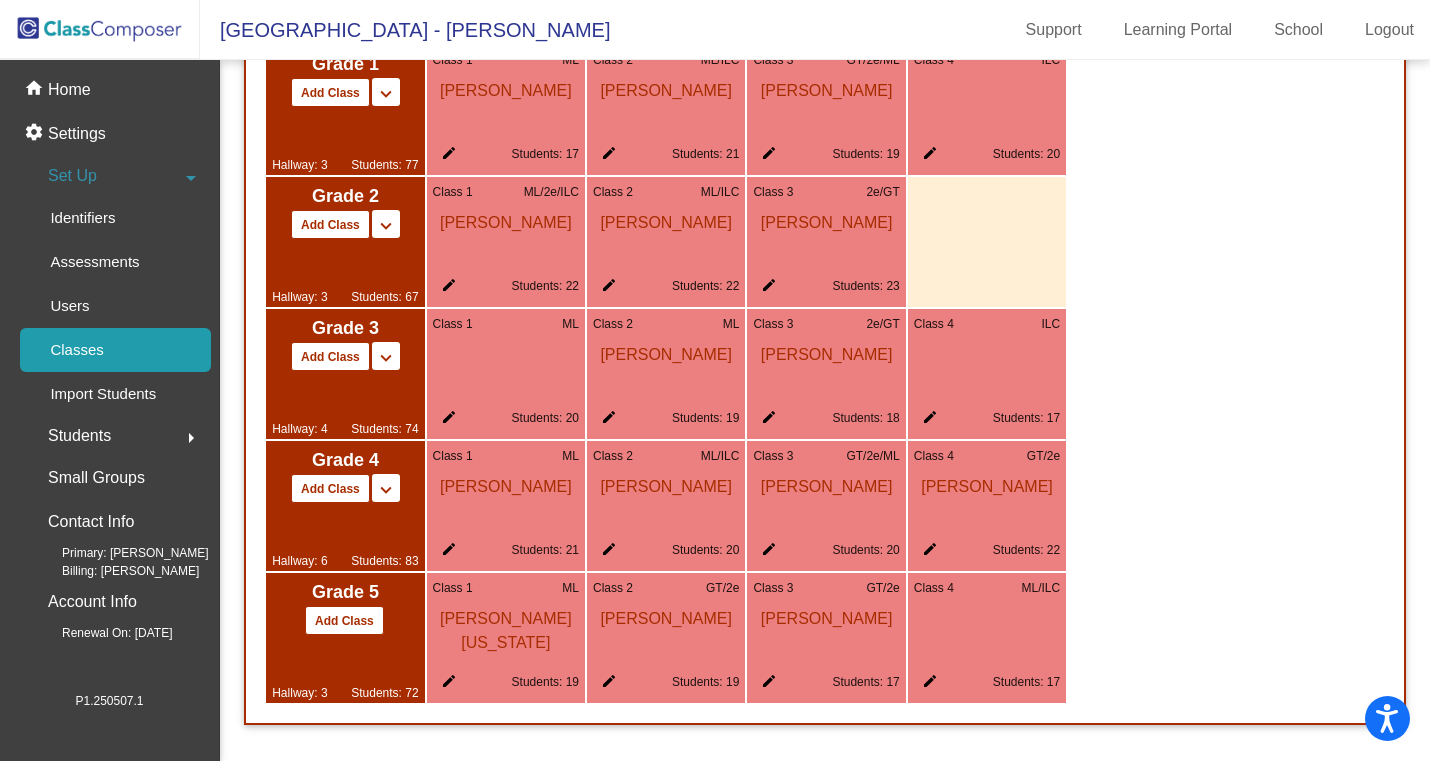 click on "edit" 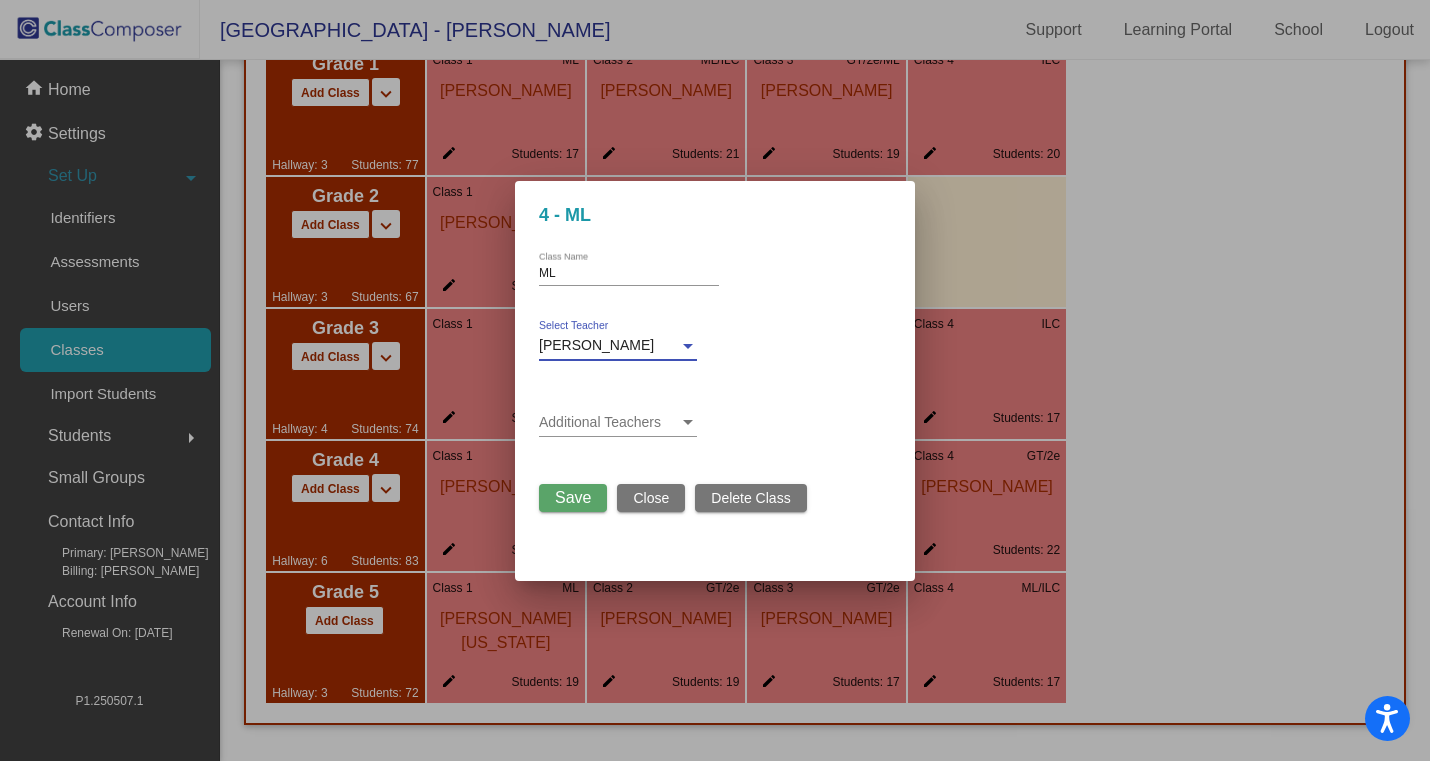 click on "[PERSON_NAME]" at bounding box center (609, 346) 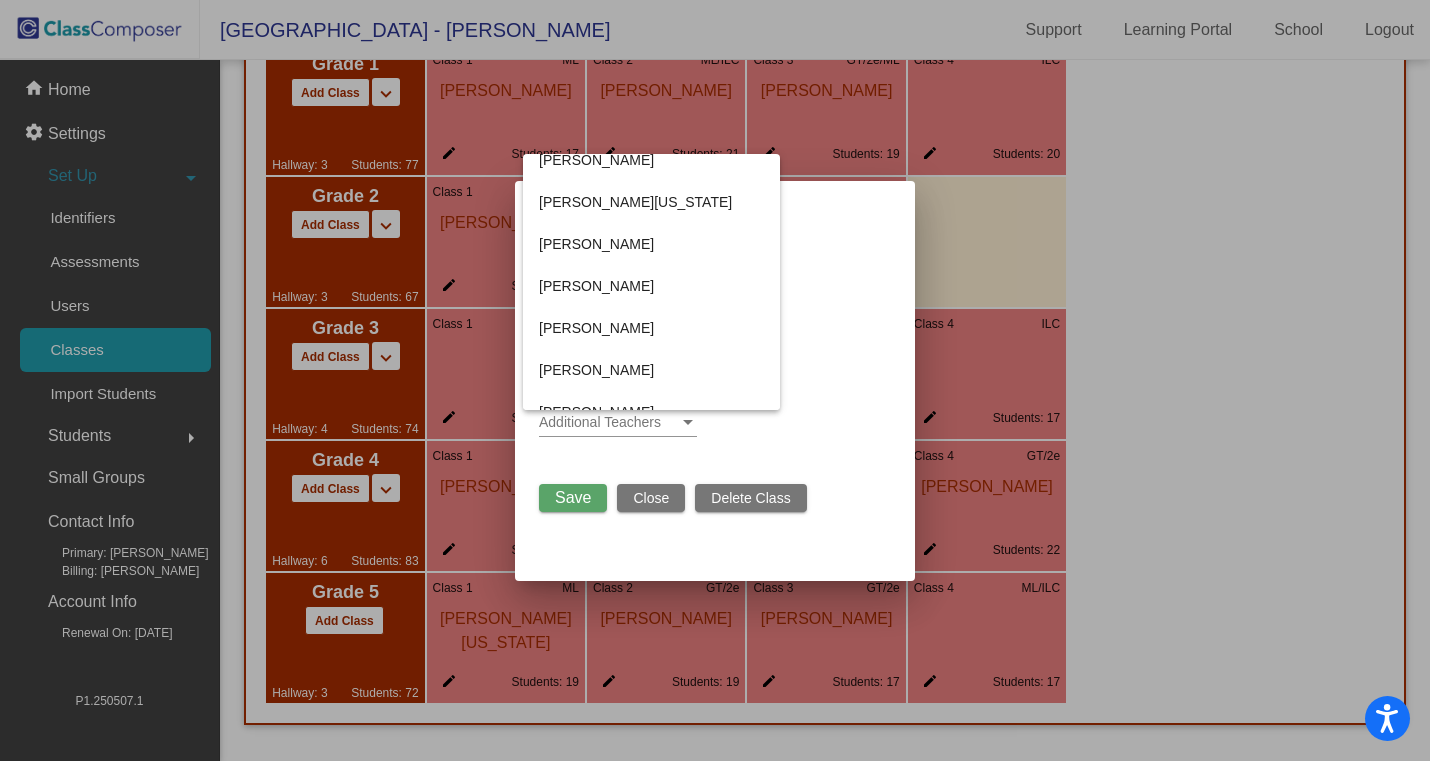 scroll, scrollTop: 0, scrollLeft: 0, axis: both 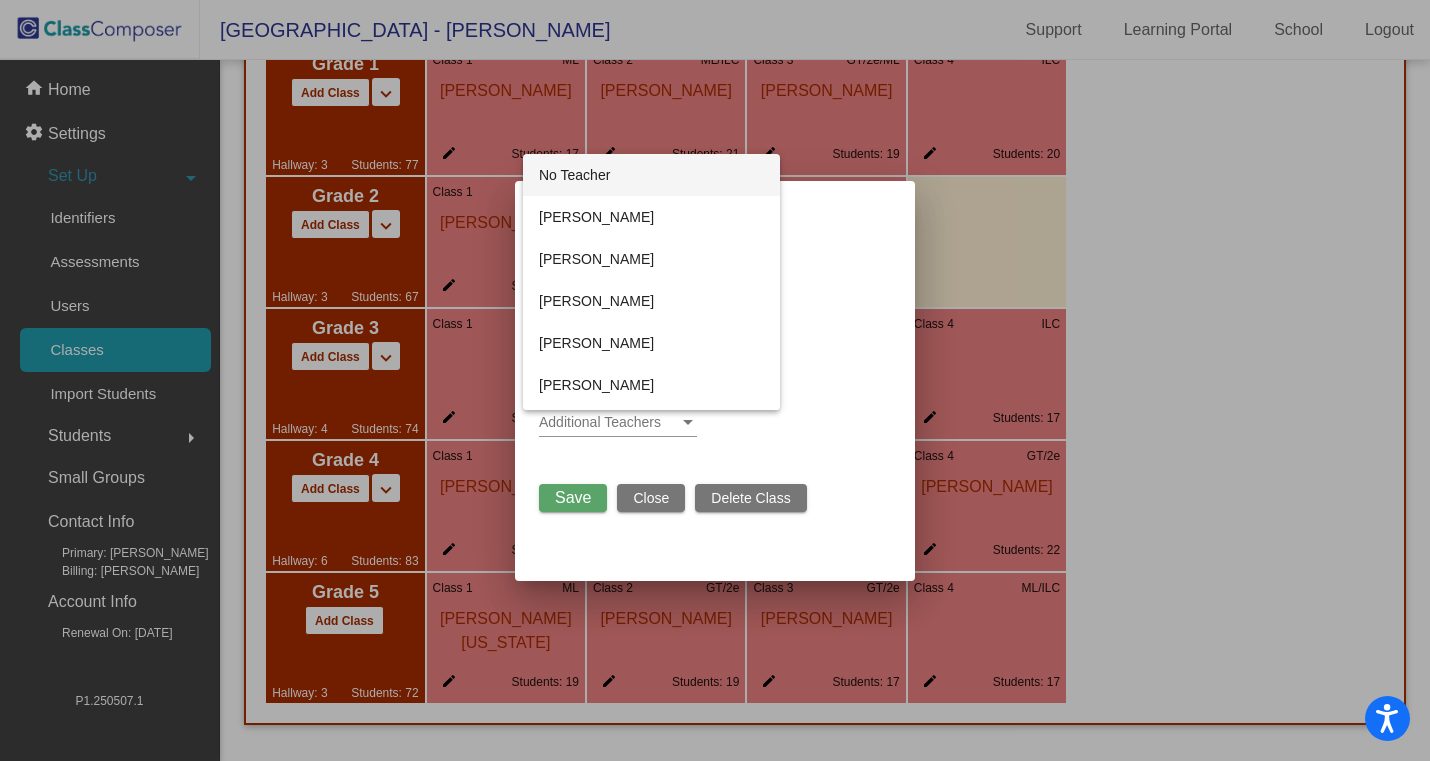 click on "No Teacher" at bounding box center (651, 175) 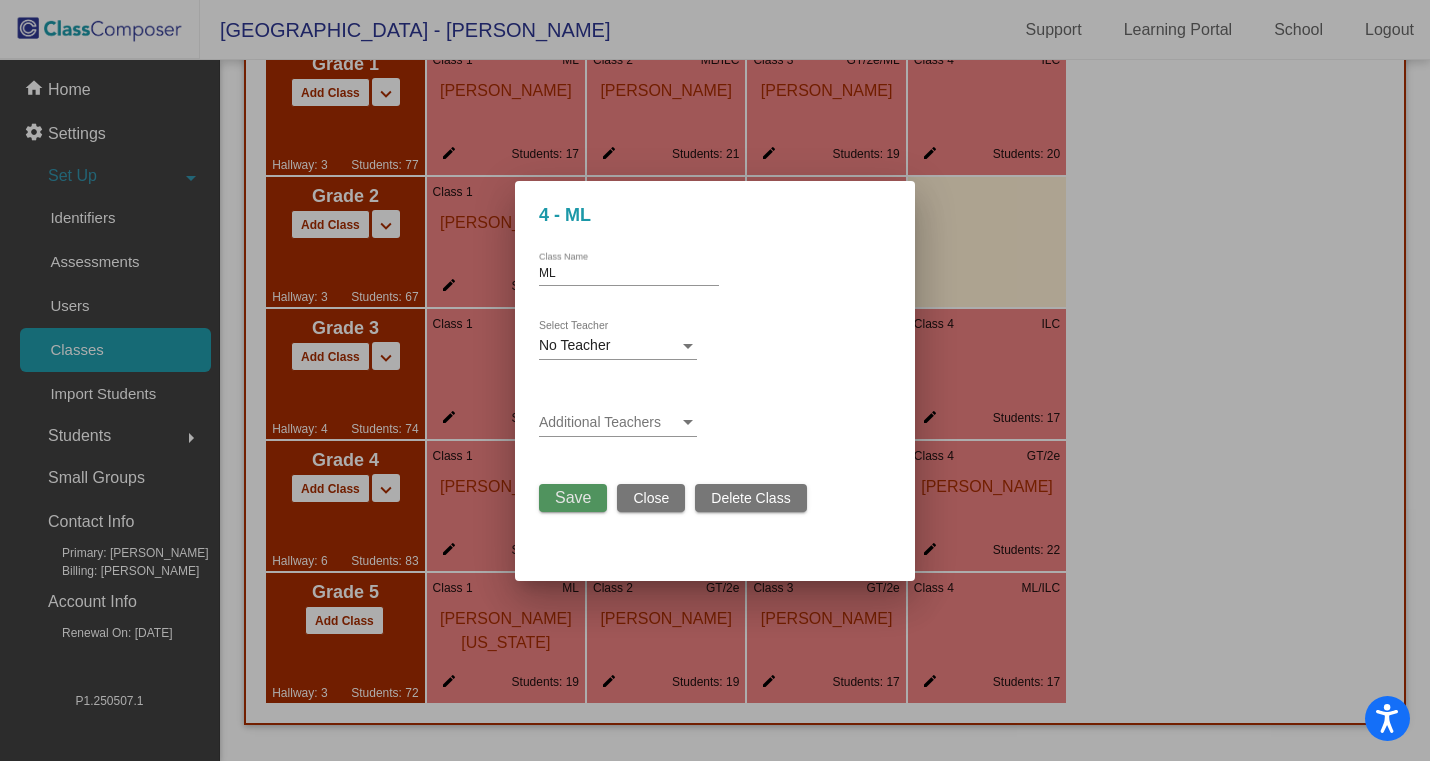 click on "Save" at bounding box center [573, 497] 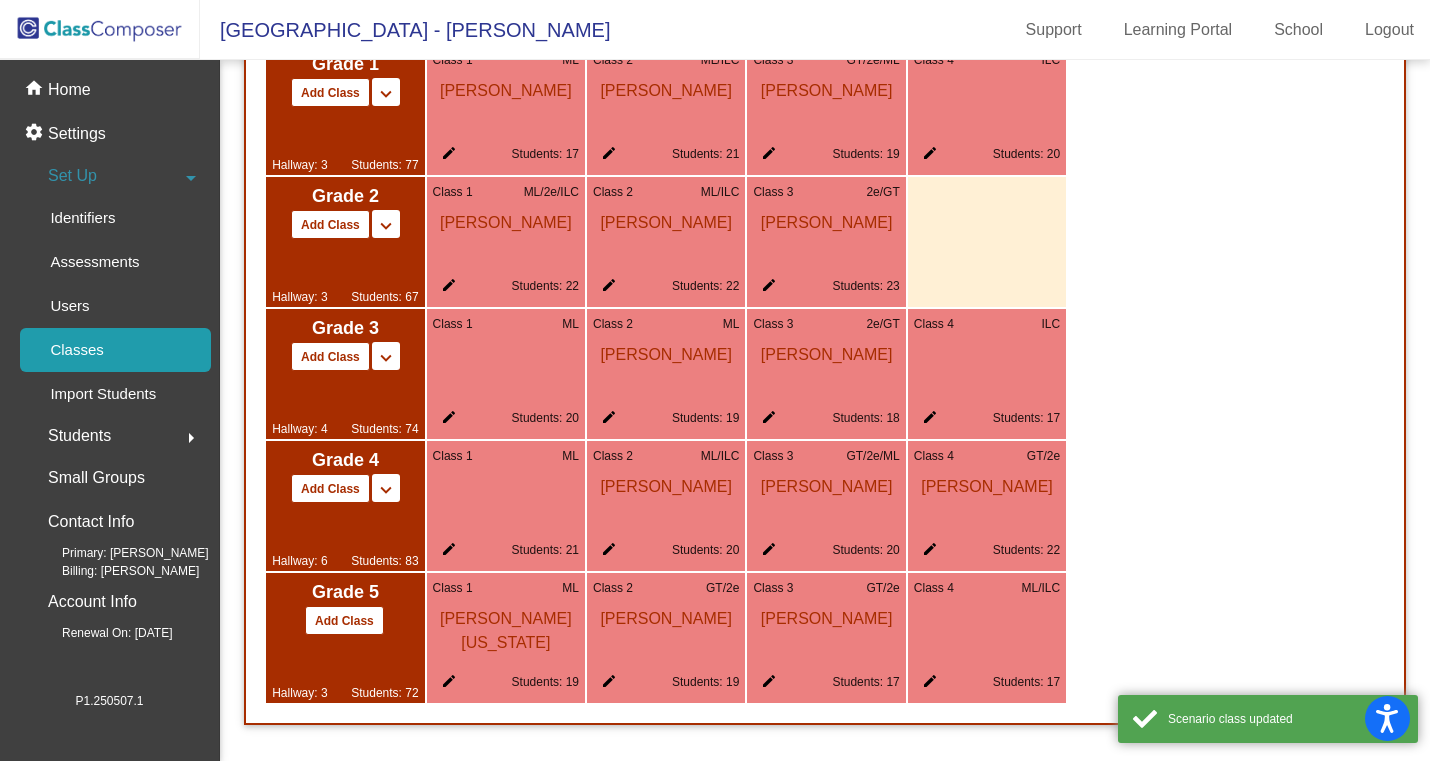 click on "edit" 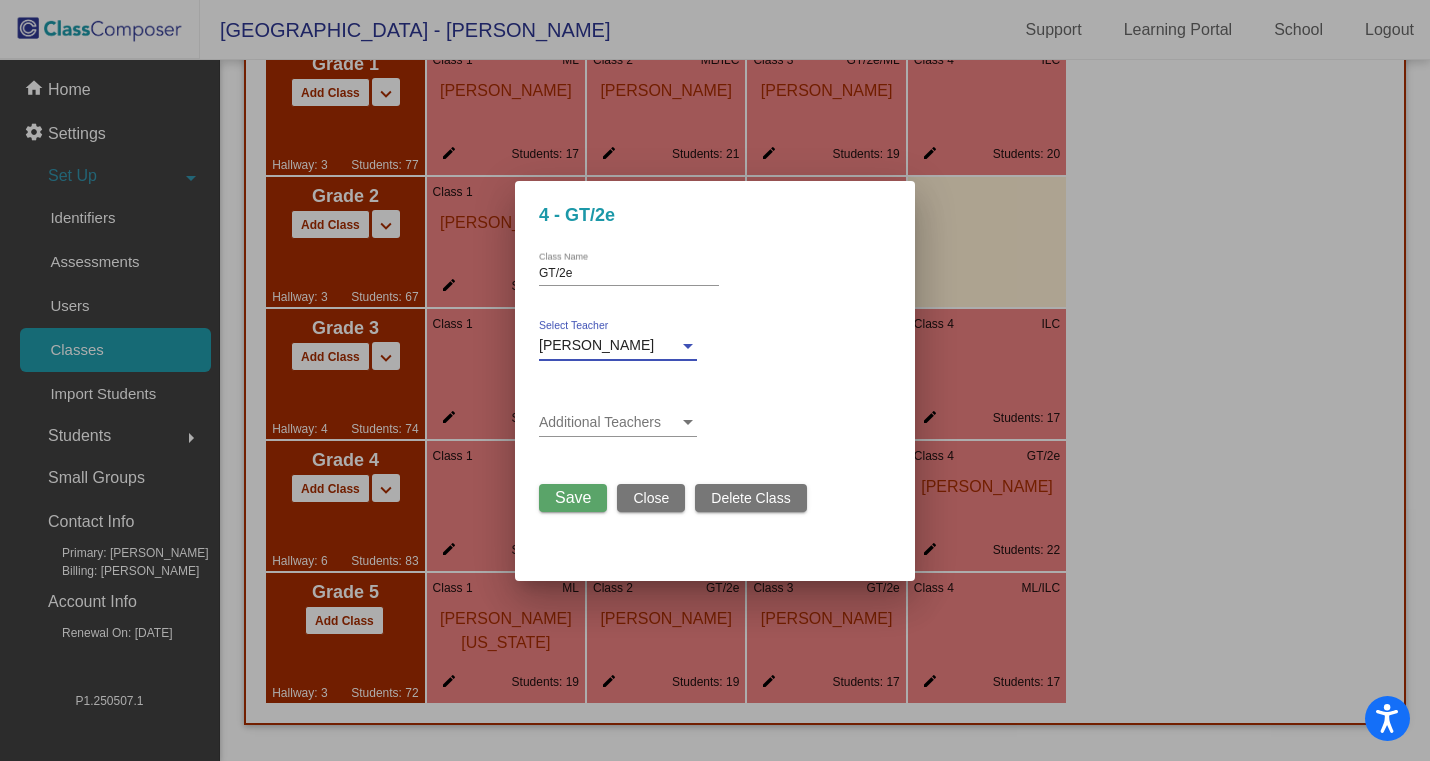 click at bounding box center [688, 346] 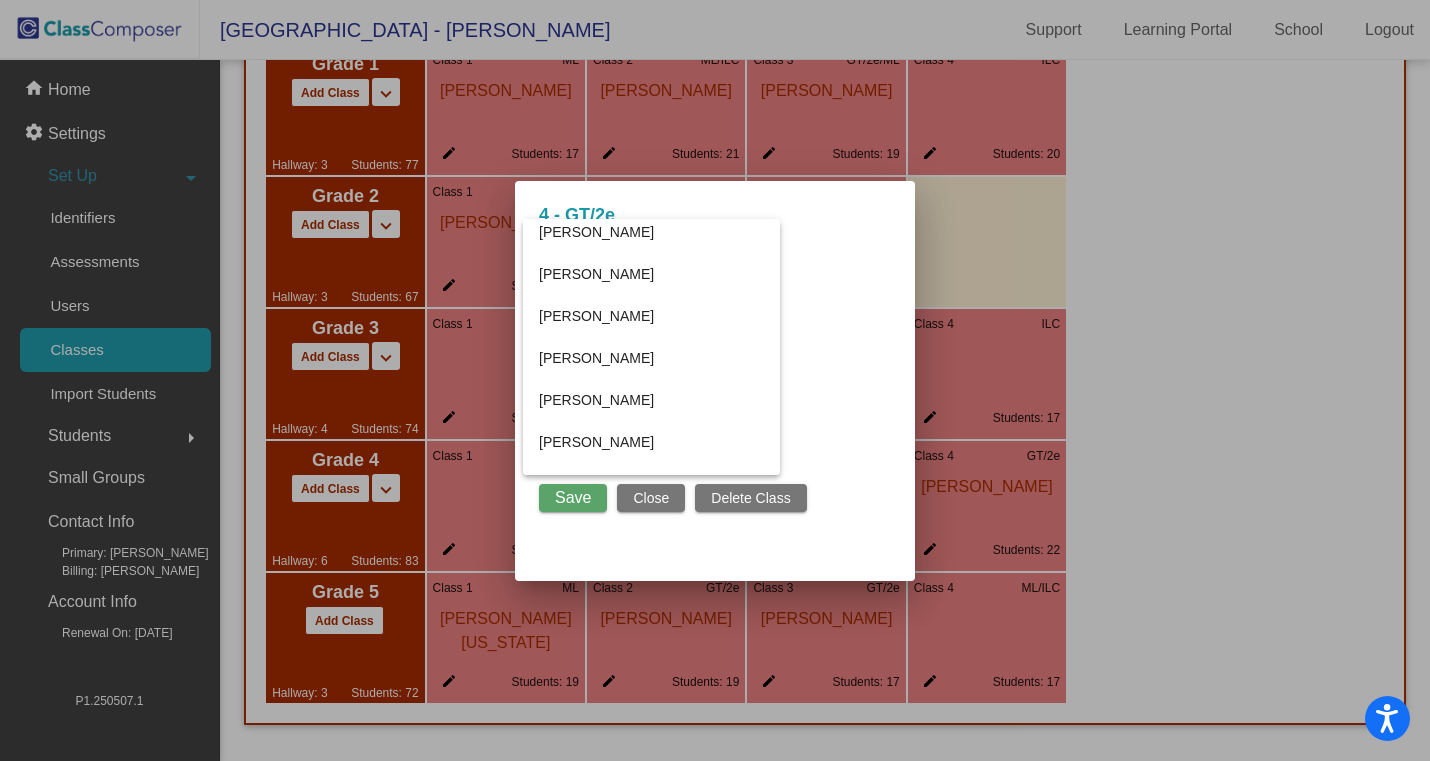 scroll, scrollTop: 1046, scrollLeft: 0, axis: vertical 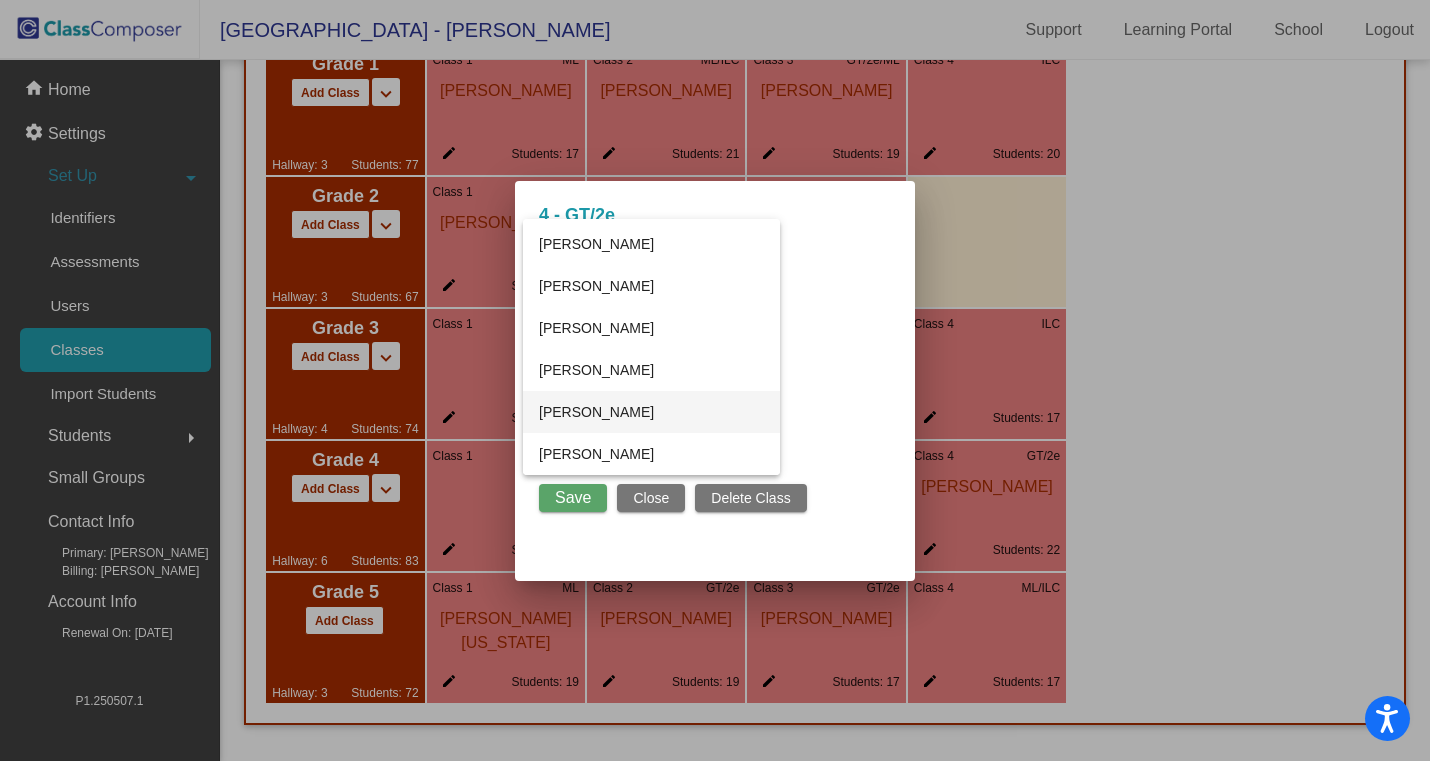 click on "[PERSON_NAME]" at bounding box center [651, 412] 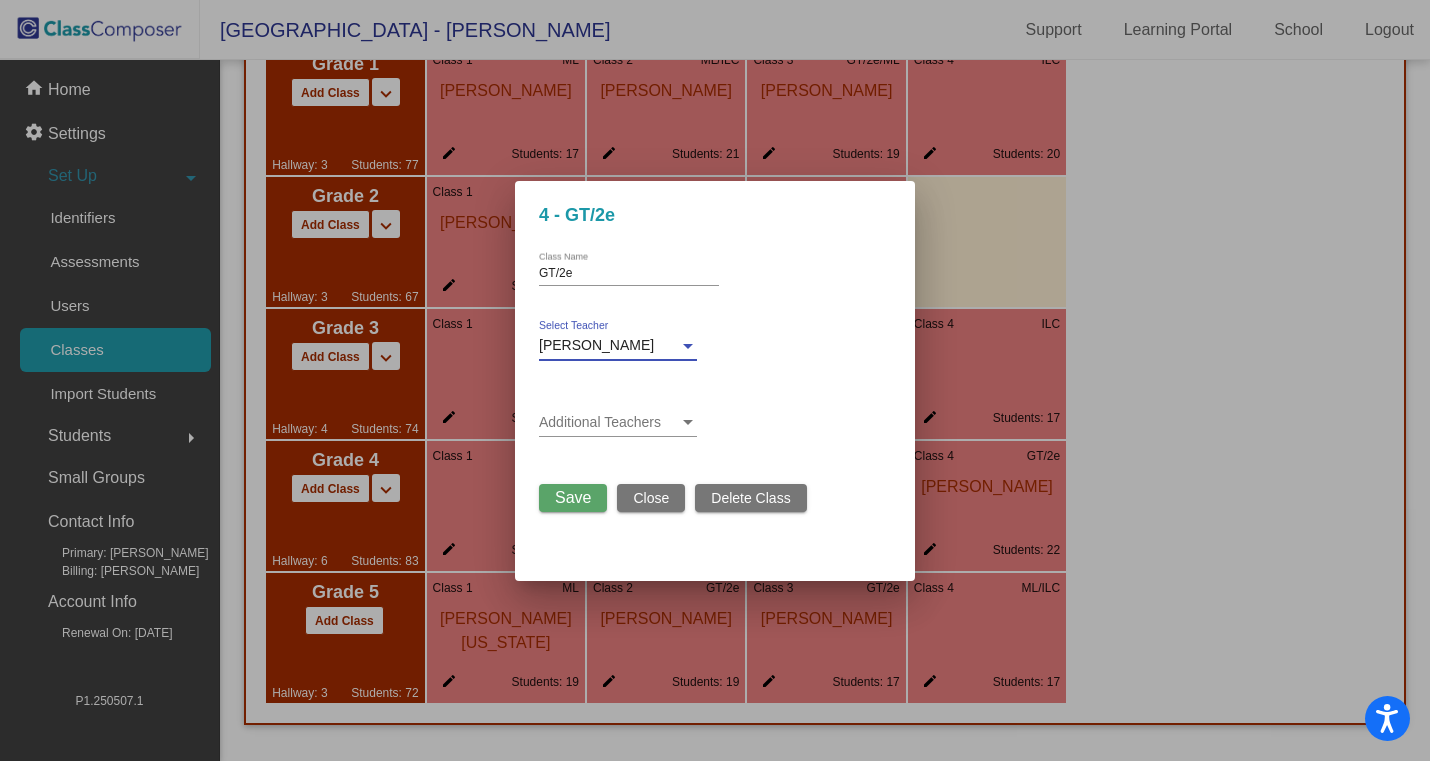 click on "Save" at bounding box center (573, 498) 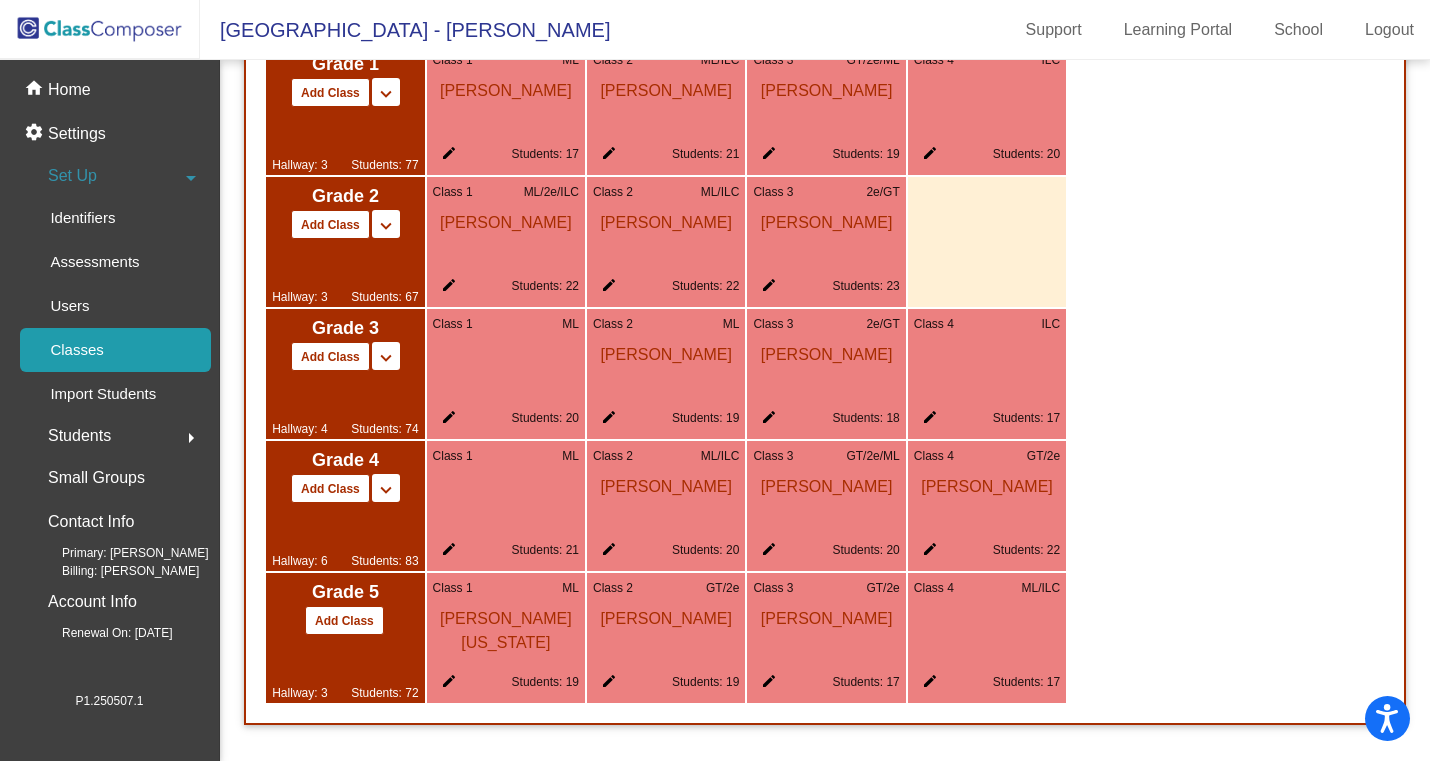 scroll, scrollTop: 0, scrollLeft: 0, axis: both 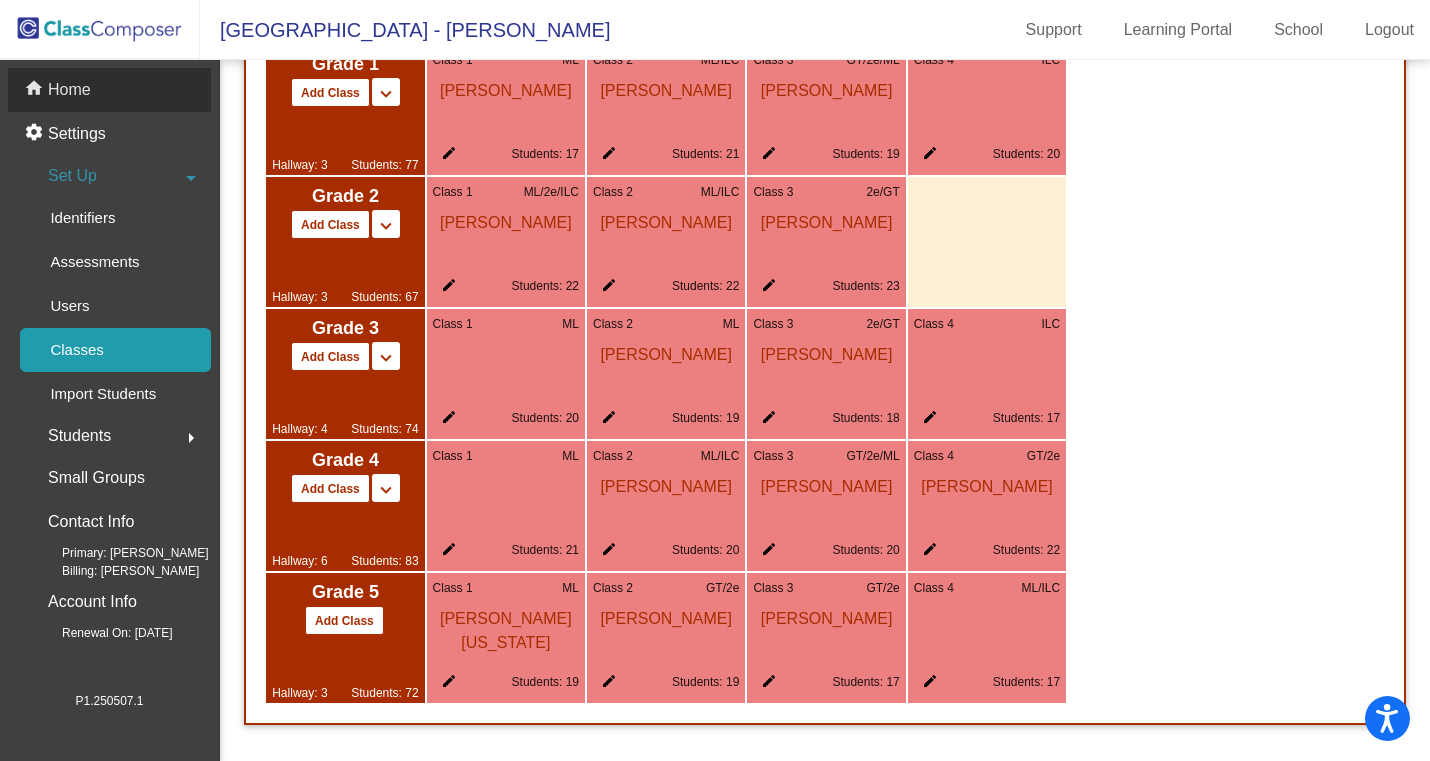 click on "Home" 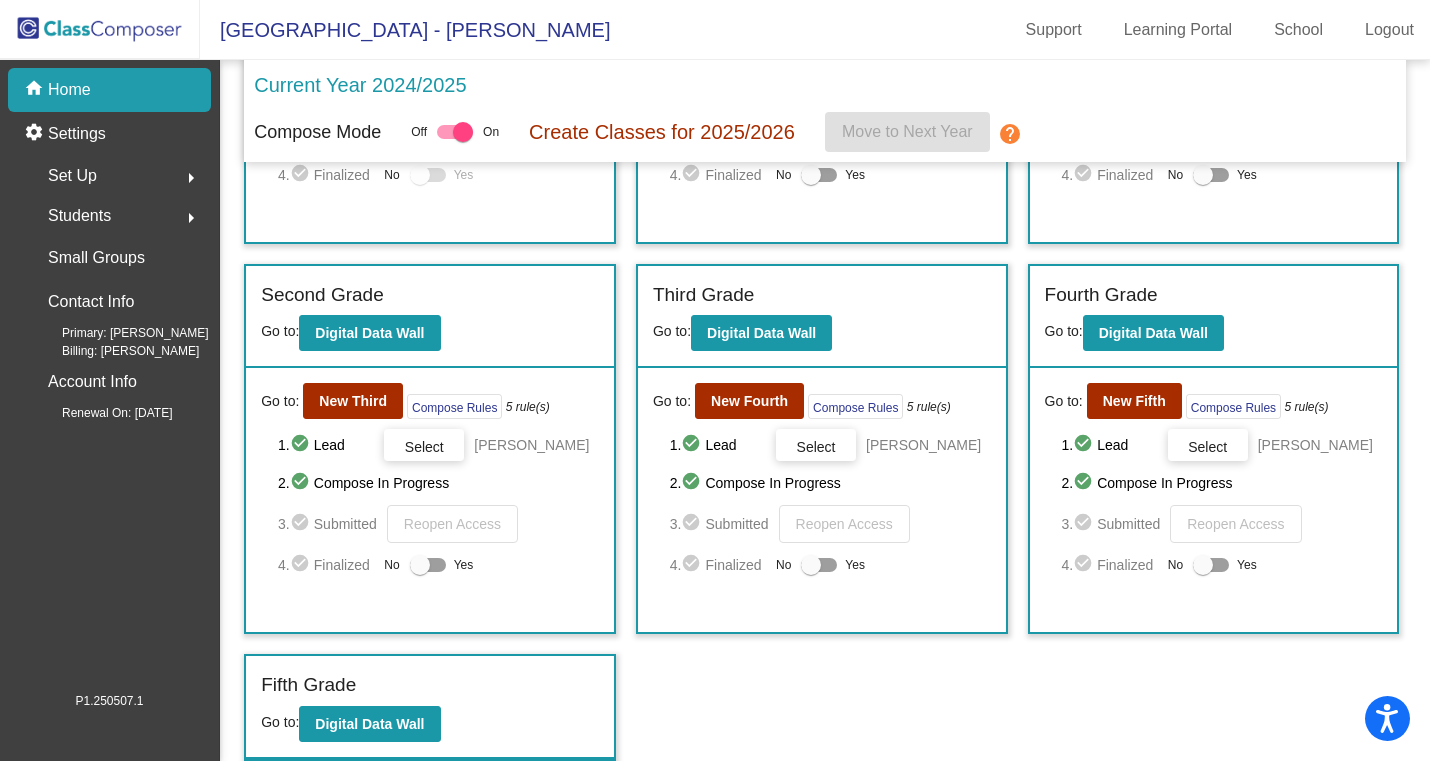 scroll, scrollTop: 307, scrollLeft: 0, axis: vertical 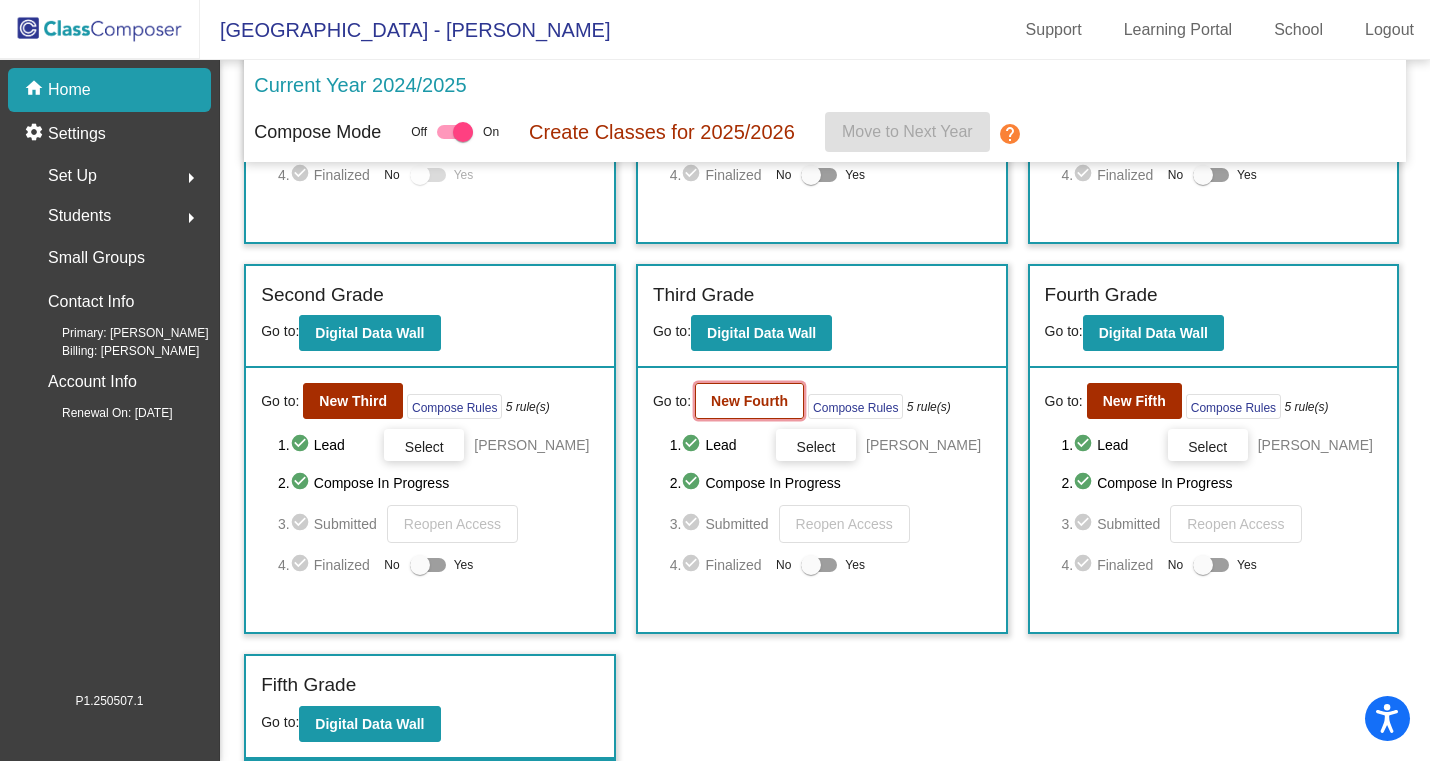 click on "New Fourth" 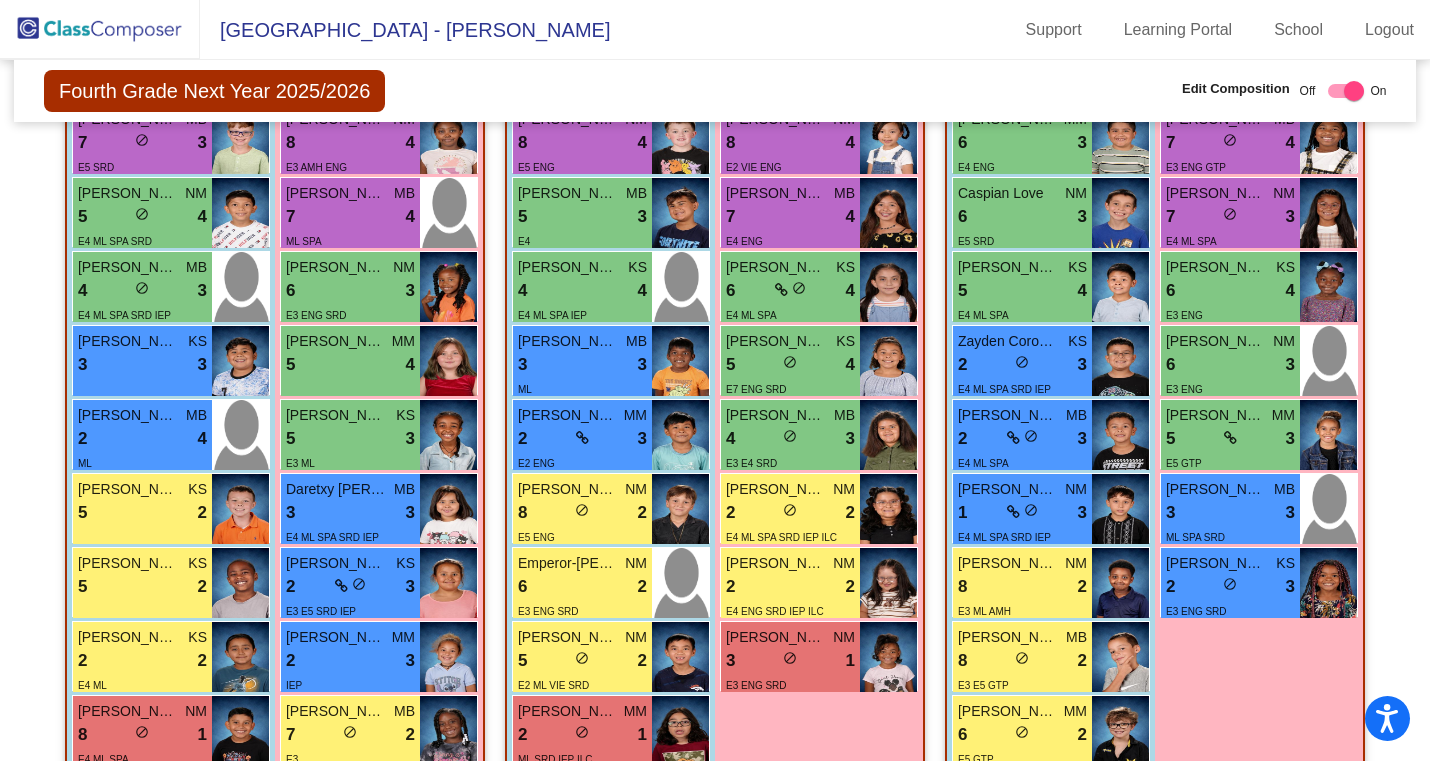 scroll, scrollTop: 644, scrollLeft: 0, axis: vertical 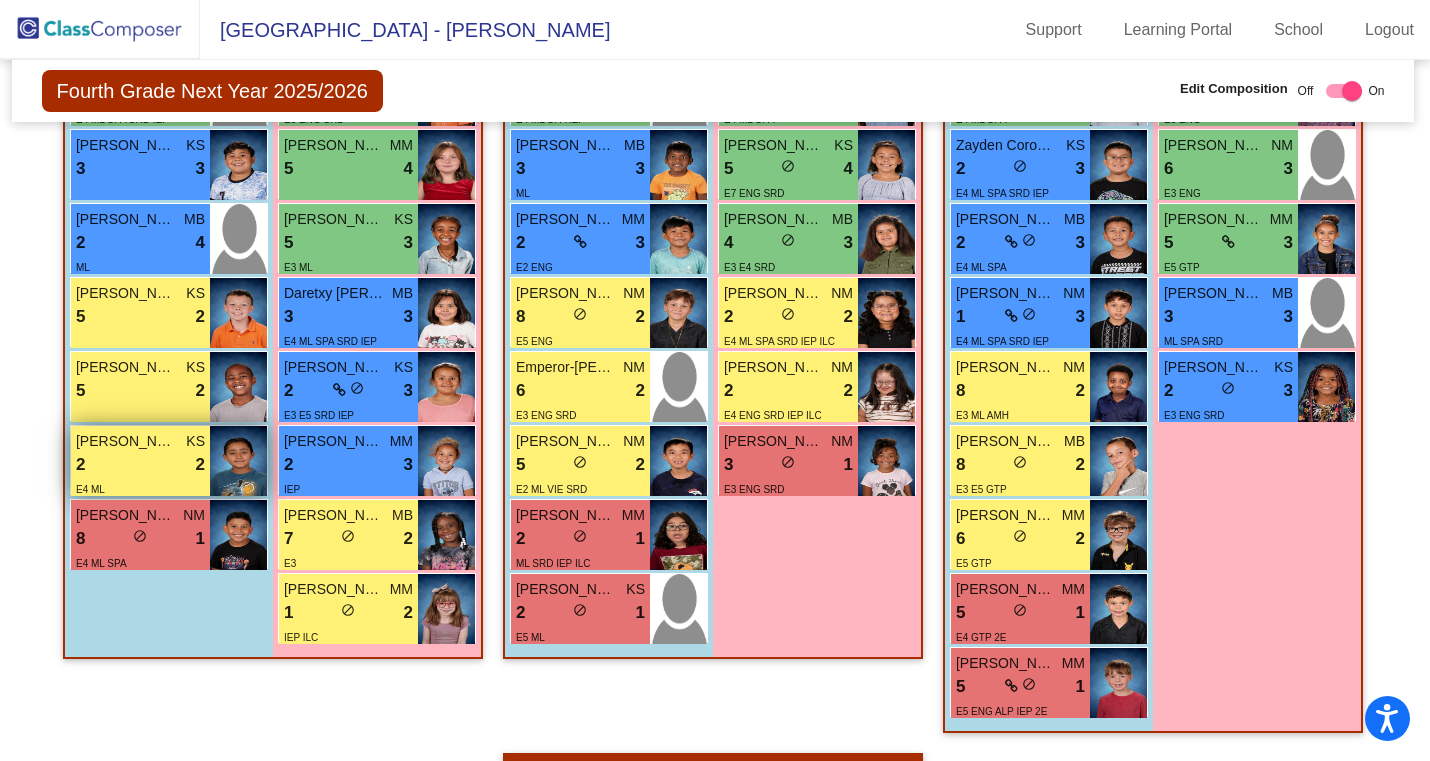 click on "2 lock do_not_disturb_alt 2" at bounding box center [140, 465] 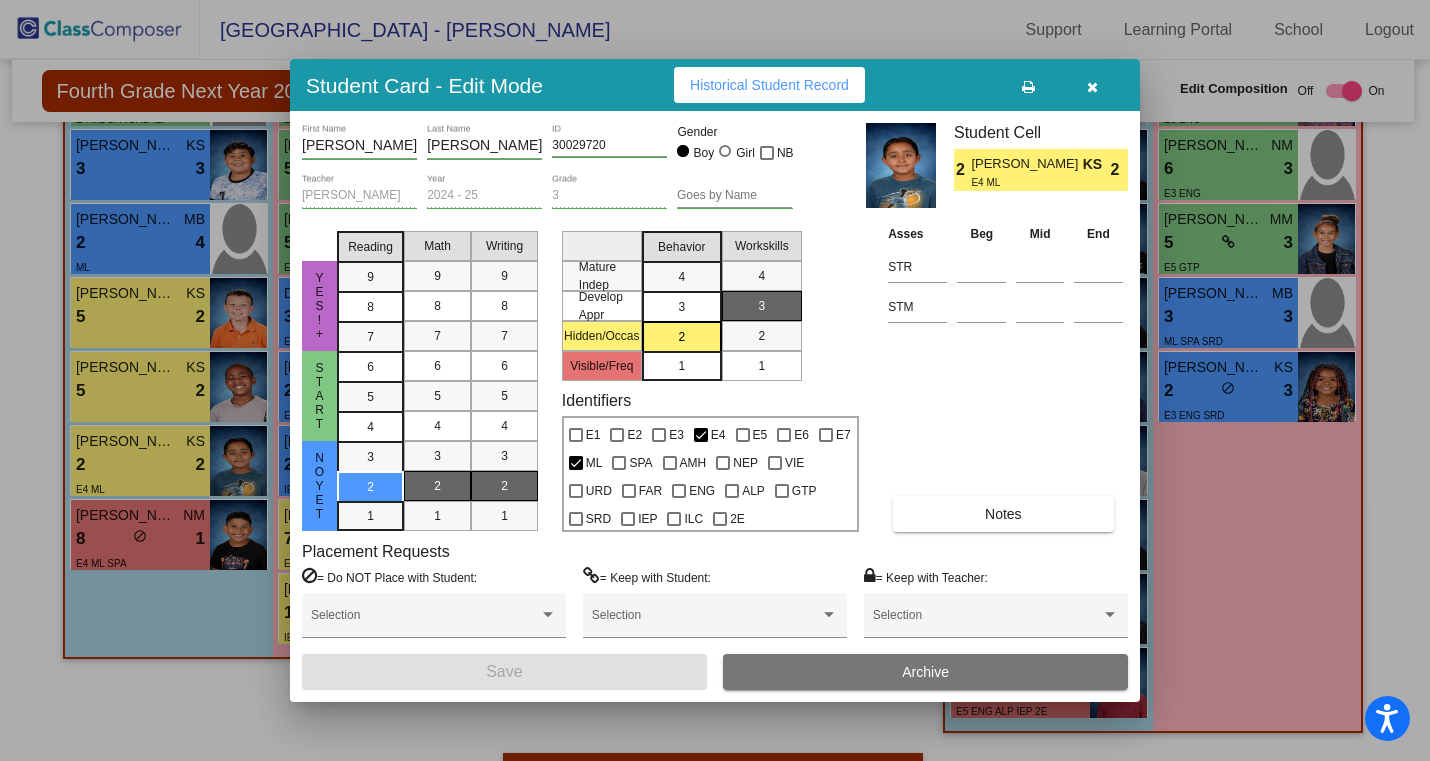 click at bounding box center [1092, 85] 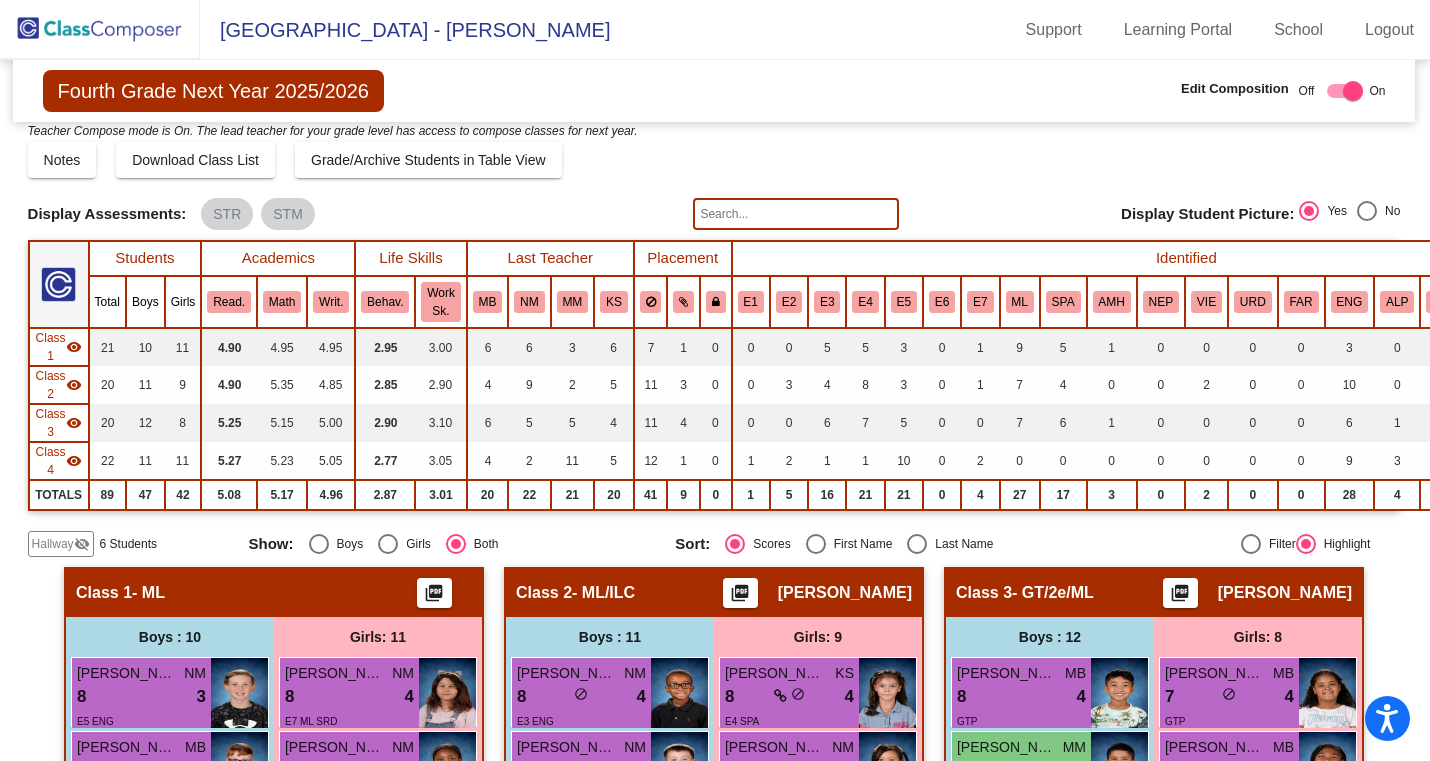 scroll, scrollTop: 0, scrollLeft: 1, axis: horizontal 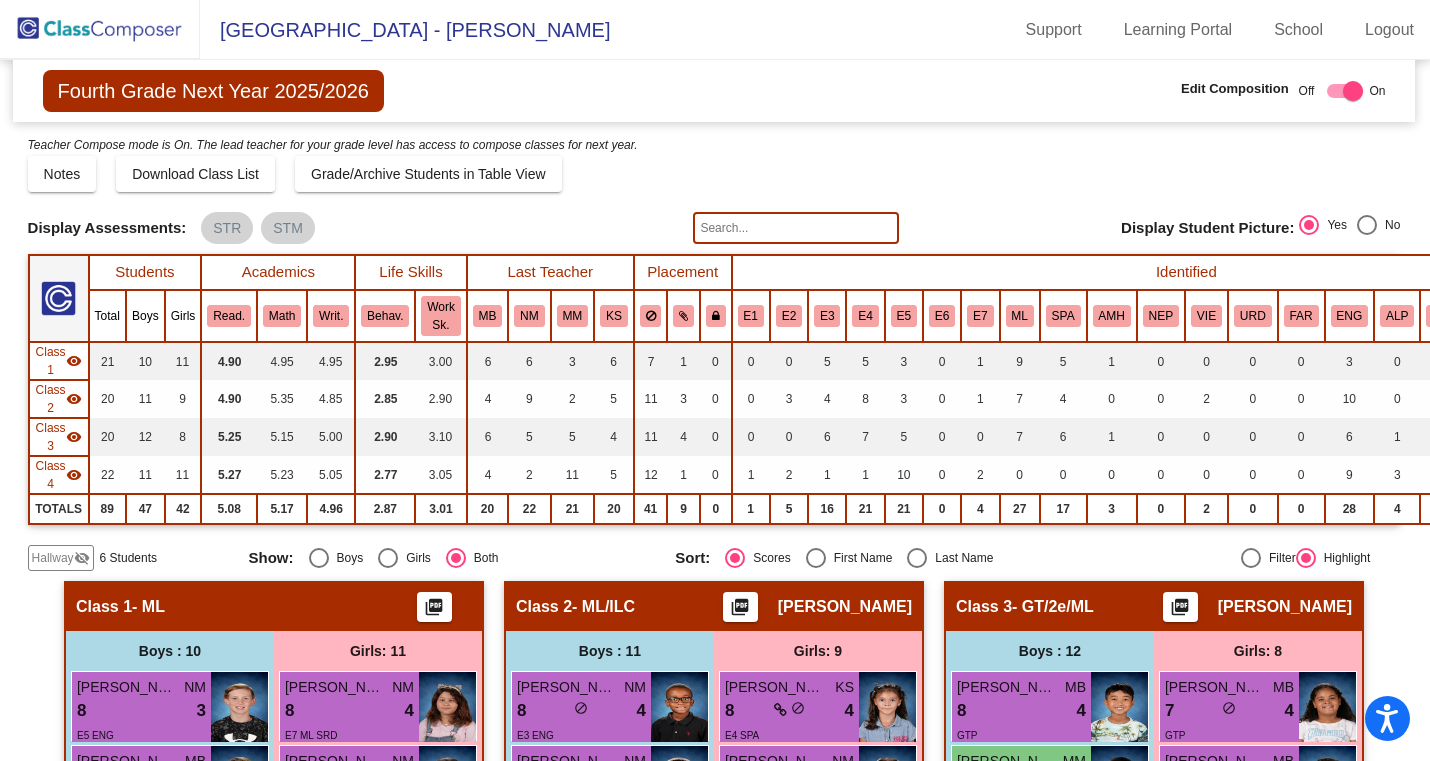 click on "Hallway" 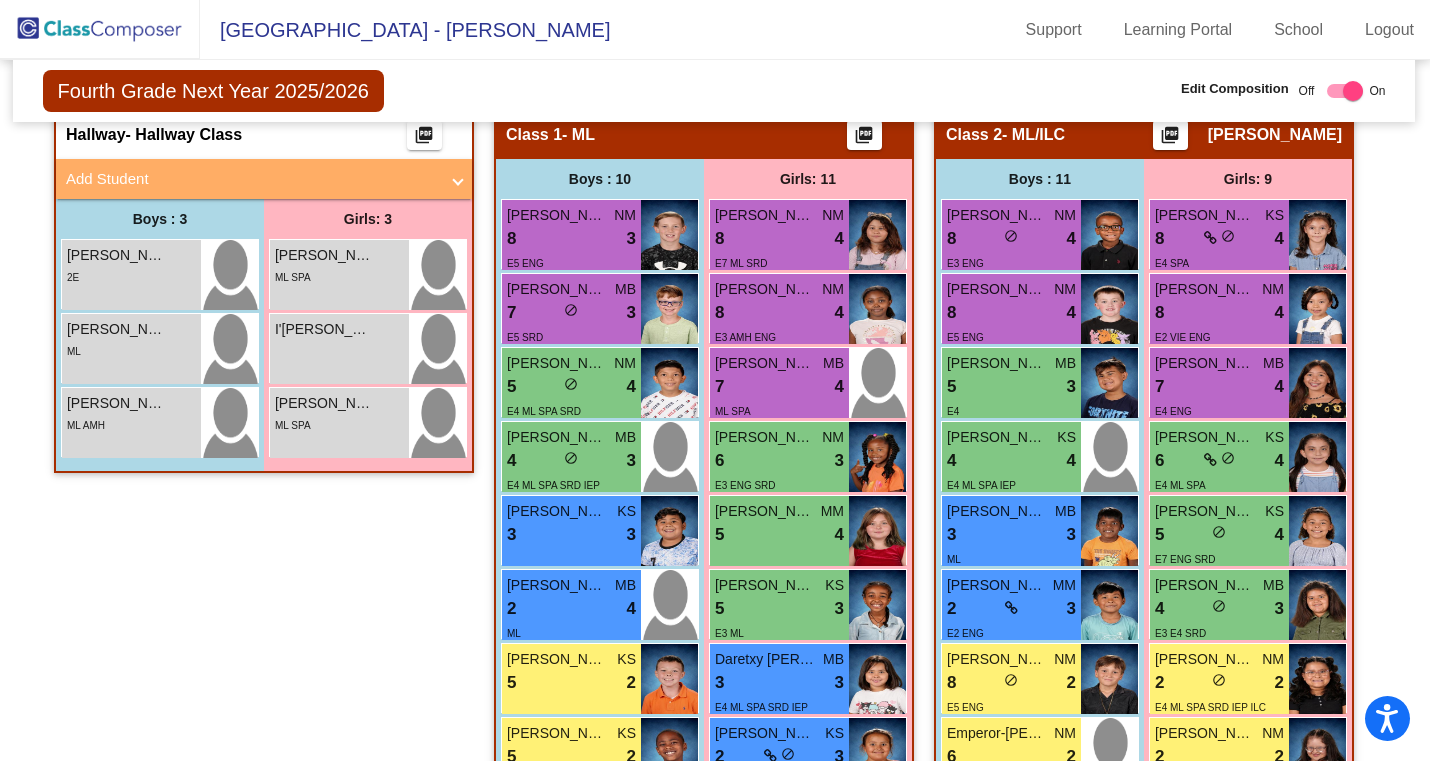 scroll, scrollTop: 474, scrollLeft: 1, axis: both 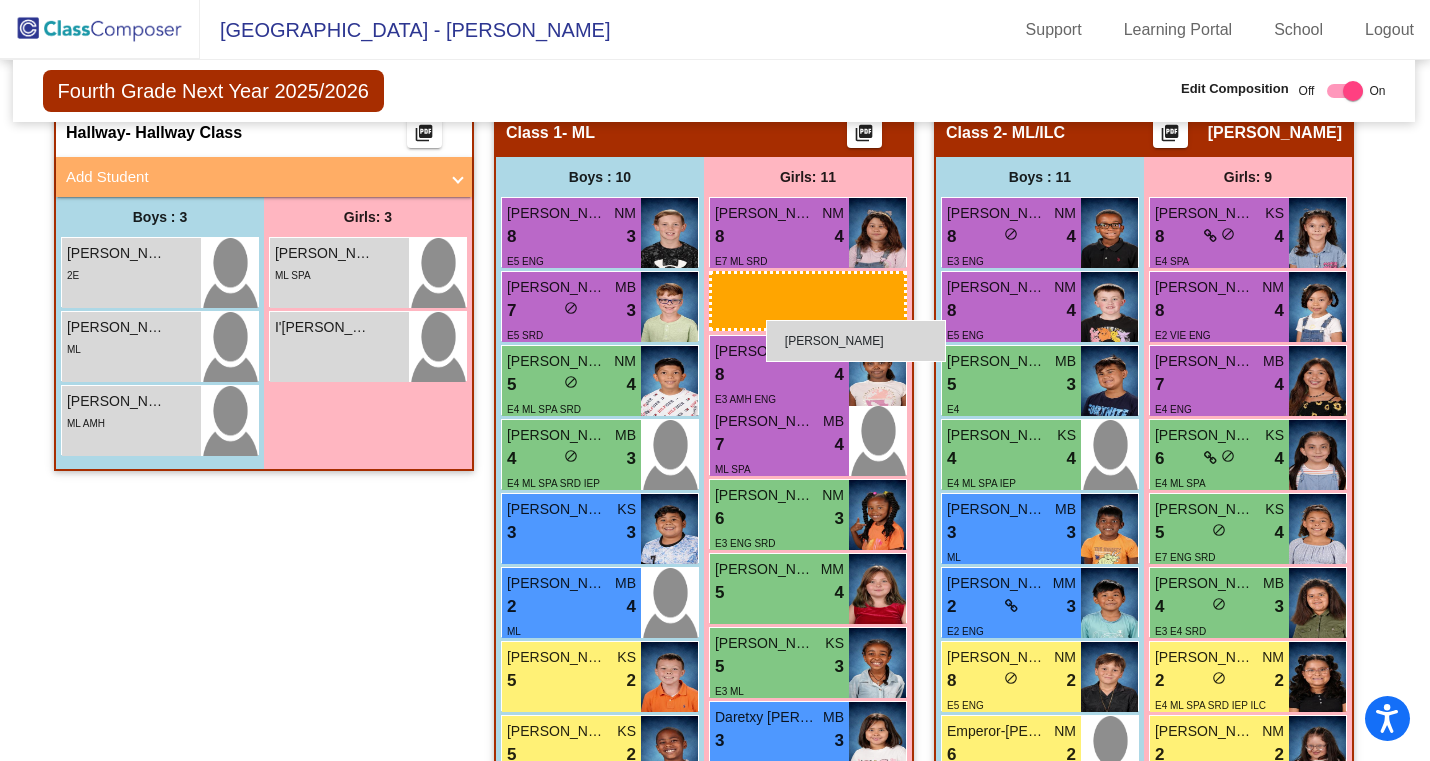 drag, startPoint x: 333, startPoint y: 419, endPoint x: 766, endPoint y: 320, distance: 444.1734 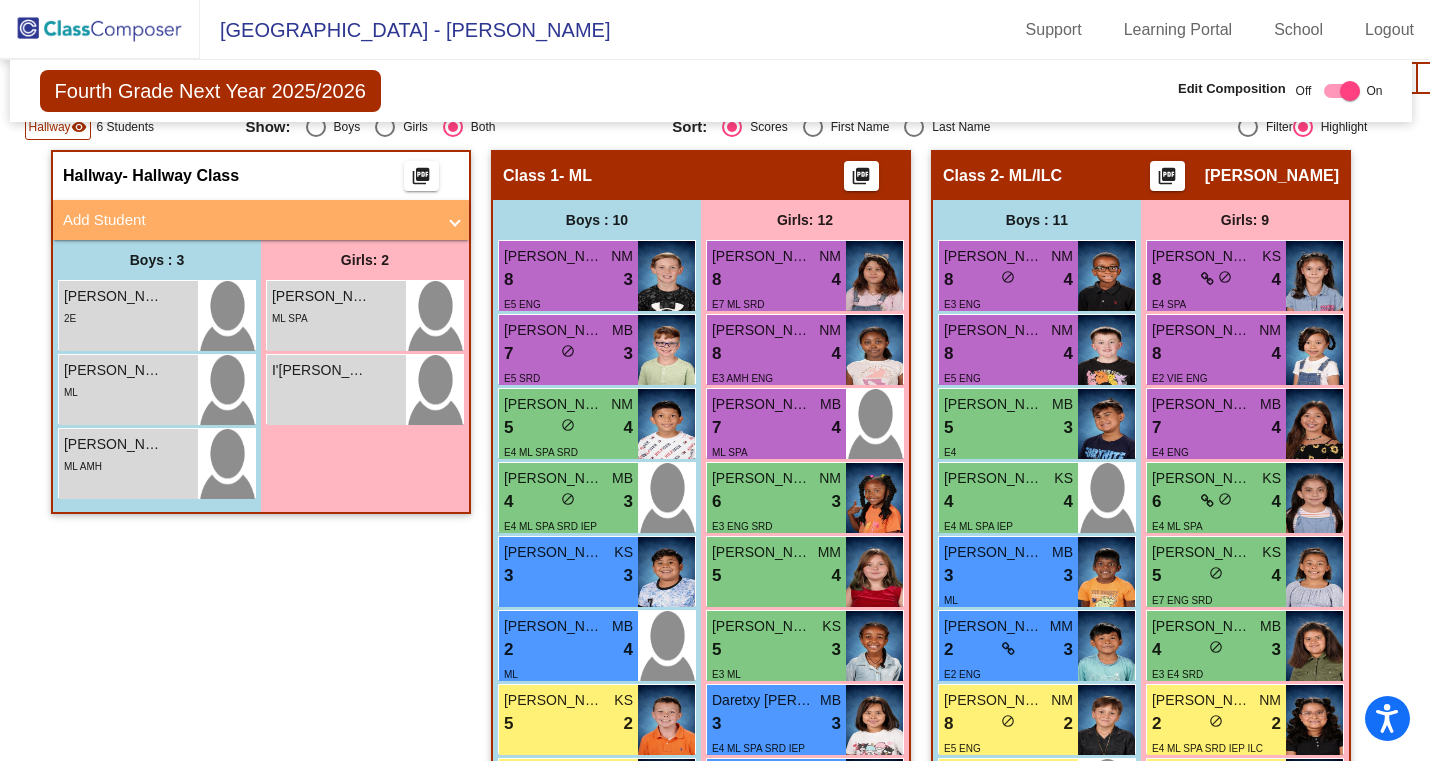 scroll, scrollTop: 438, scrollLeft: 4, axis: both 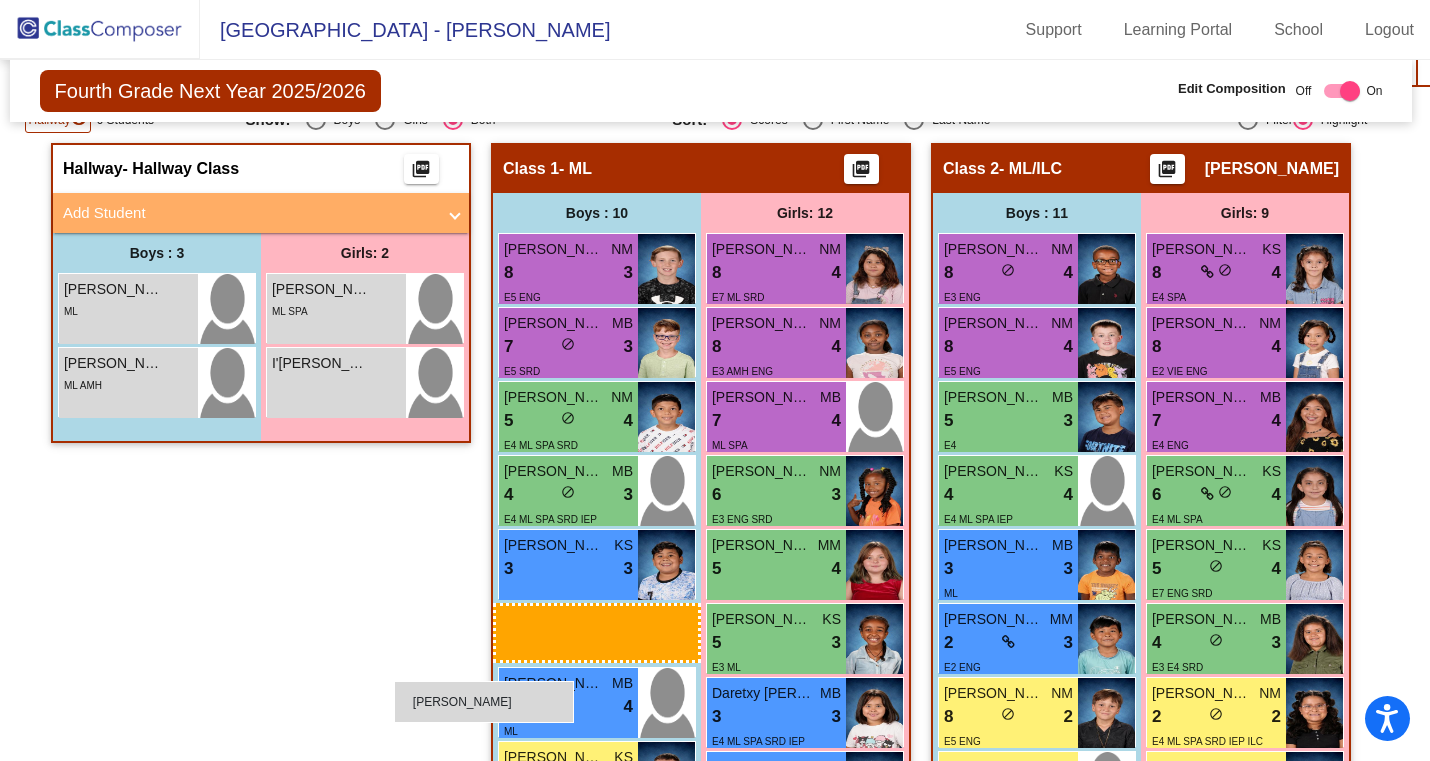 drag, startPoint x: 118, startPoint y: 310, endPoint x: 394, endPoint y: 681, distance: 462.4035 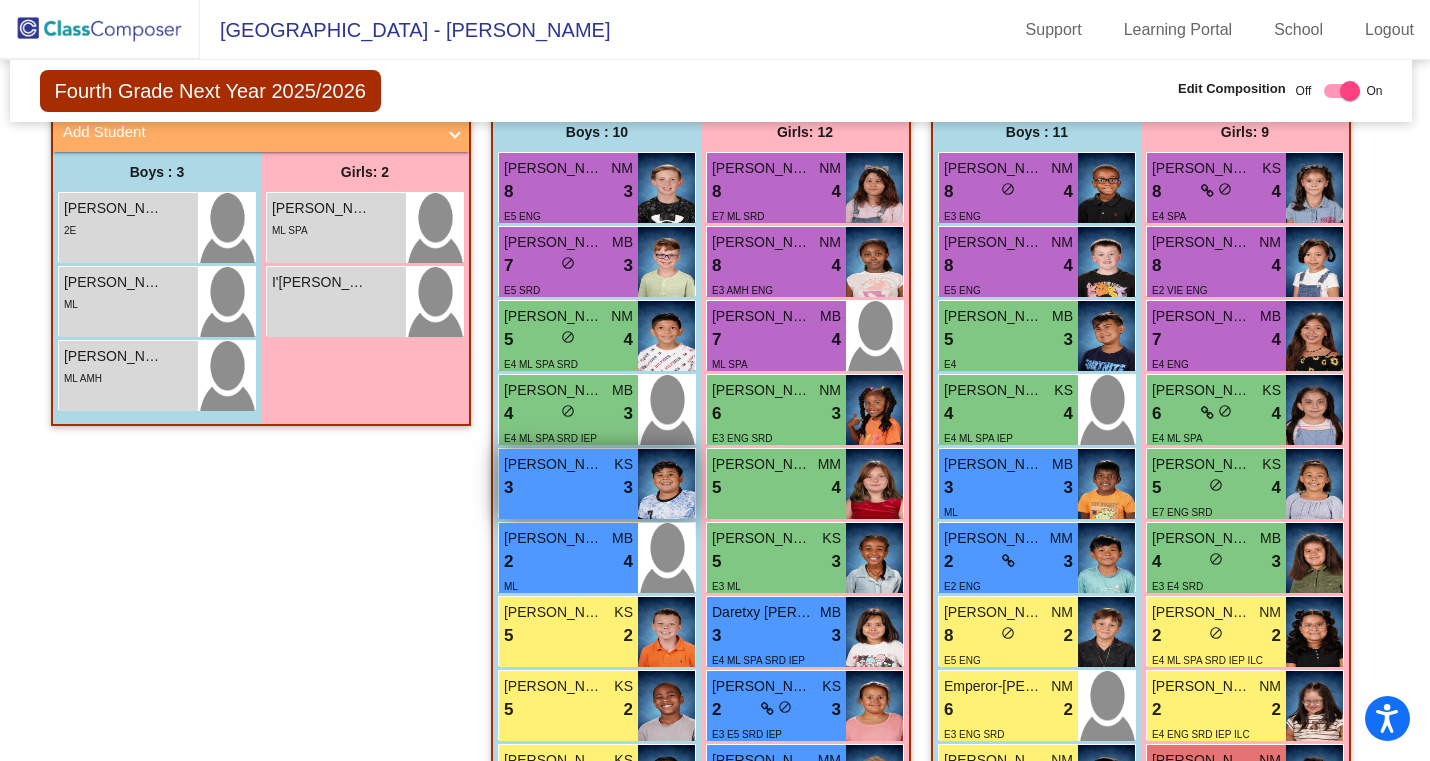 scroll, scrollTop: 511, scrollLeft: 4, axis: both 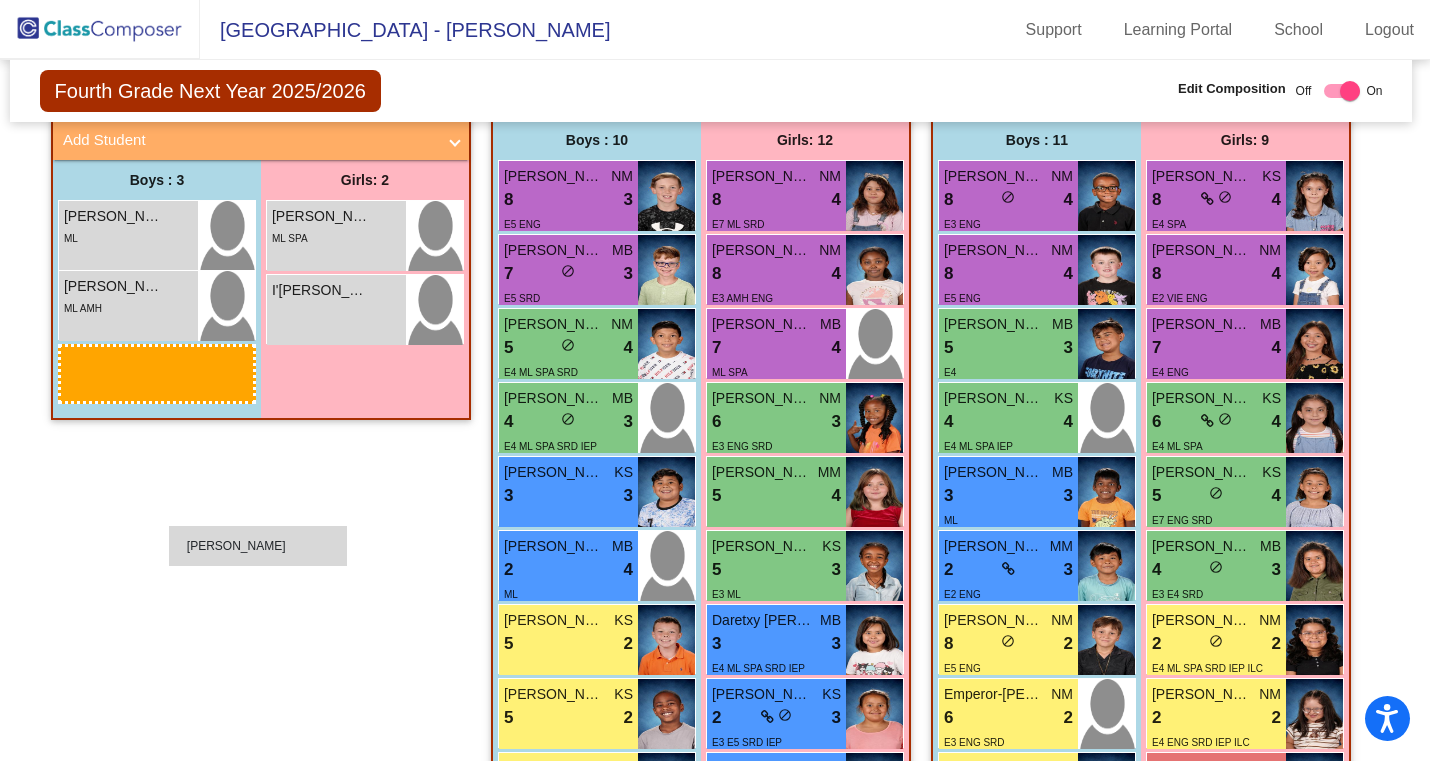 drag, startPoint x: 124, startPoint y: 249, endPoint x: 169, endPoint y: 525, distance: 279.6444 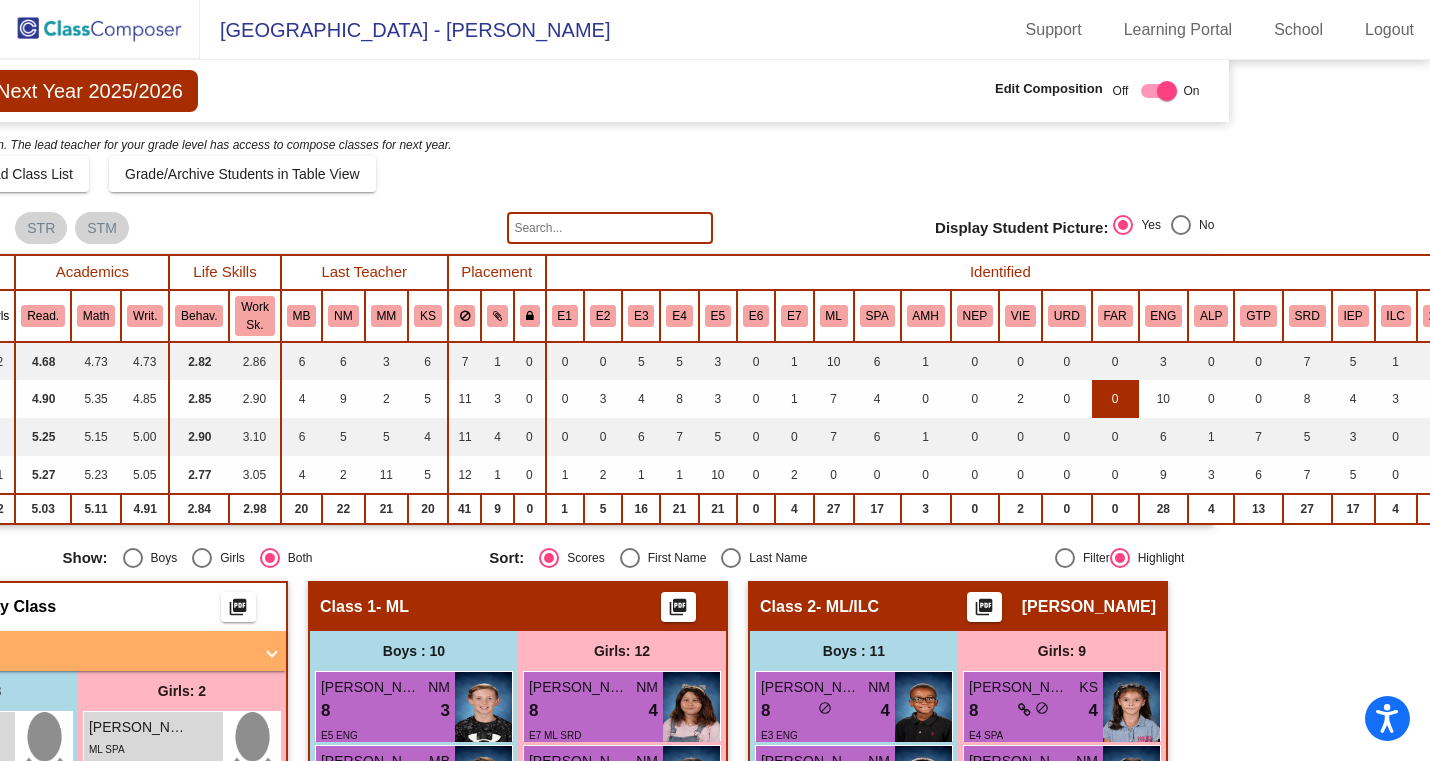scroll, scrollTop: 0, scrollLeft: 223, axis: horizontal 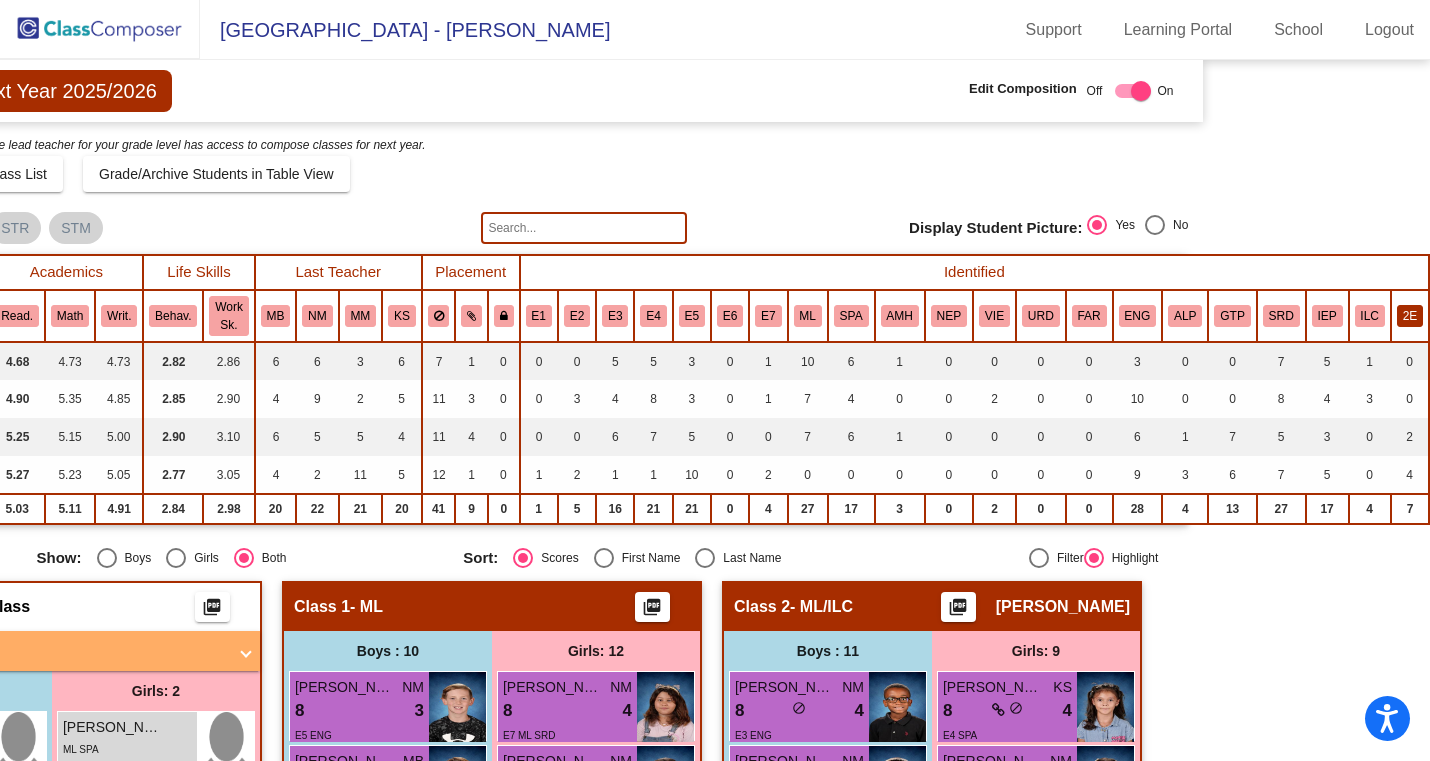 click on "2E" 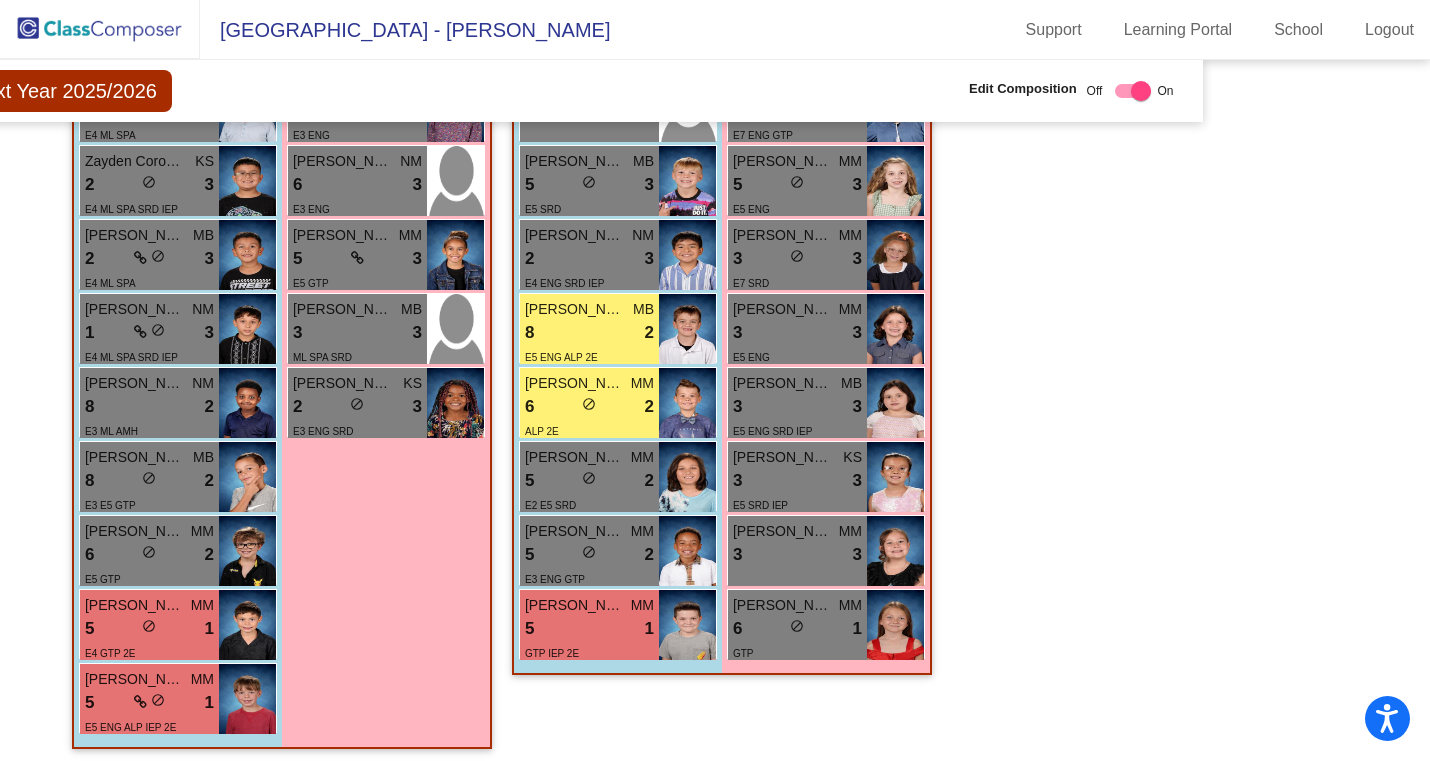 scroll, scrollTop: 1849, scrollLeft: 223, axis: both 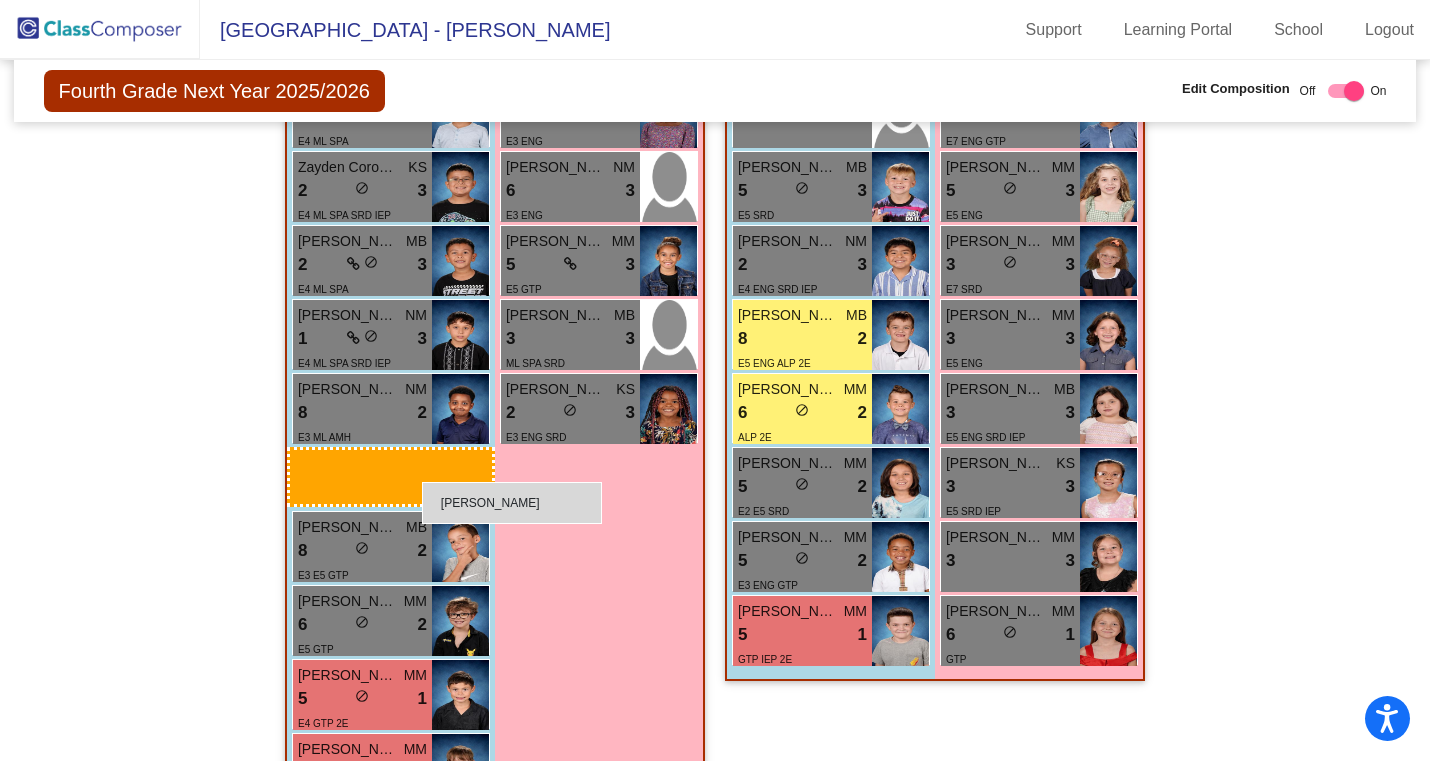 drag, startPoint x: 120, startPoint y: 423, endPoint x: 422, endPoint y: 481, distance: 307.5191 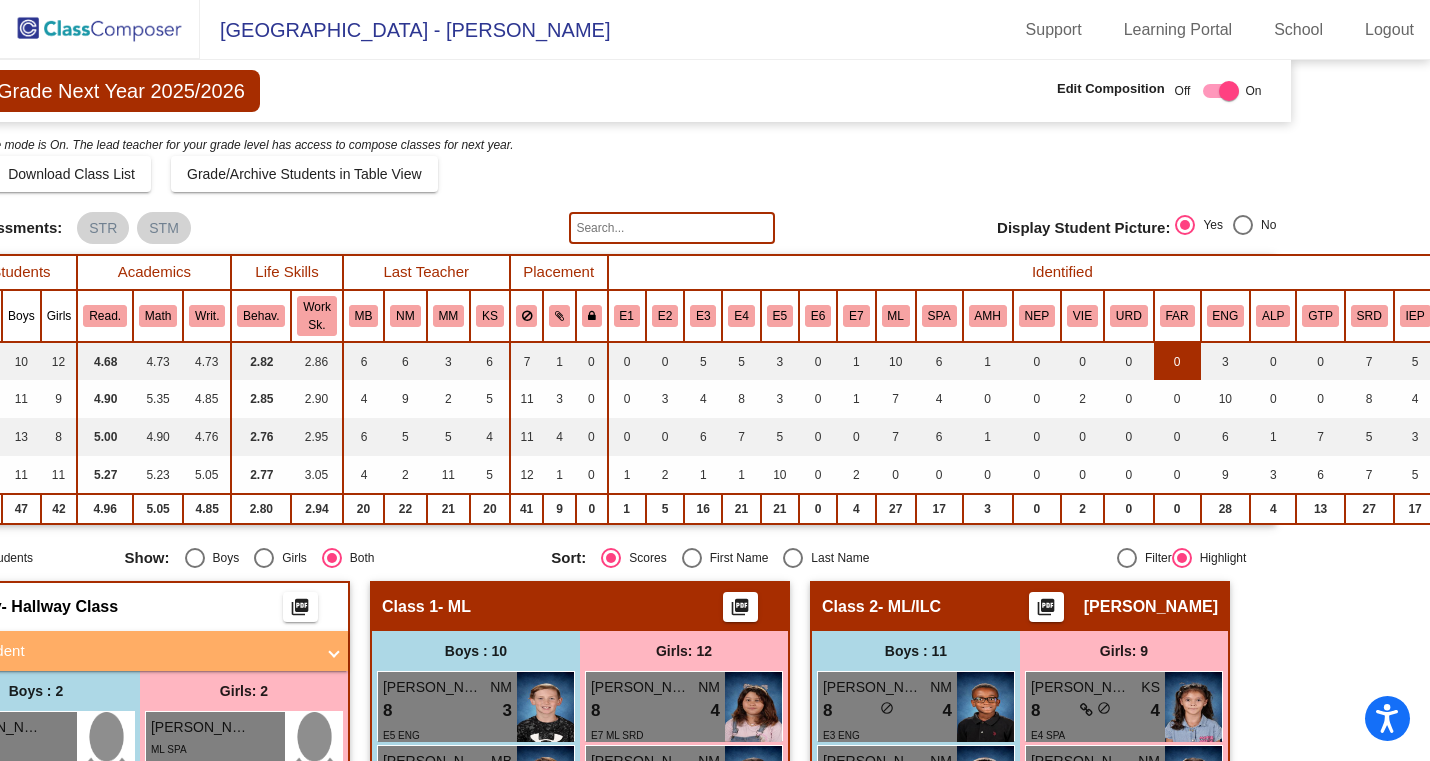 scroll, scrollTop: 0, scrollLeft: 223, axis: horizontal 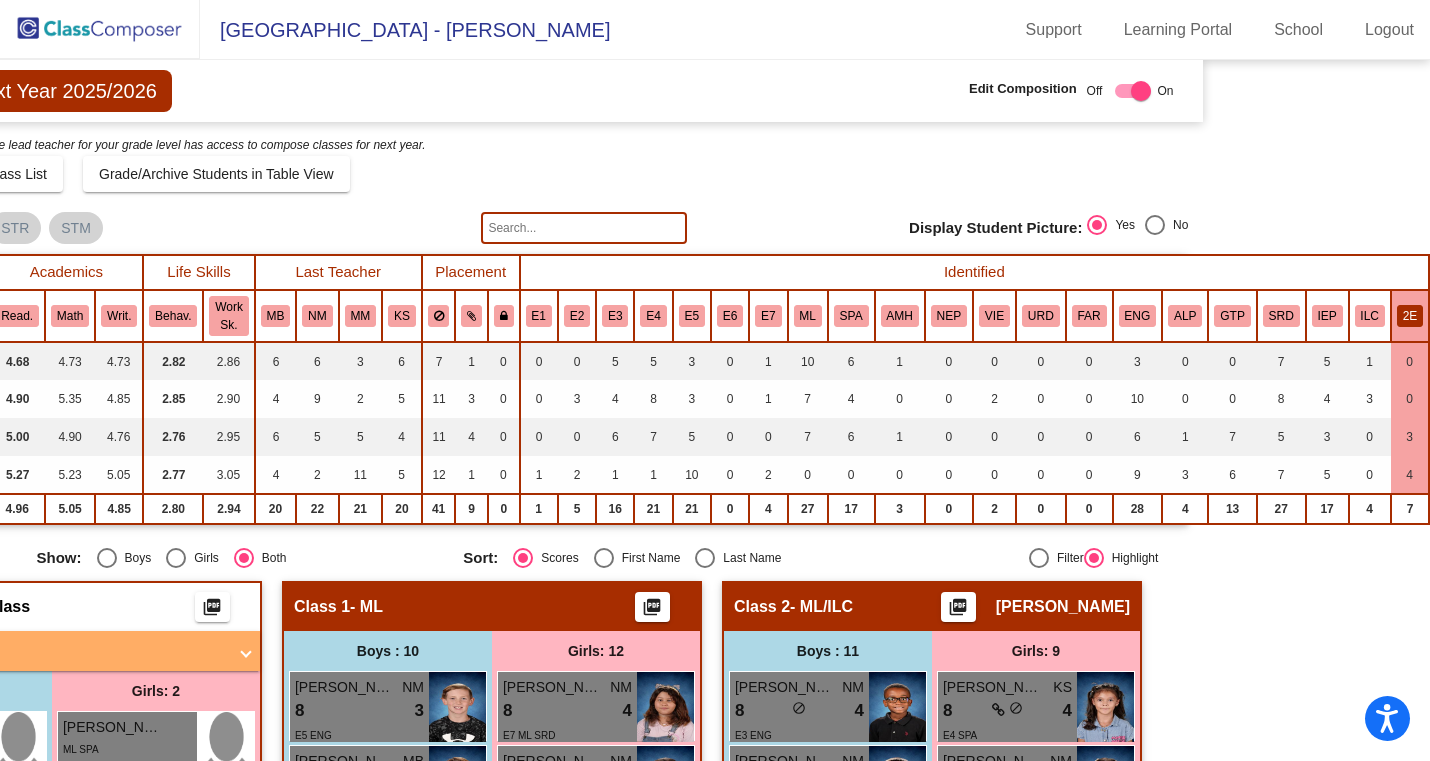click on "2E" 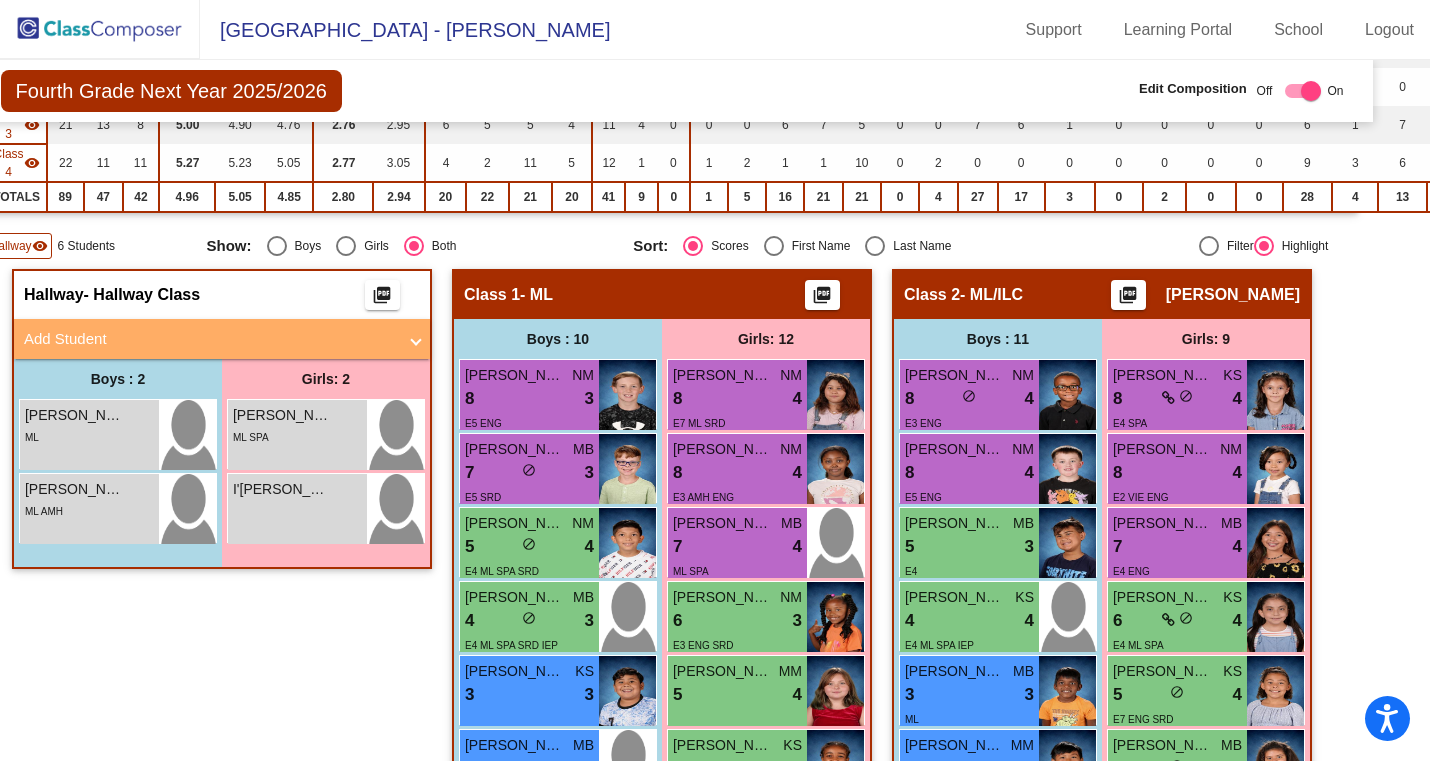 scroll, scrollTop: 318, scrollLeft: 43, axis: both 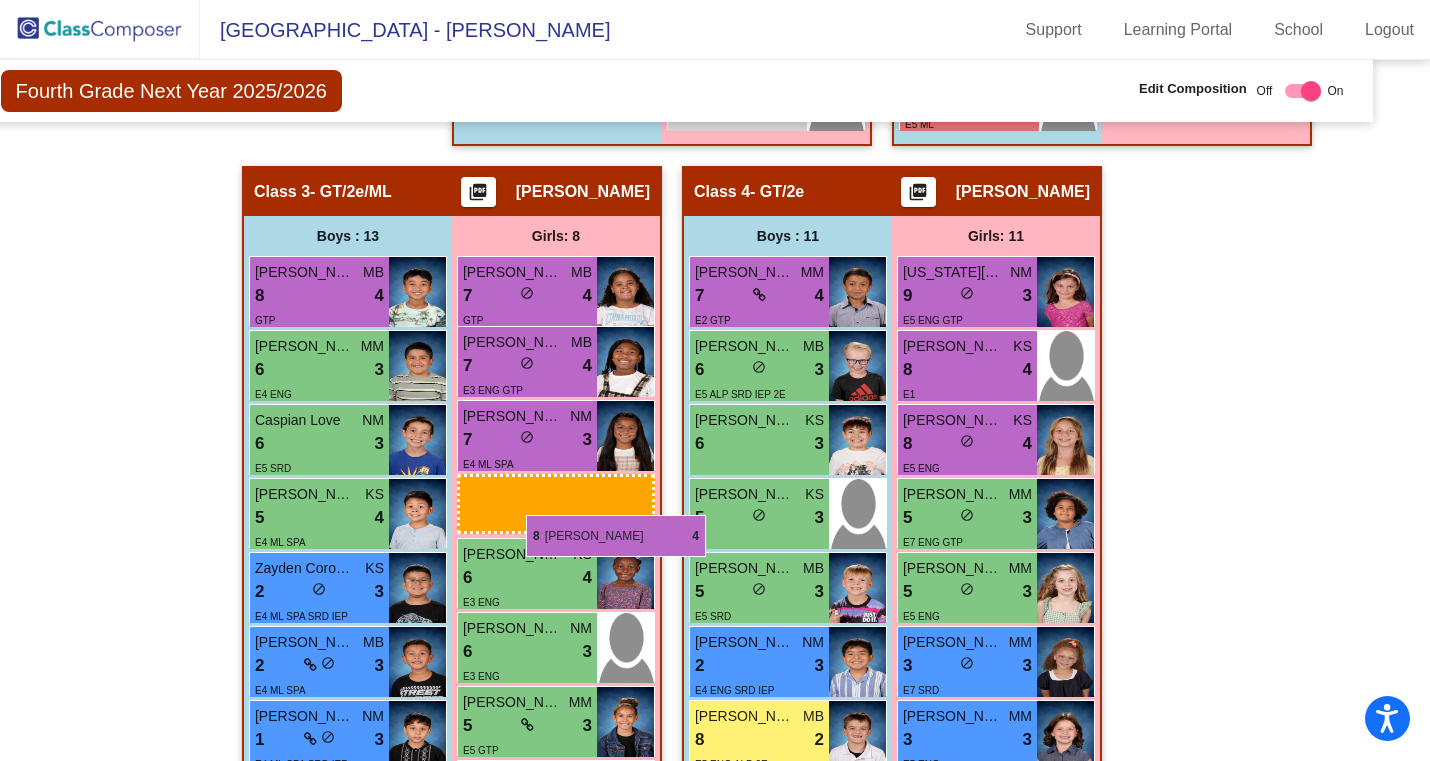 drag, startPoint x: 764, startPoint y: 386, endPoint x: 526, endPoint y: 514, distance: 270.23694 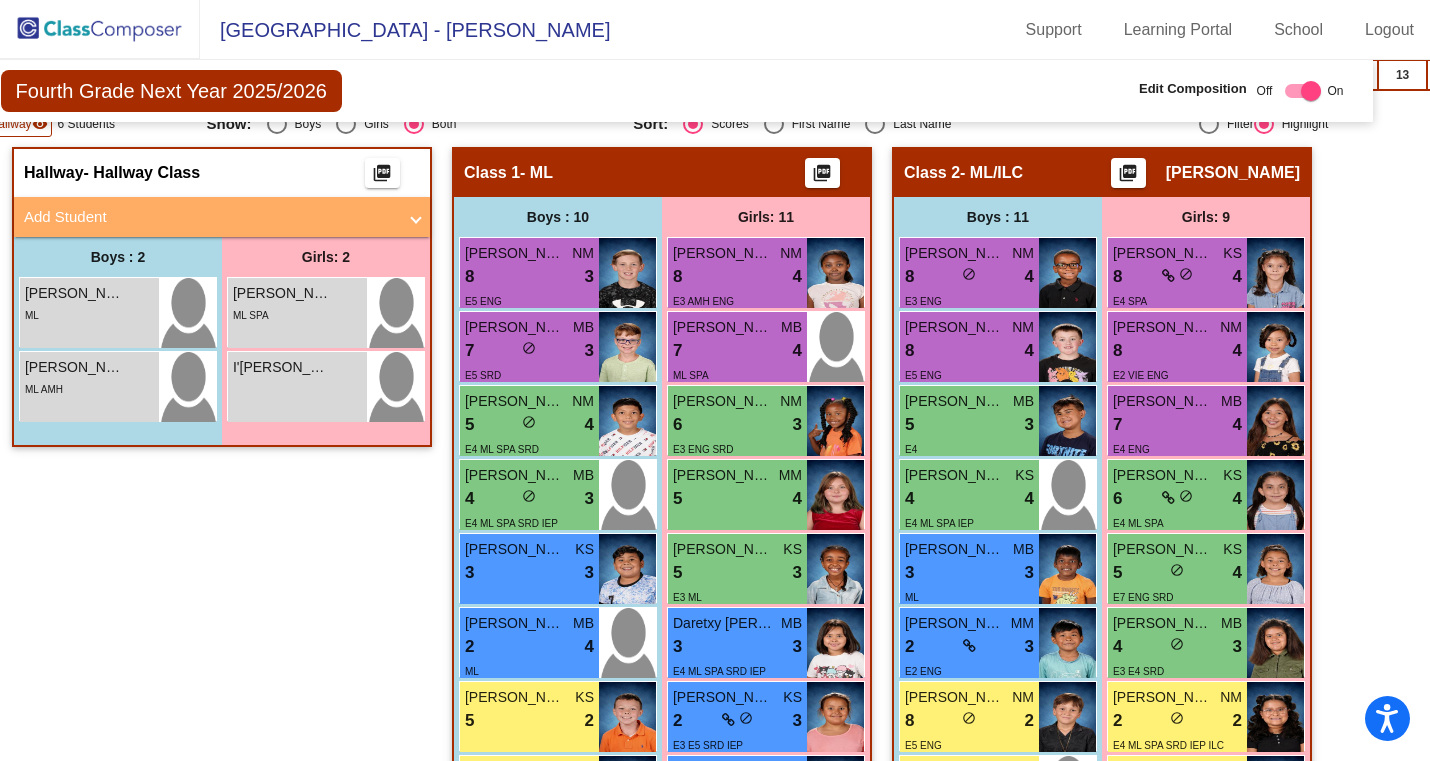 scroll, scrollTop: 431, scrollLeft: 43, axis: both 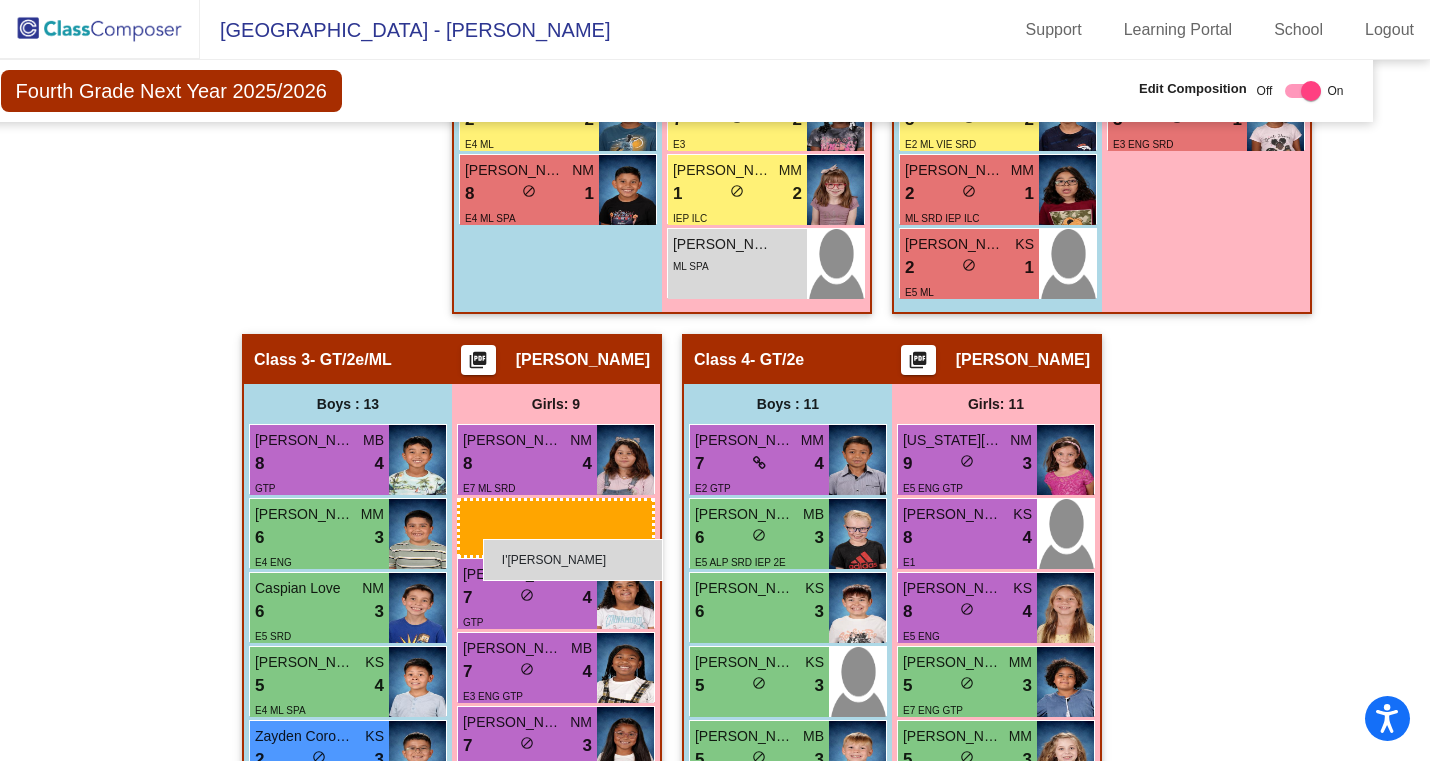 drag, startPoint x: 313, startPoint y: 389, endPoint x: 483, endPoint y: 539, distance: 226.71568 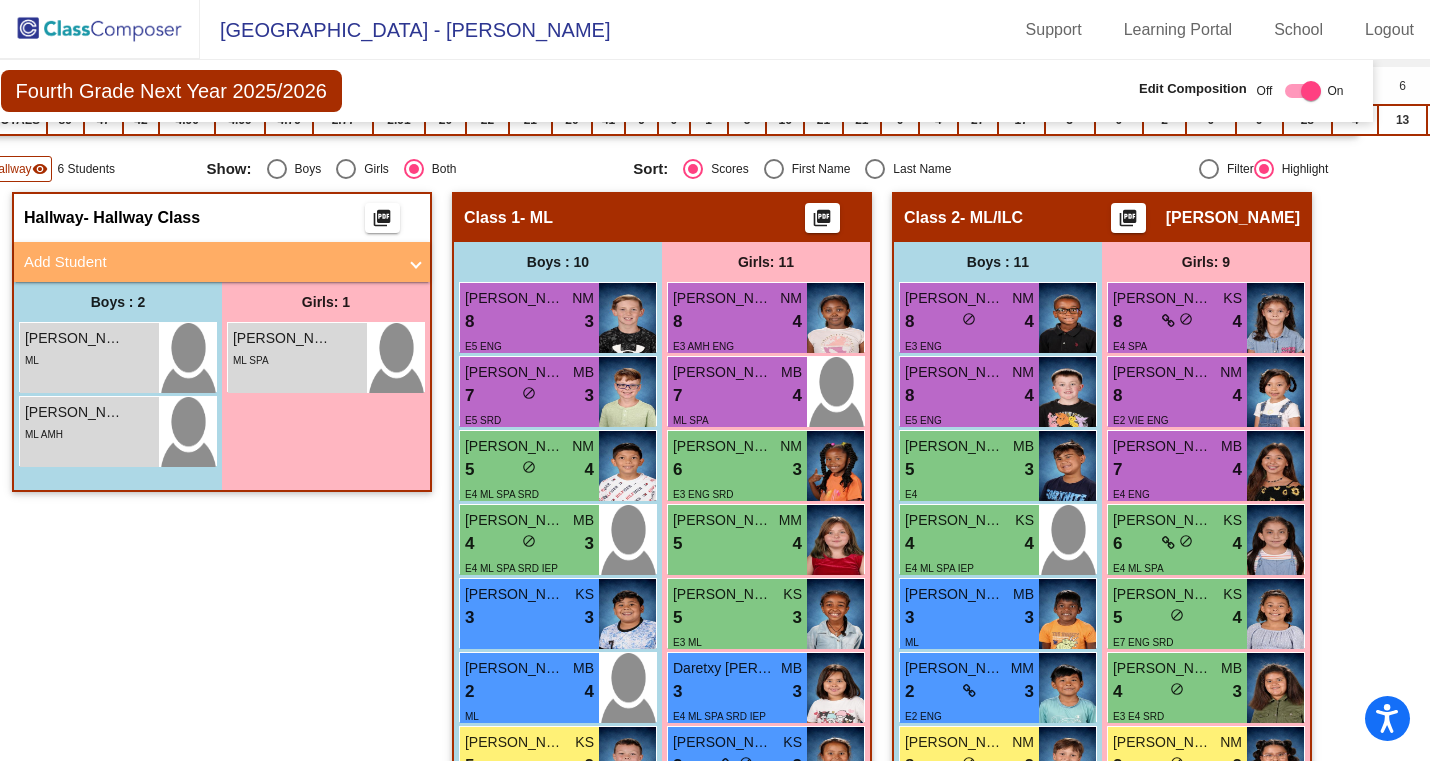 scroll, scrollTop: 391, scrollLeft: 43, axis: both 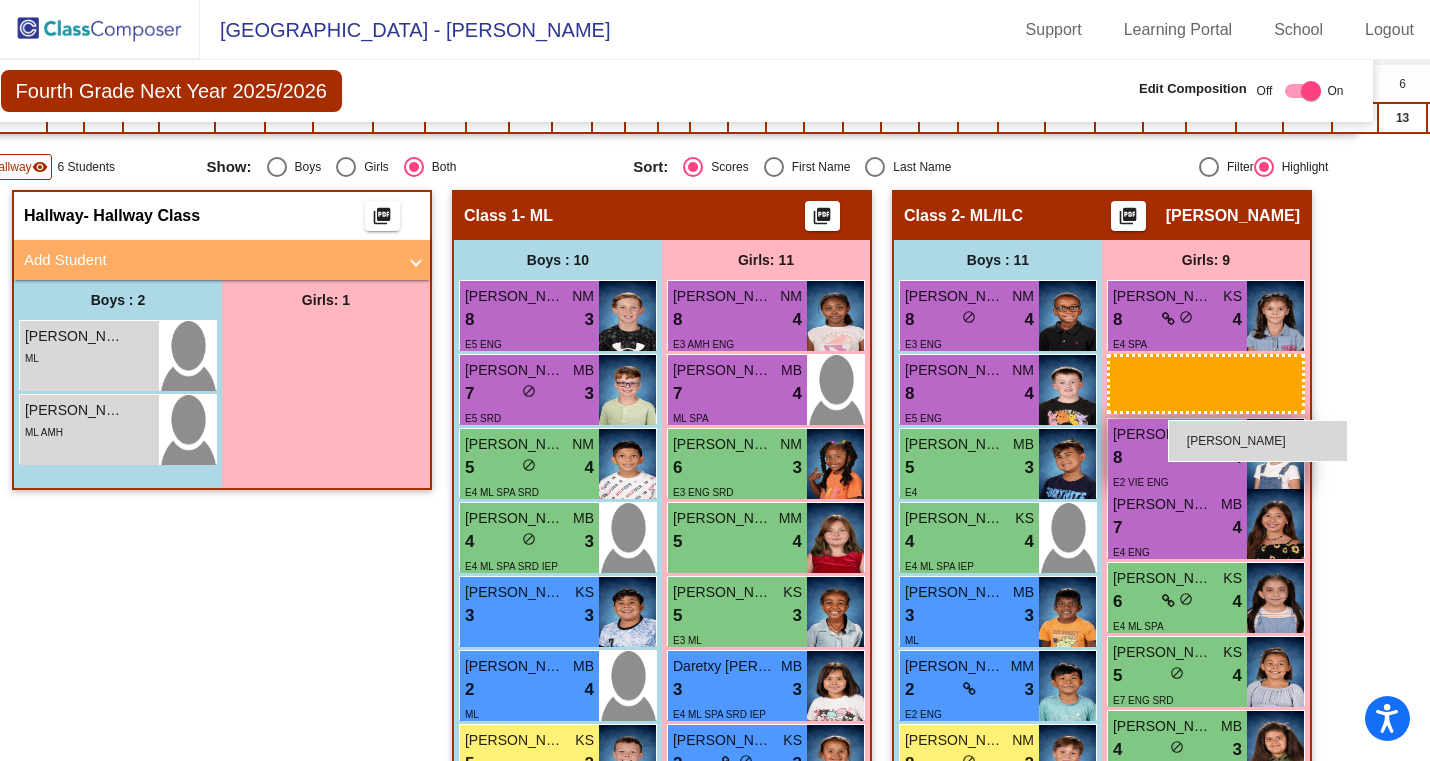 drag, startPoint x: 311, startPoint y: 368, endPoint x: 1168, endPoint y: 419, distance: 858.5162 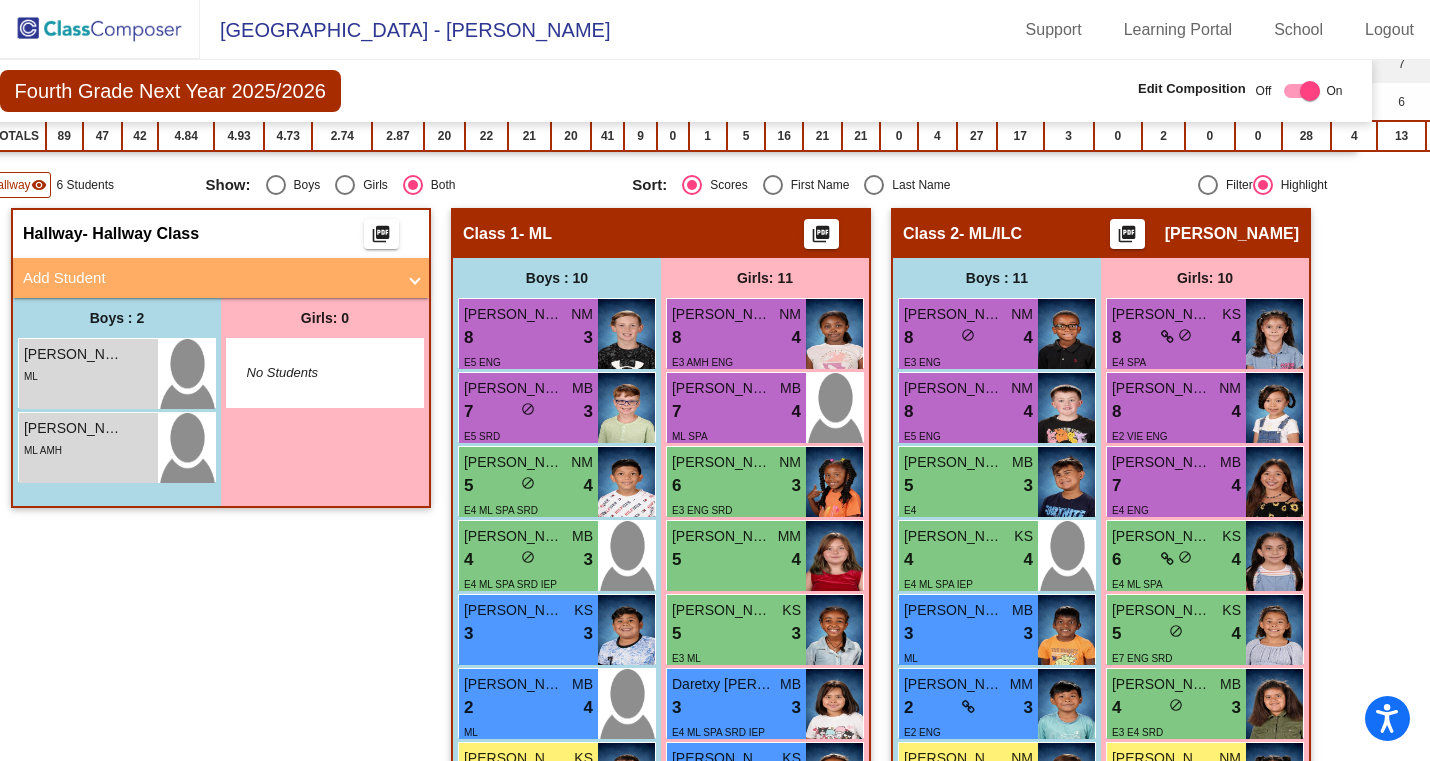 scroll, scrollTop: 387, scrollLeft: 44, axis: both 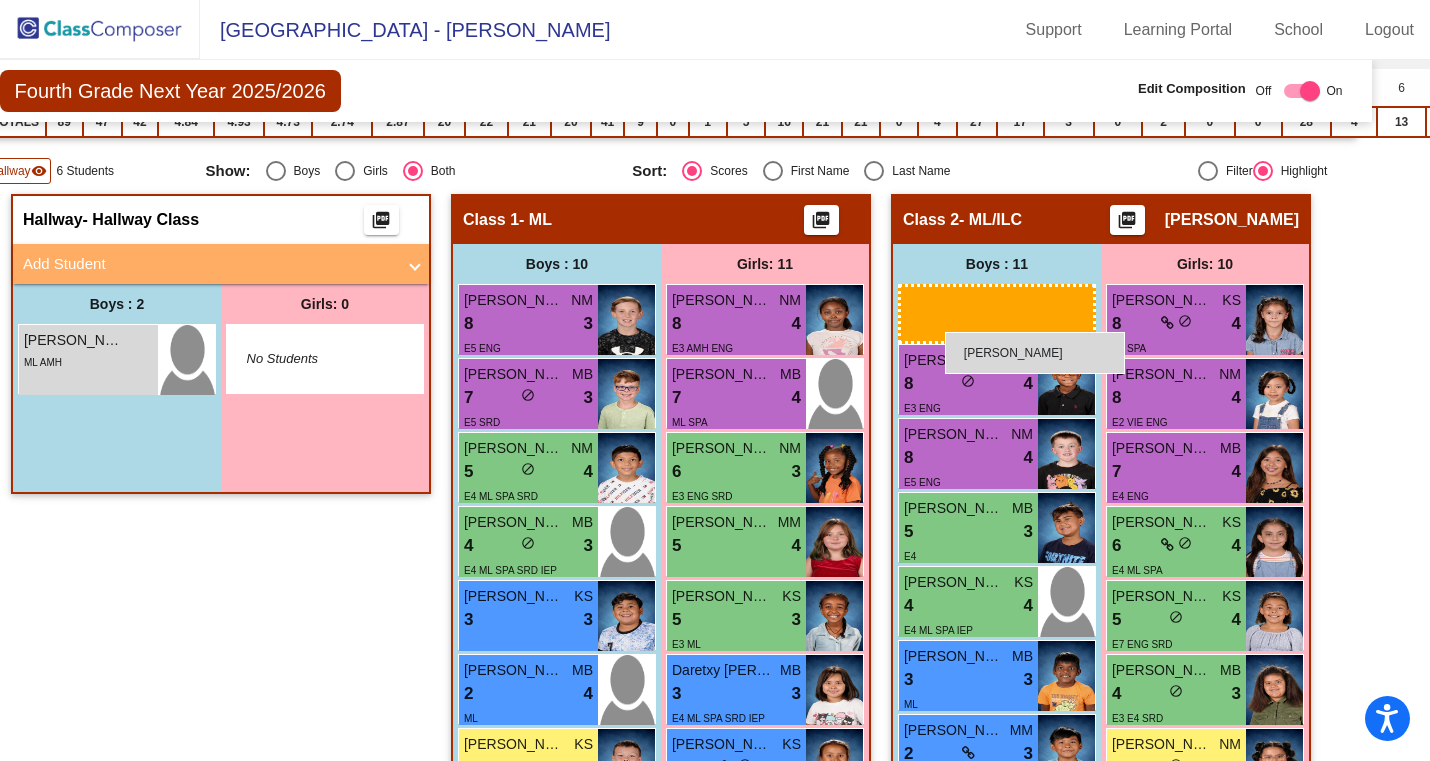 drag, startPoint x: 127, startPoint y: 353, endPoint x: 945, endPoint y: 332, distance: 818.26953 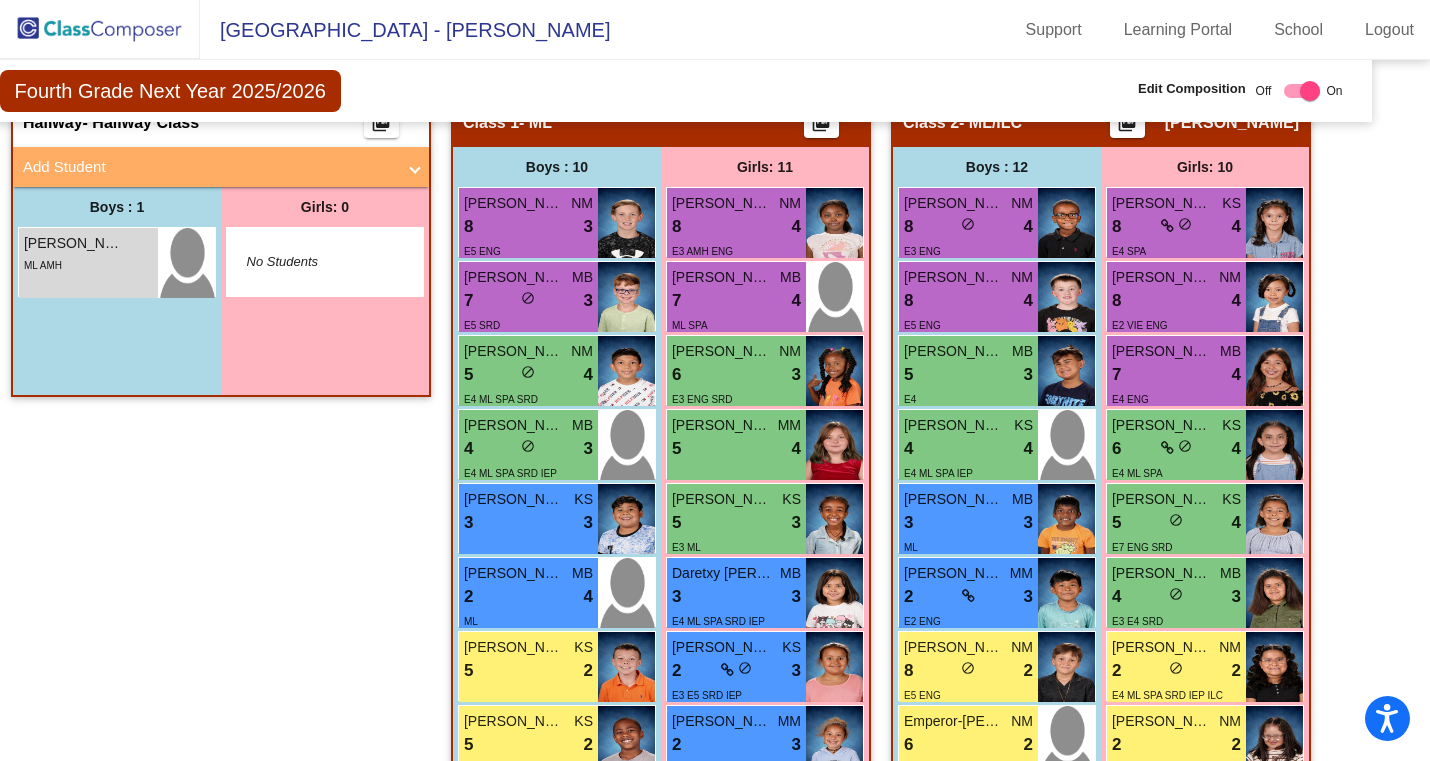 scroll, scrollTop: 475, scrollLeft: 44, axis: both 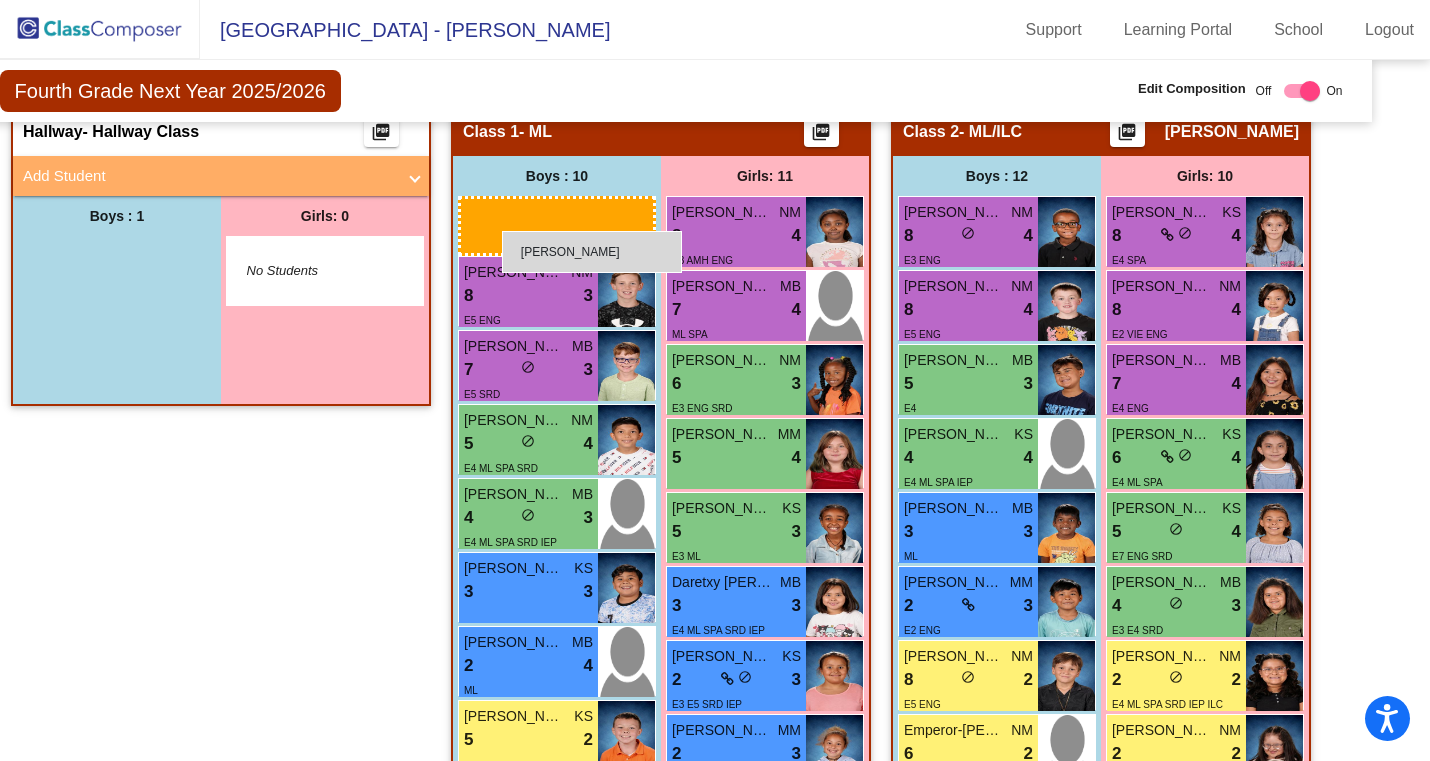 drag, startPoint x: 104, startPoint y: 269, endPoint x: 502, endPoint y: 230, distance: 399.90625 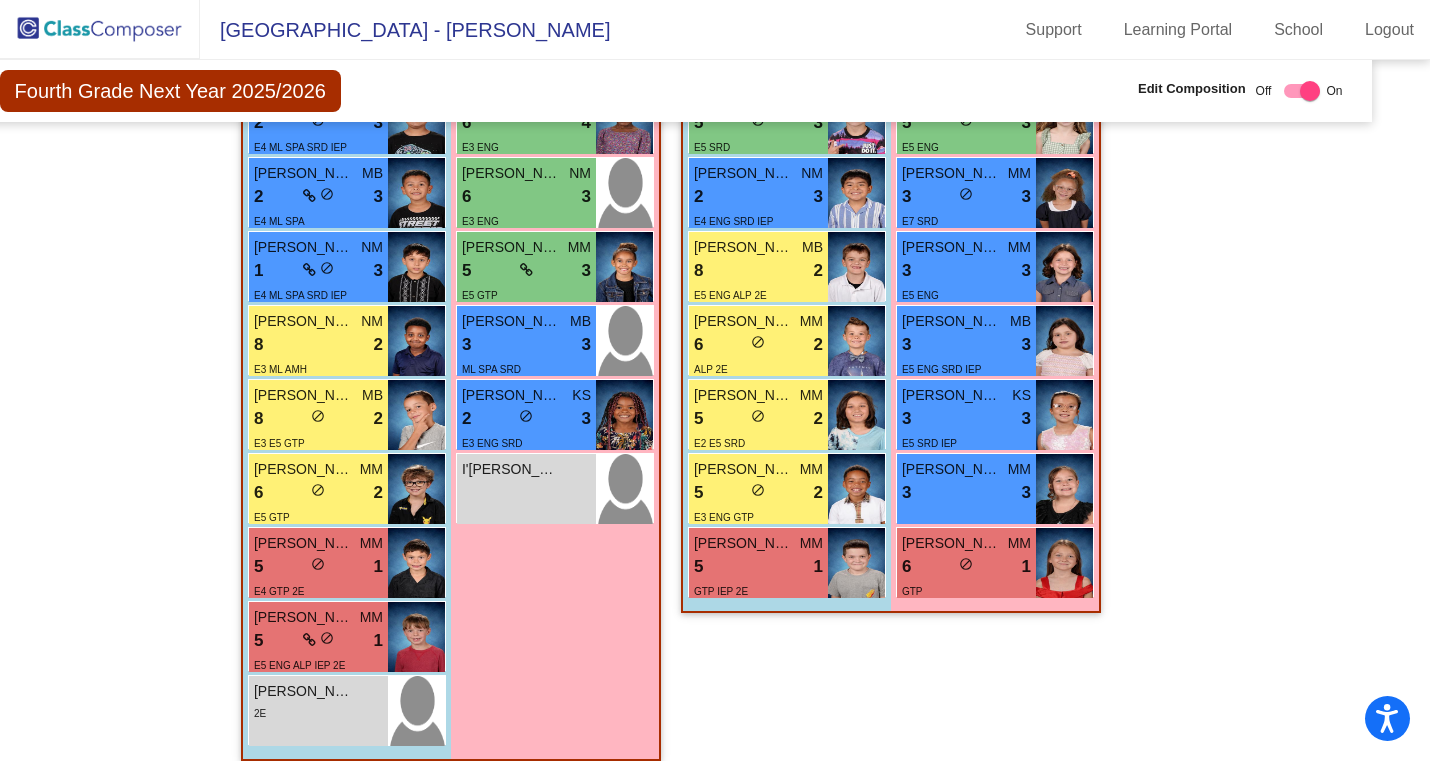 scroll, scrollTop: 1869, scrollLeft: 44, axis: both 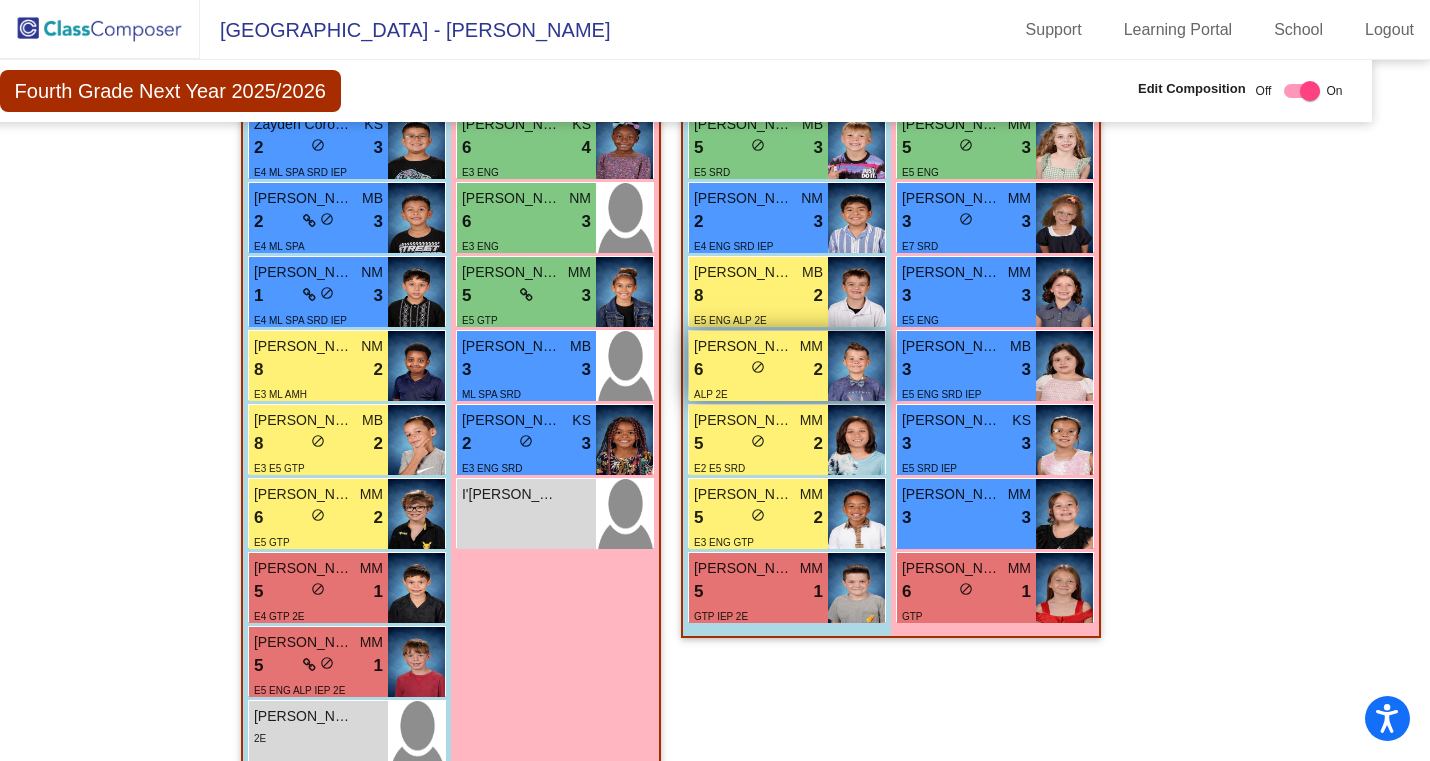 click on "6 lock do_not_disturb_alt 2" at bounding box center [758, 370] 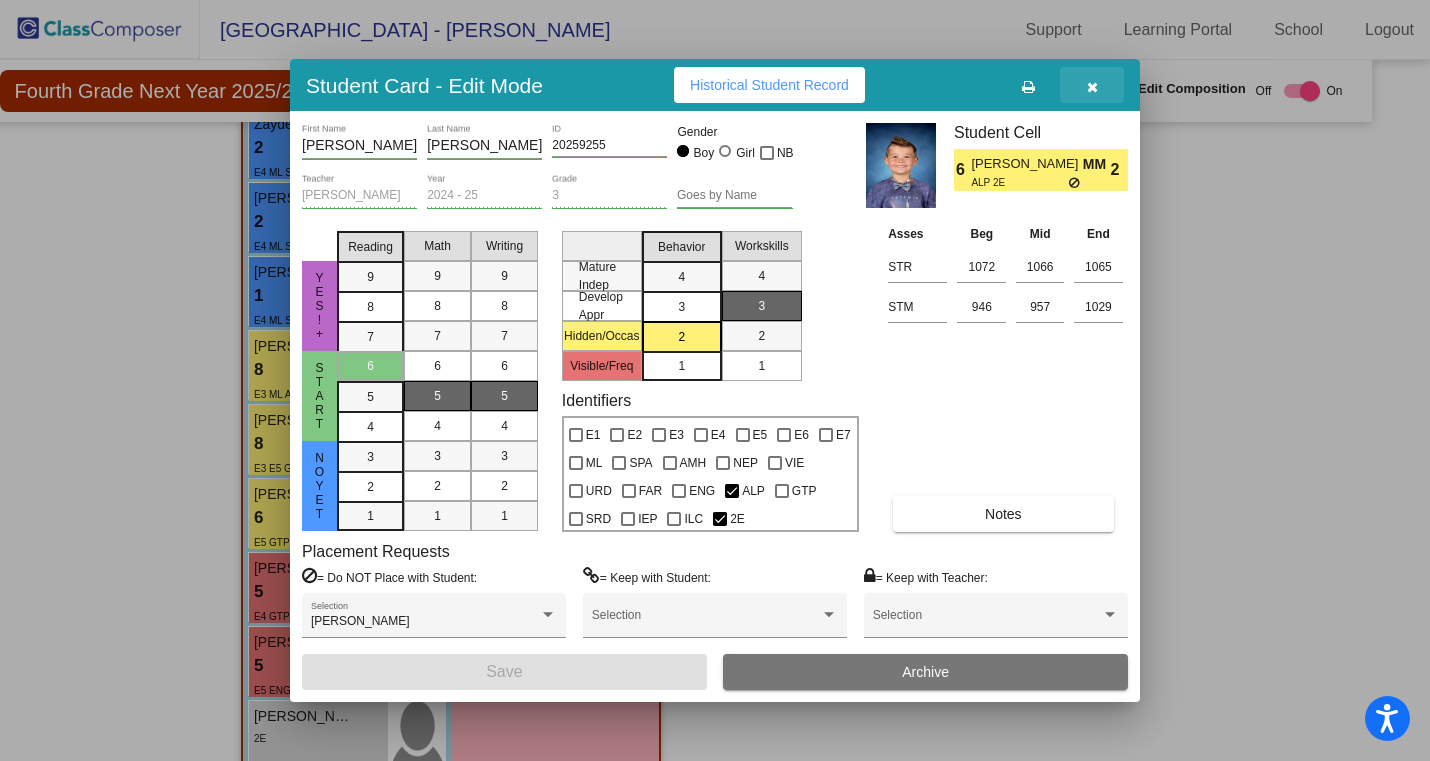 click at bounding box center (1092, 87) 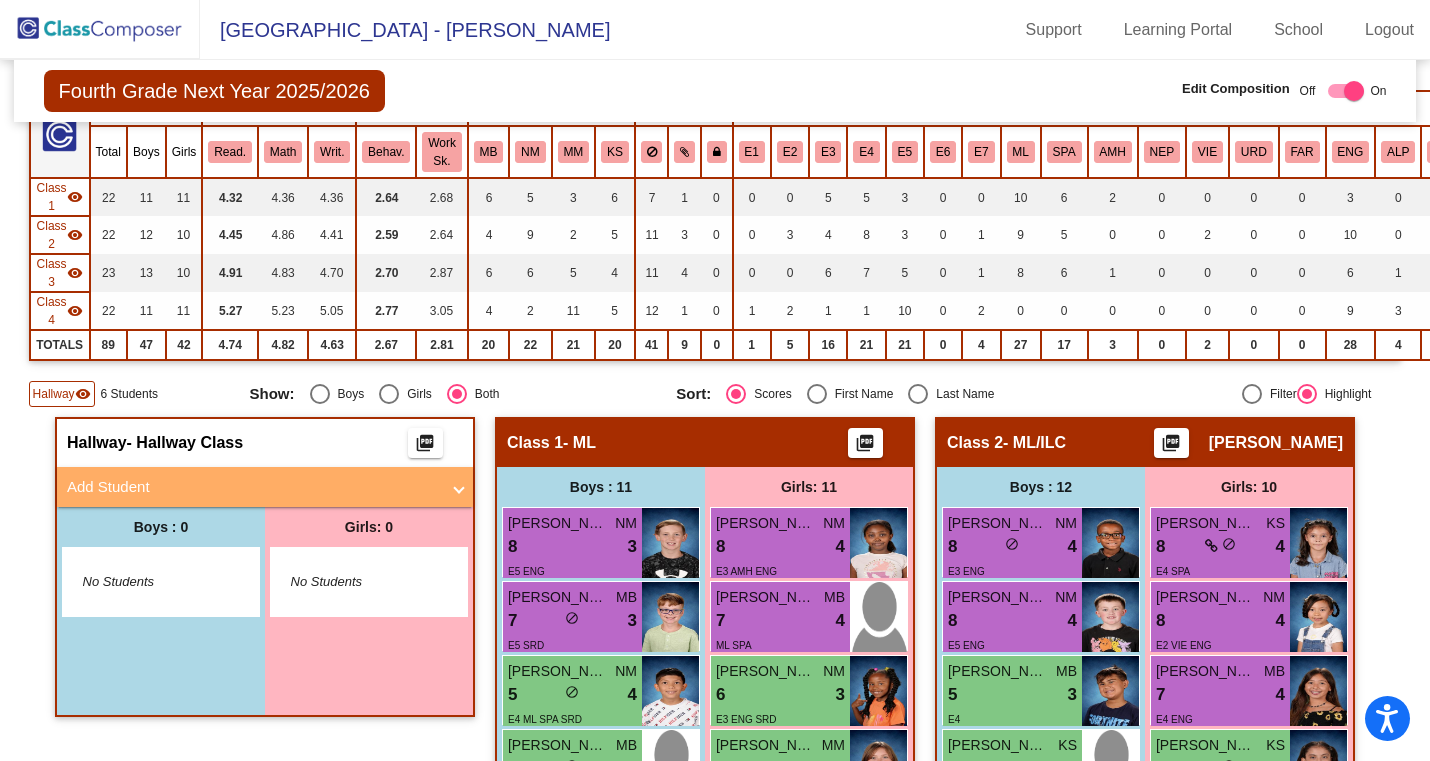 scroll, scrollTop: 0, scrollLeft: 0, axis: both 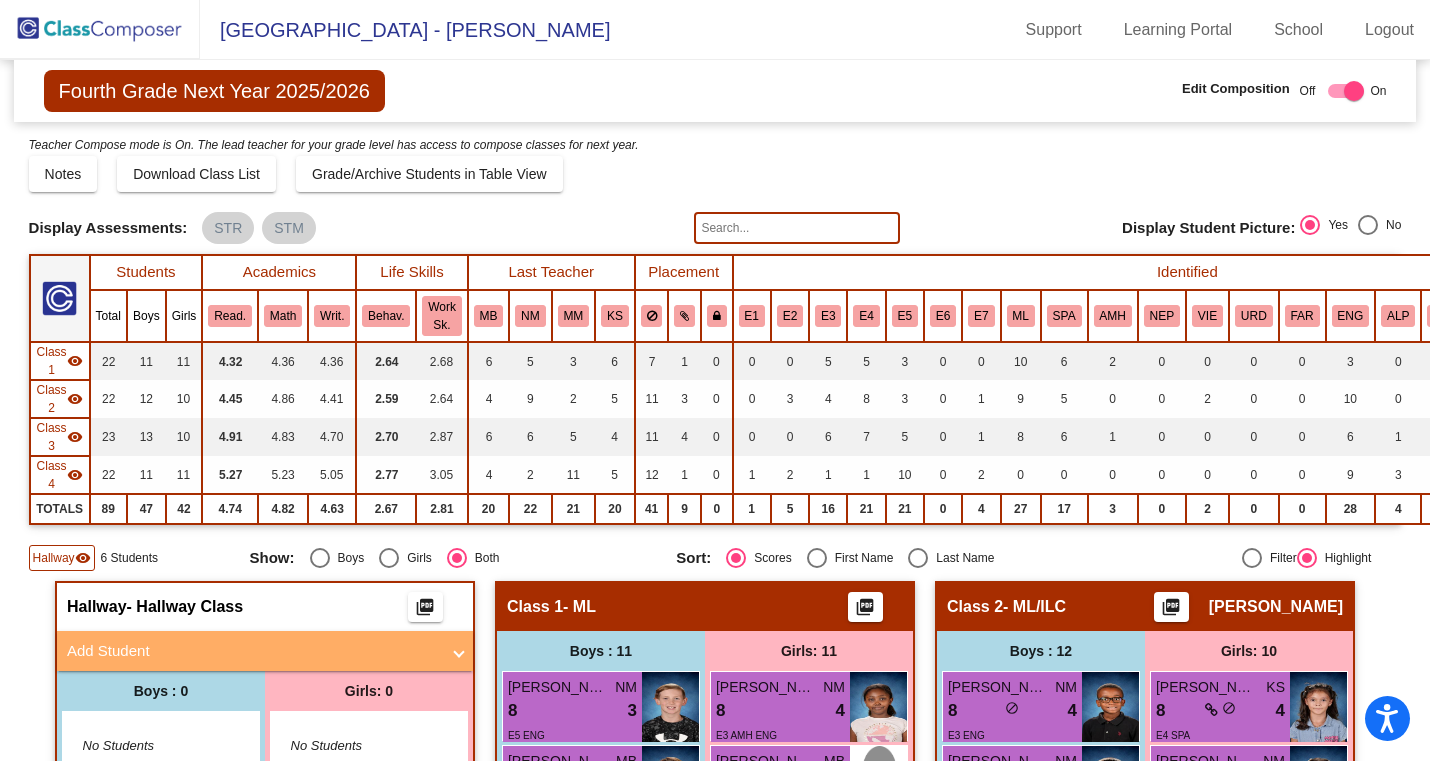 click on "Fourth Grade Next Year 2025/2026" 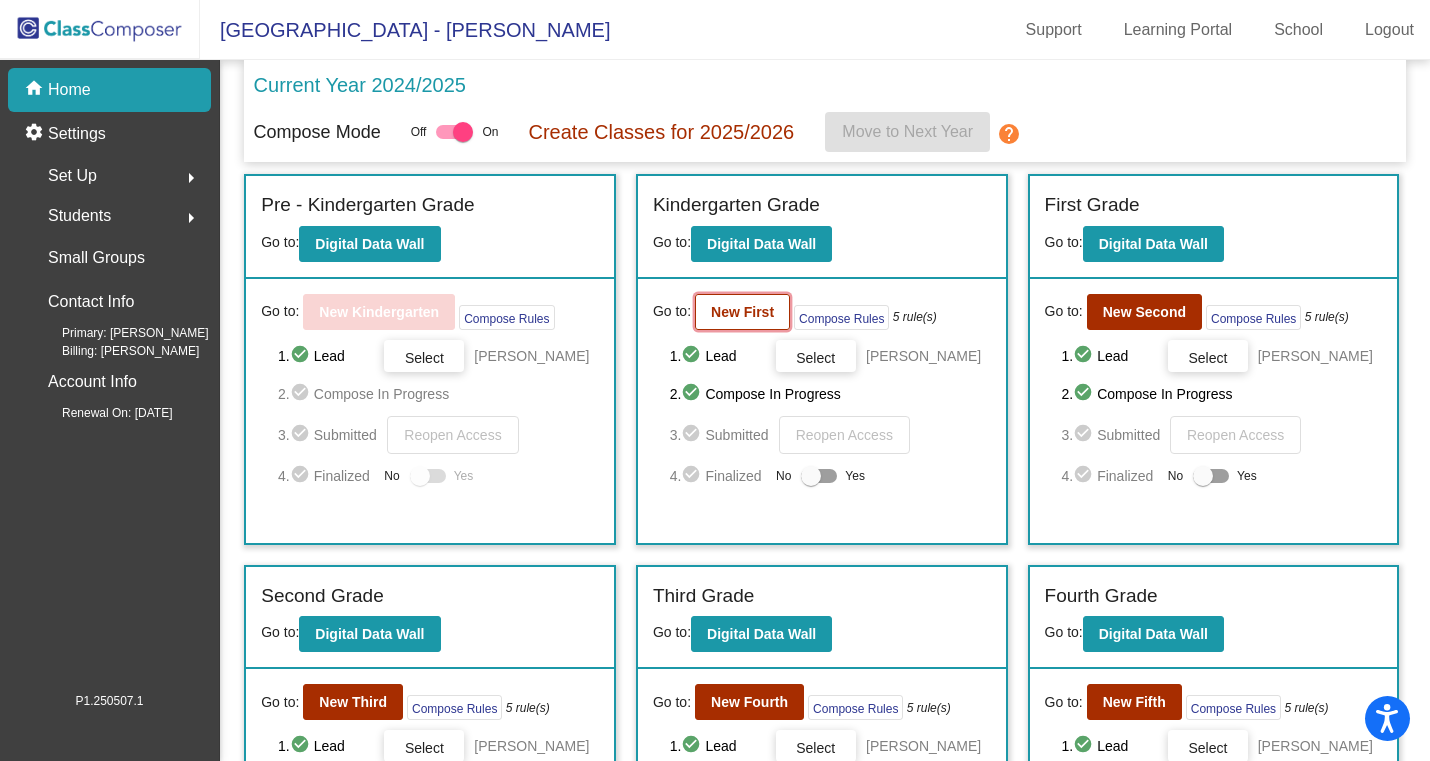 click on "New First" 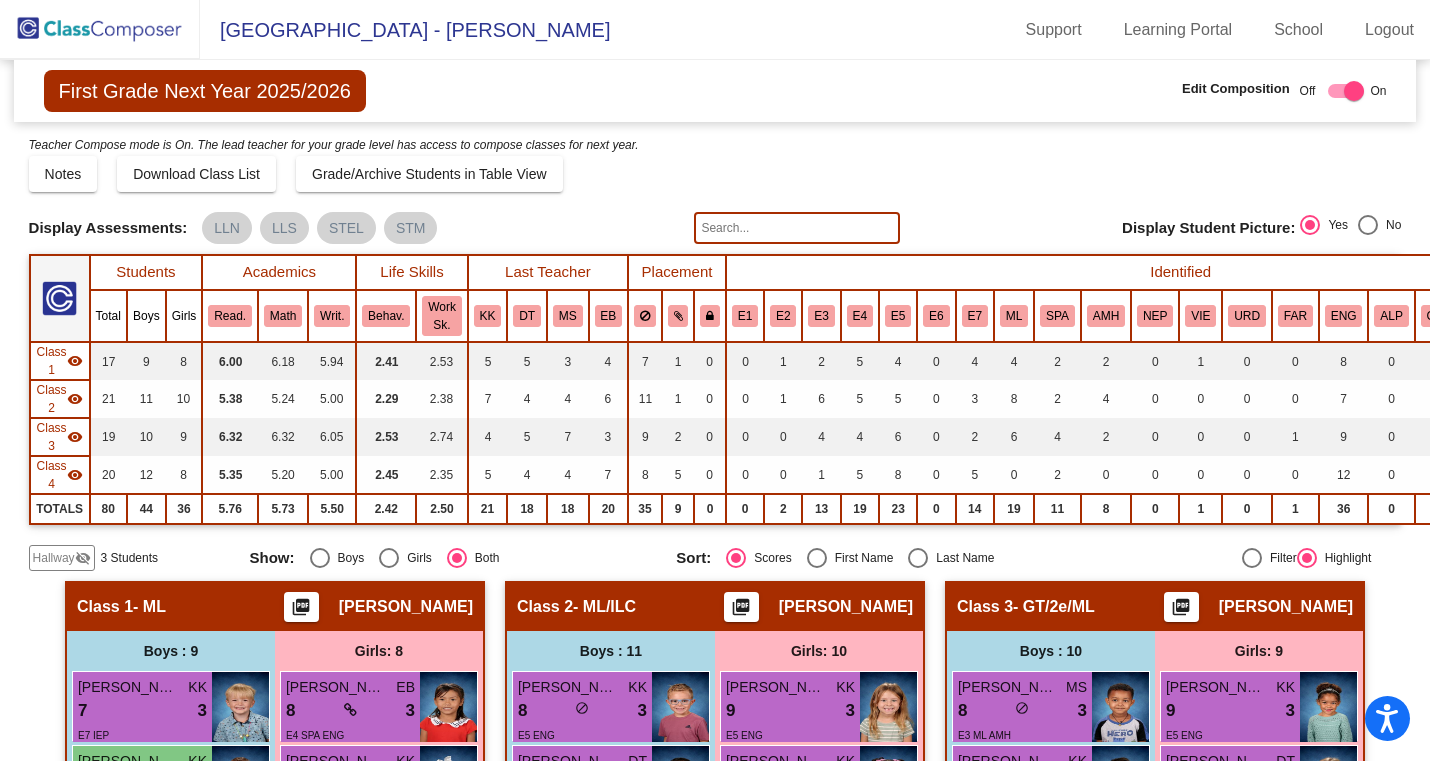 click on "Hallway" 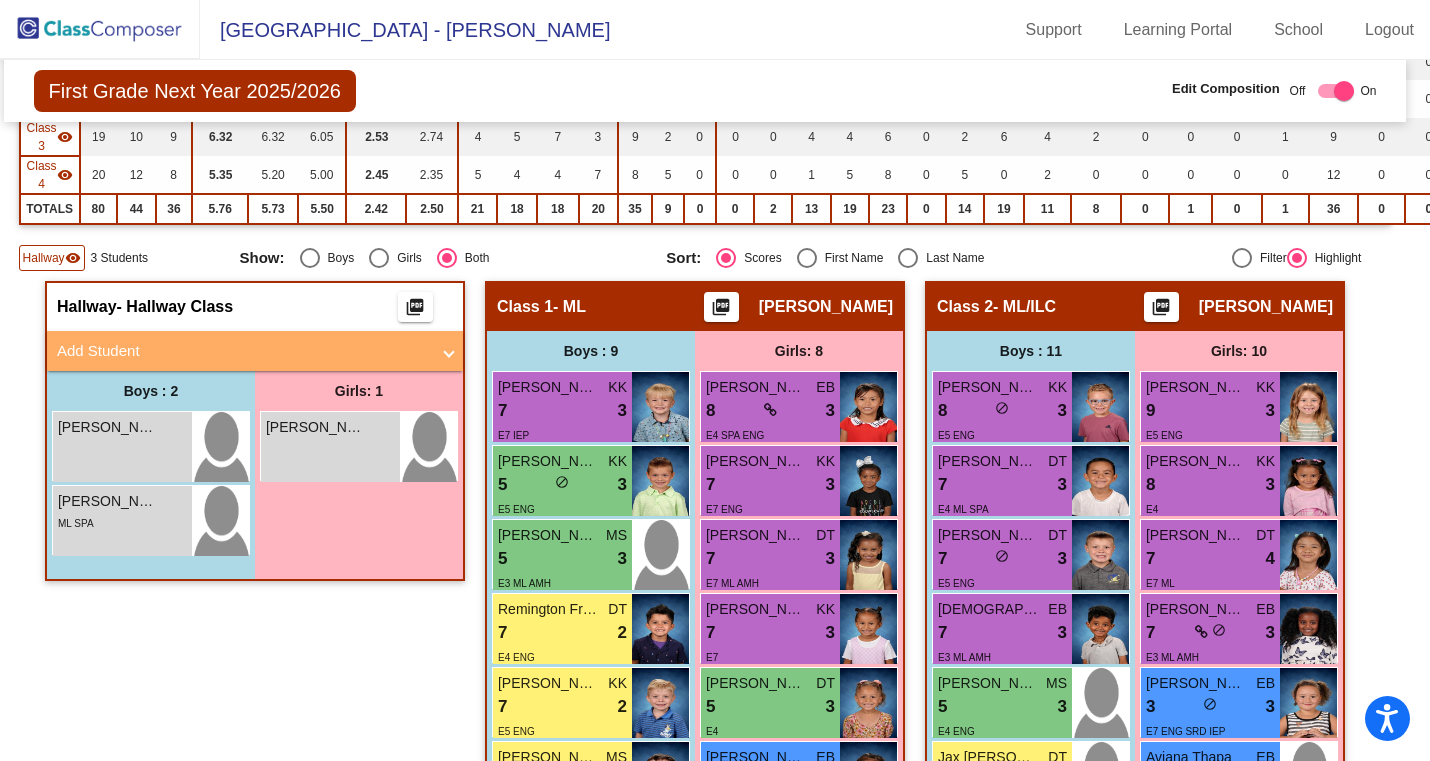 scroll, scrollTop: 319, scrollLeft: 10, axis: both 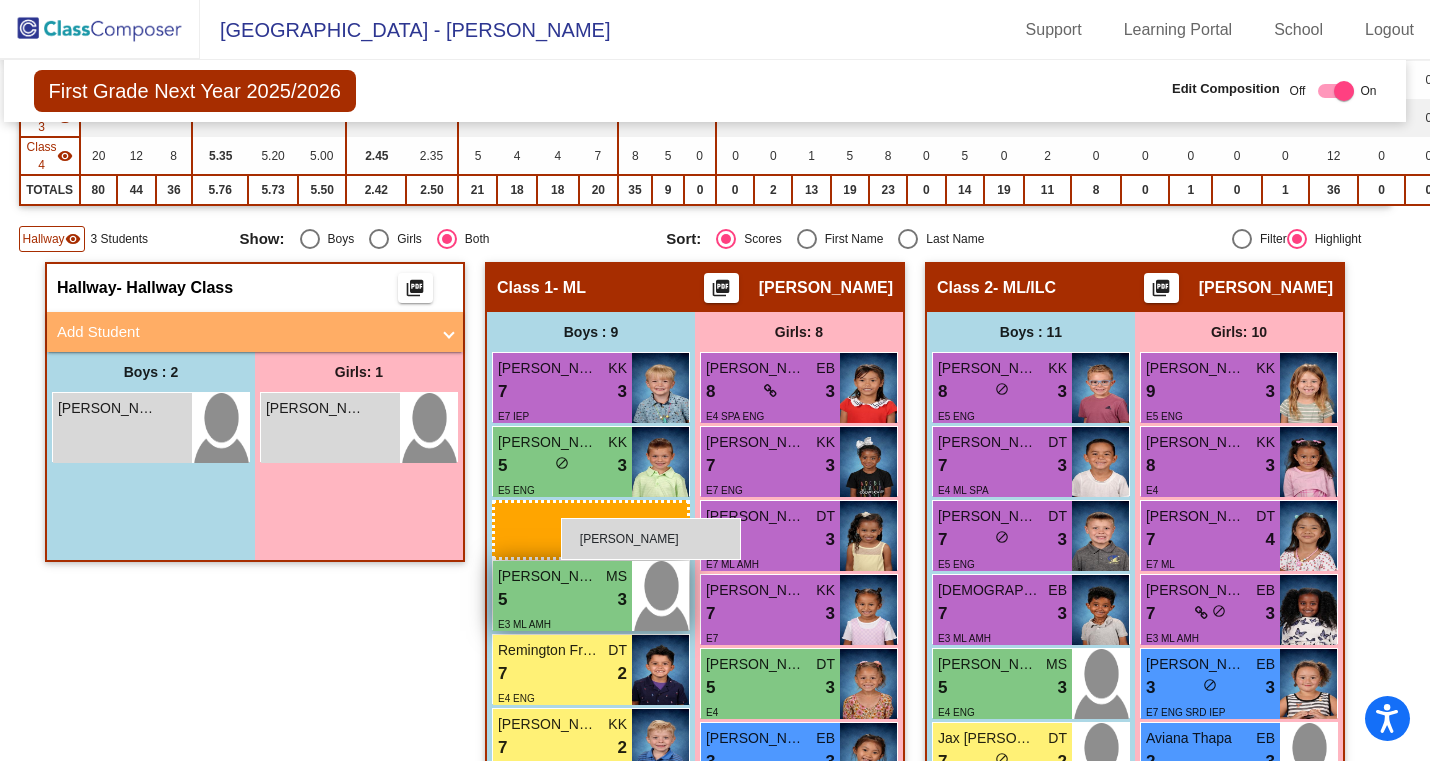 drag, startPoint x: 154, startPoint y: 496, endPoint x: 561, endPoint y: 519, distance: 407.64935 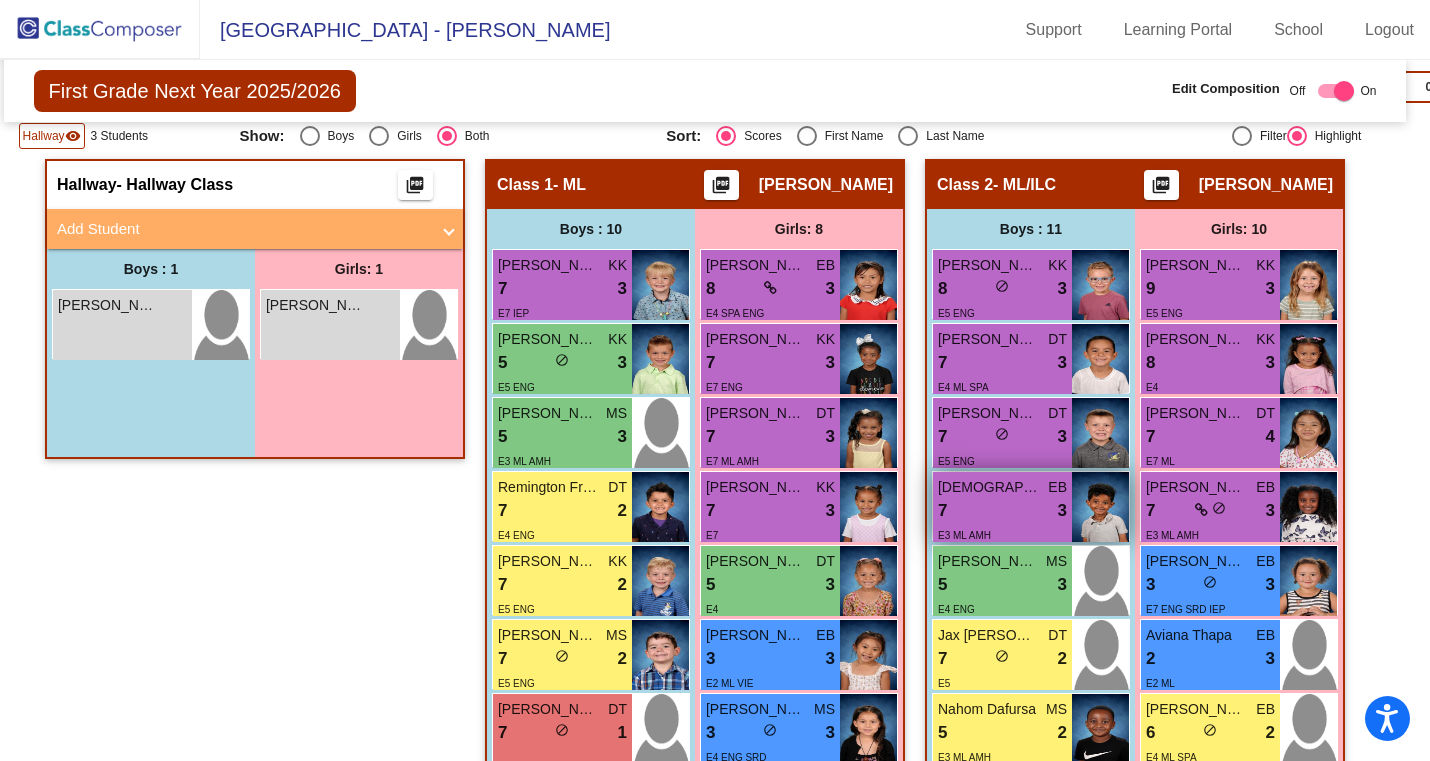 scroll, scrollTop: 426, scrollLeft: 10, axis: both 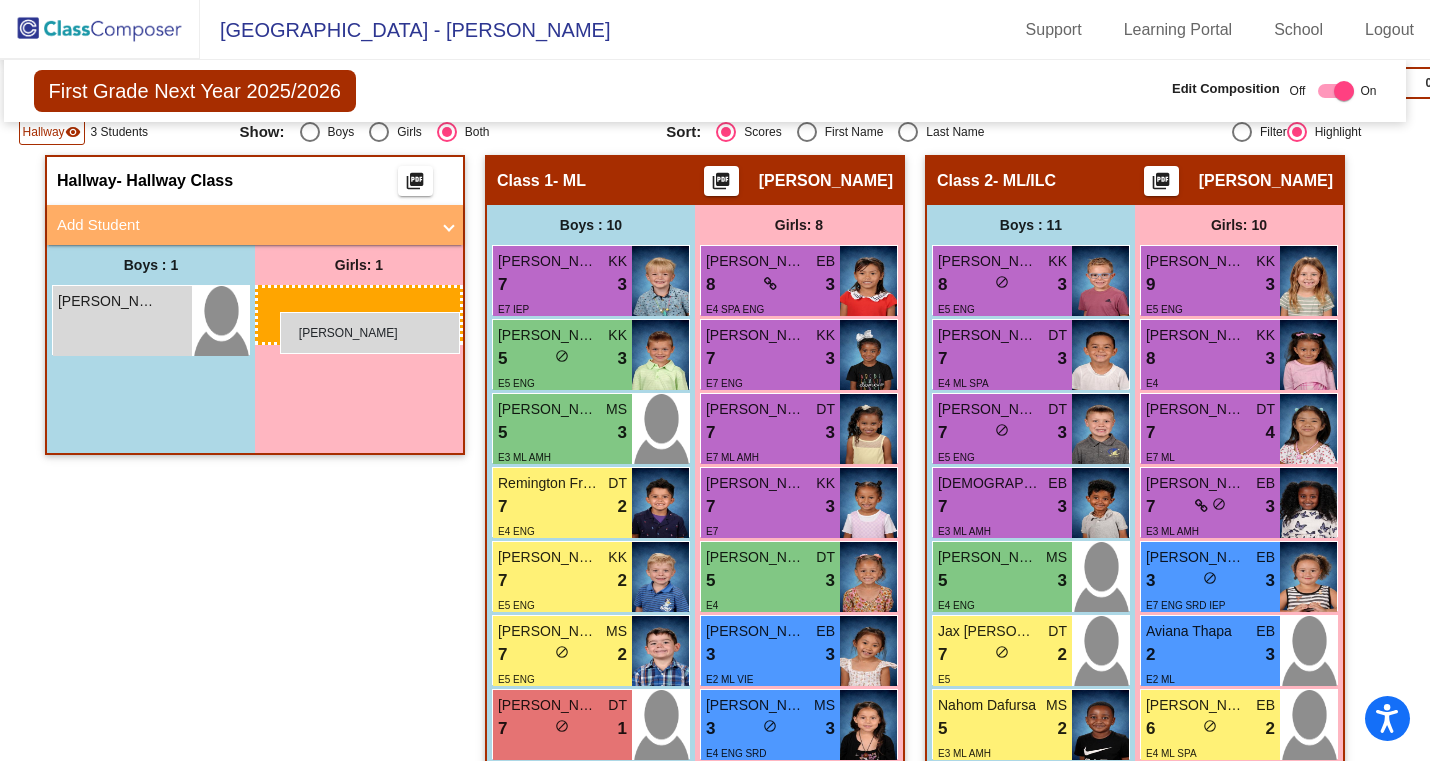 drag, startPoint x: 375, startPoint y: 317, endPoint x: 279, endPoint y: 312, distance: 96.13012 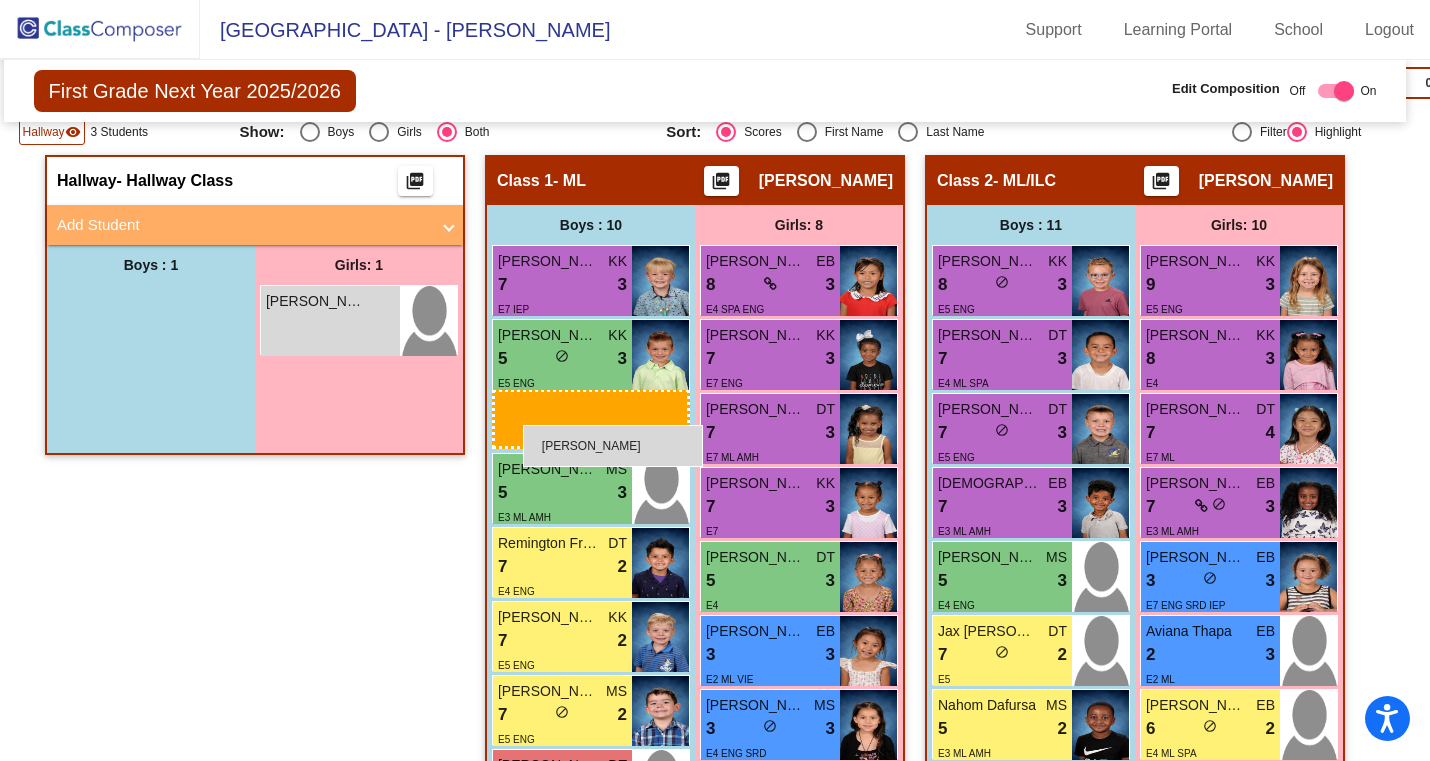 drag, startPoint x: 139, startPoint y: 316, endPoint x: 523, endPoint y: 421, distance: 398.0967 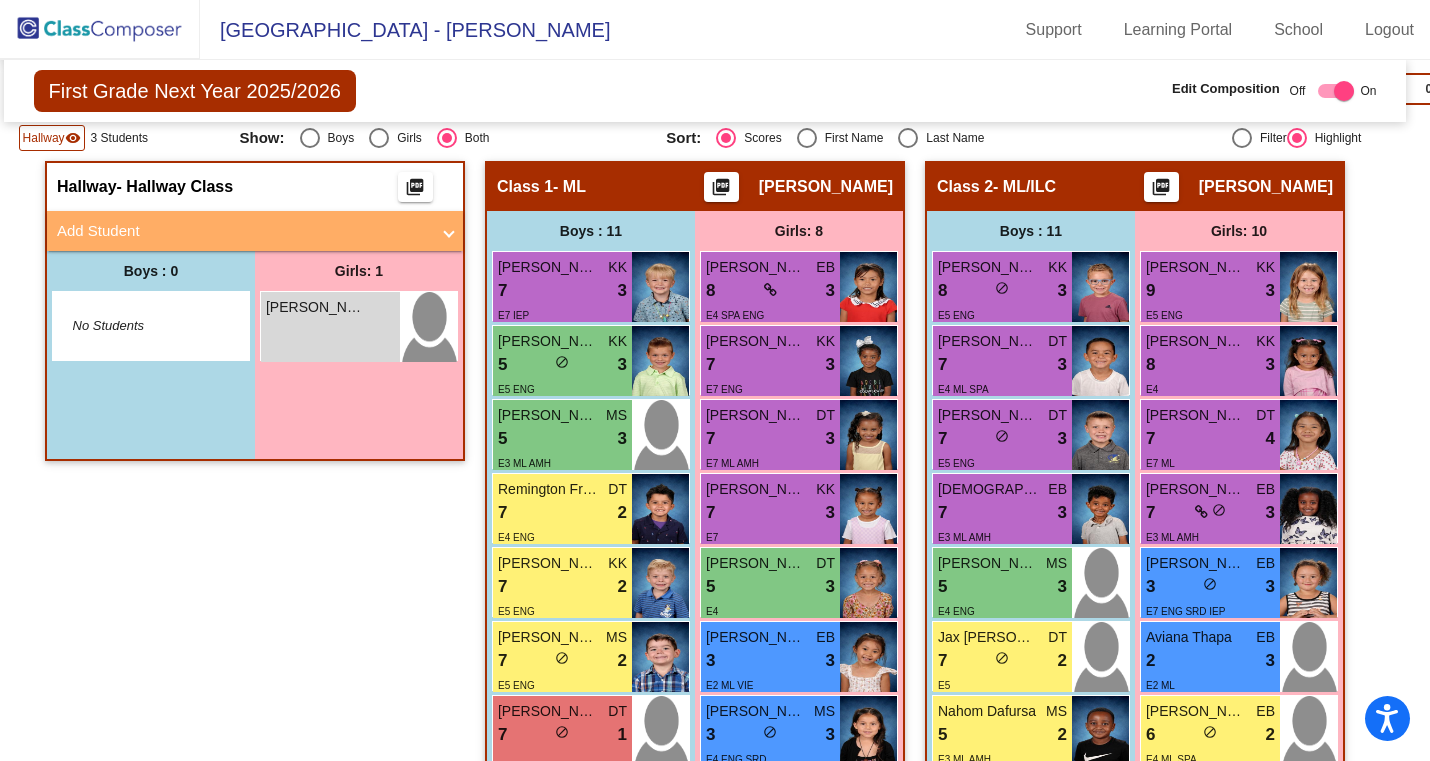 scroll, scrollTop: 413, scrollLeft: 10, axis: both 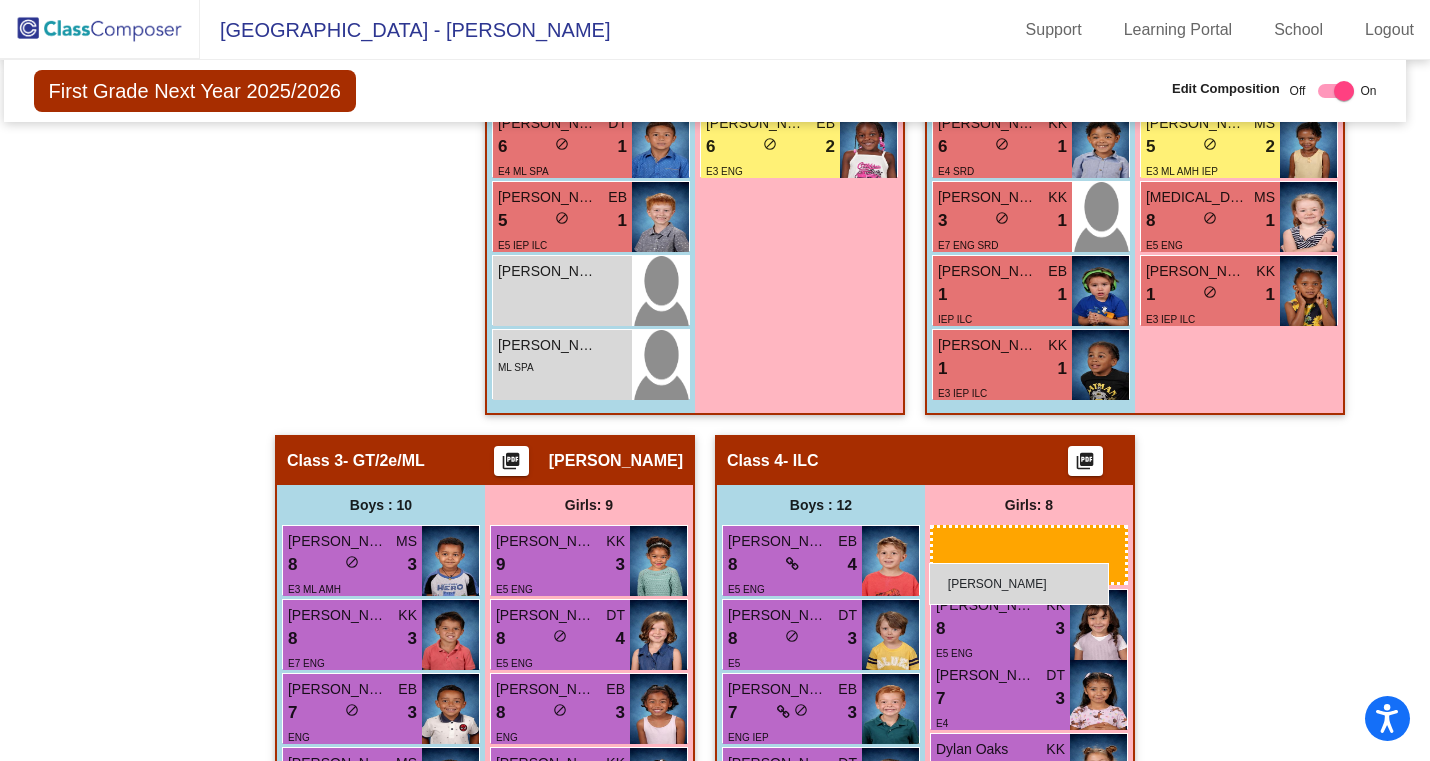 drag, startPoint x: 321, startPoint y: 327, endPoint x: 929, endPoint y: 563, distance: 652.1963 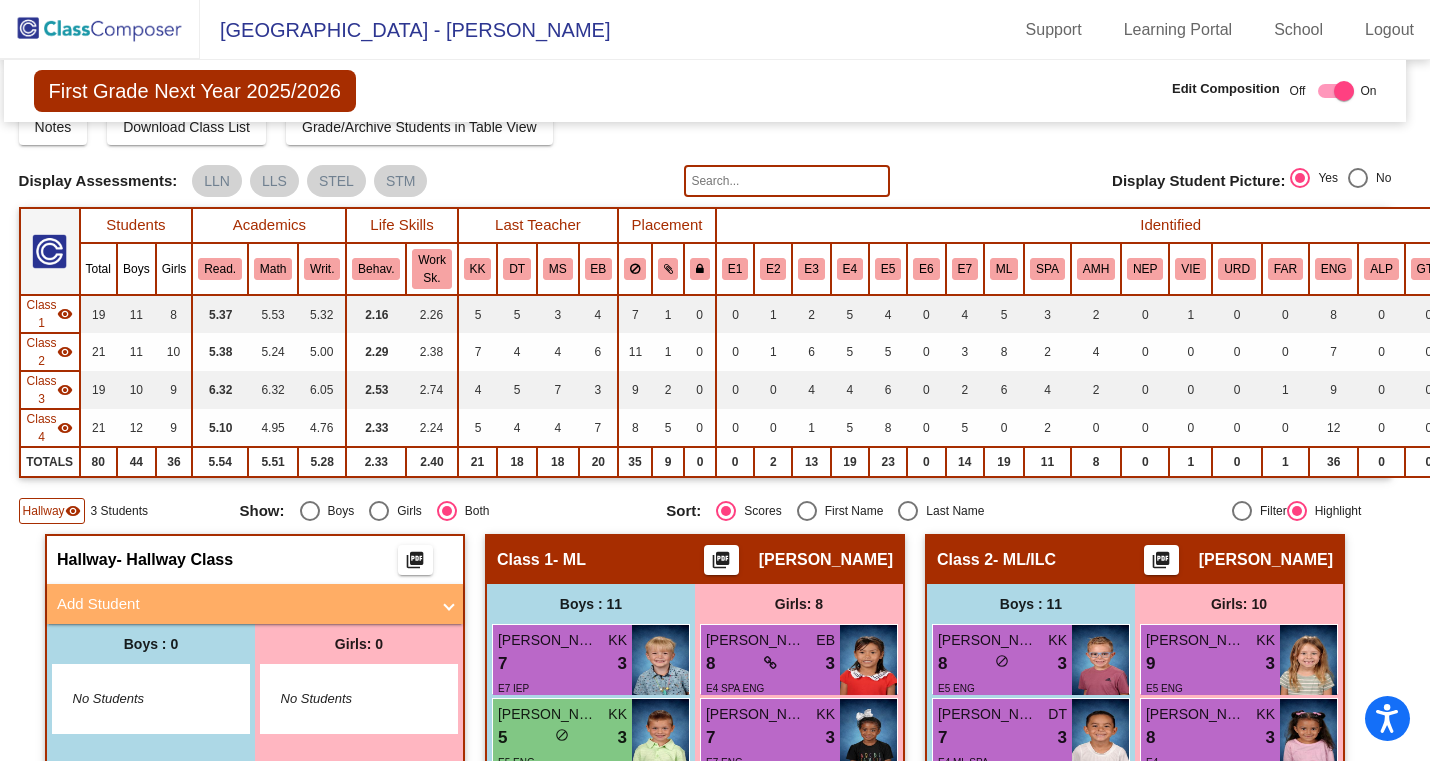 scroll, scrollTop: 0, scrollLeft: 10, axis: horizontal 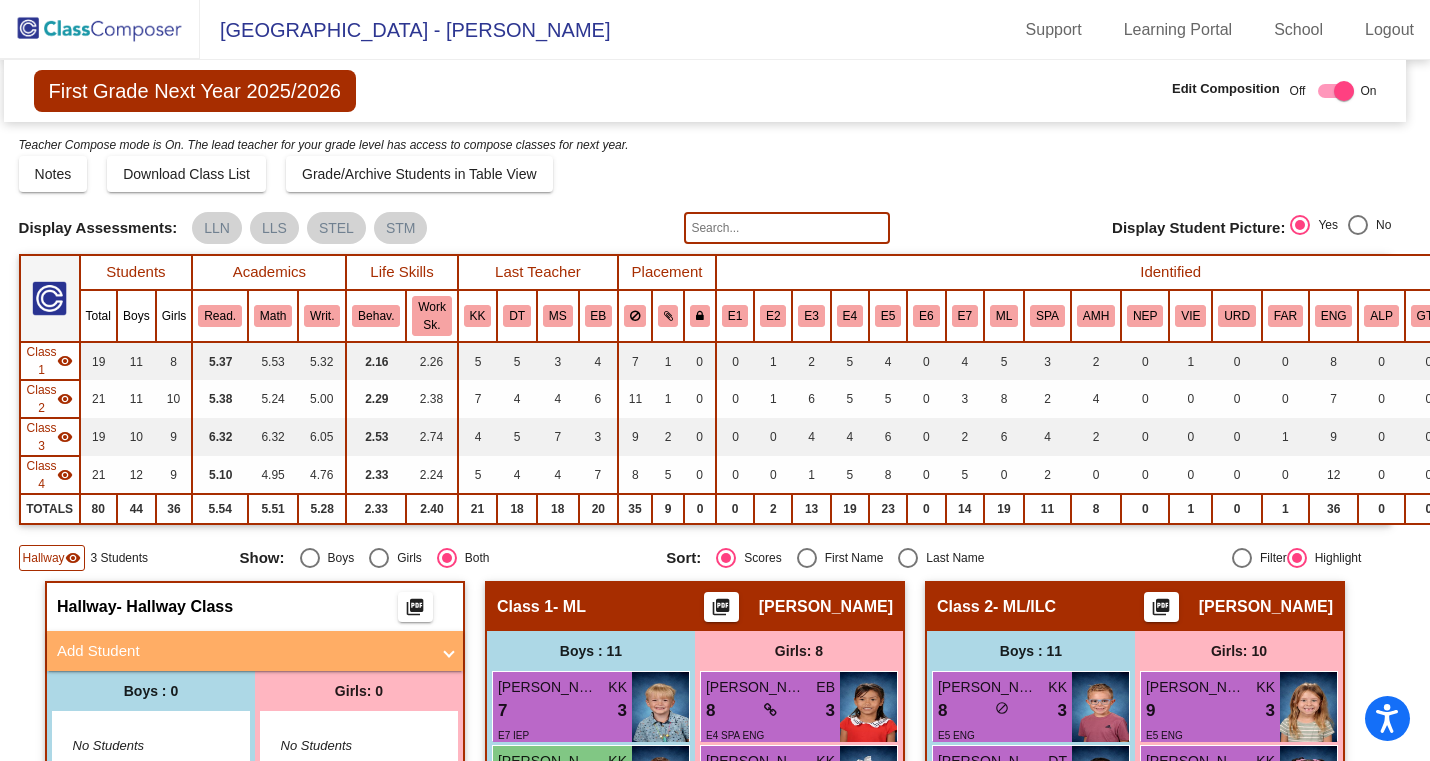 click 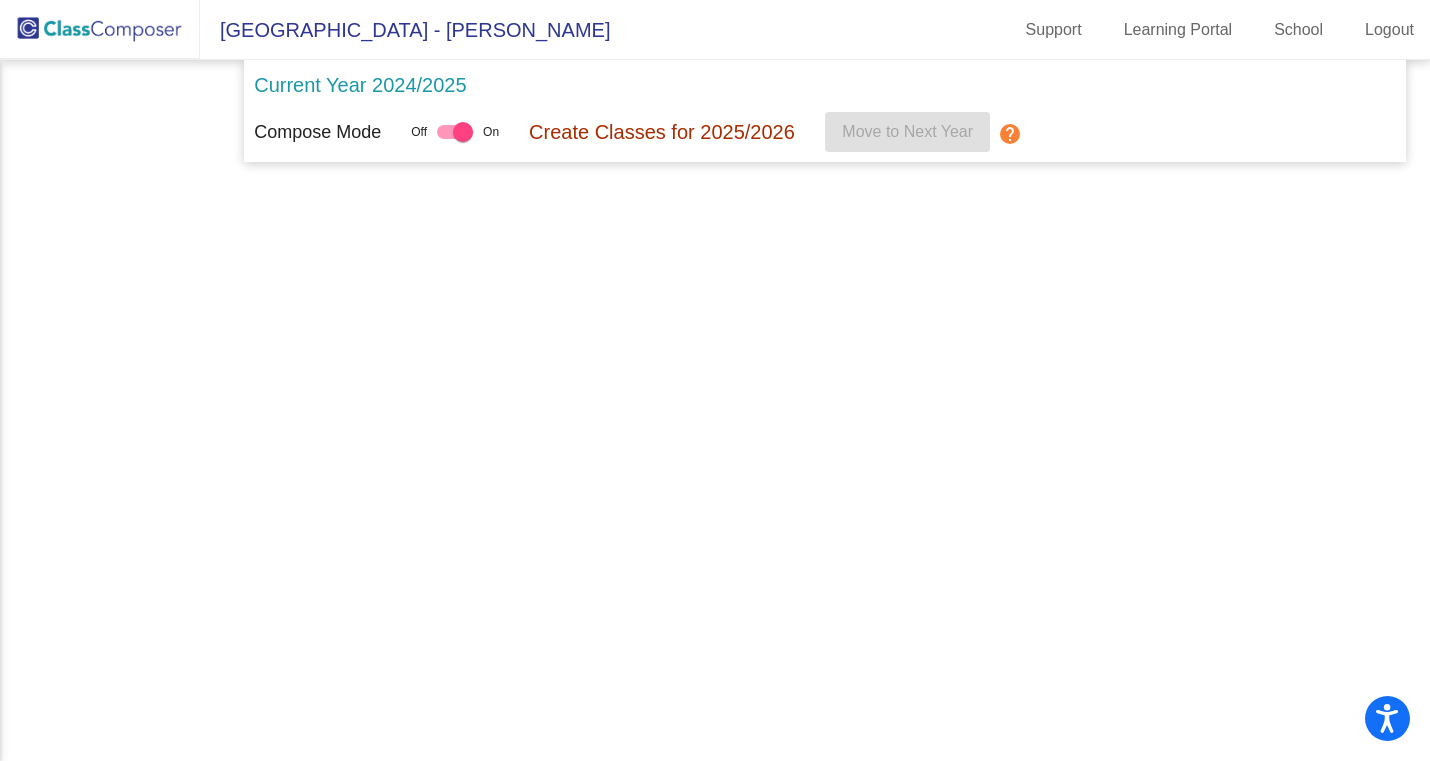 scroll, scrollTop: 0, scrollLeft: 0, axis: both 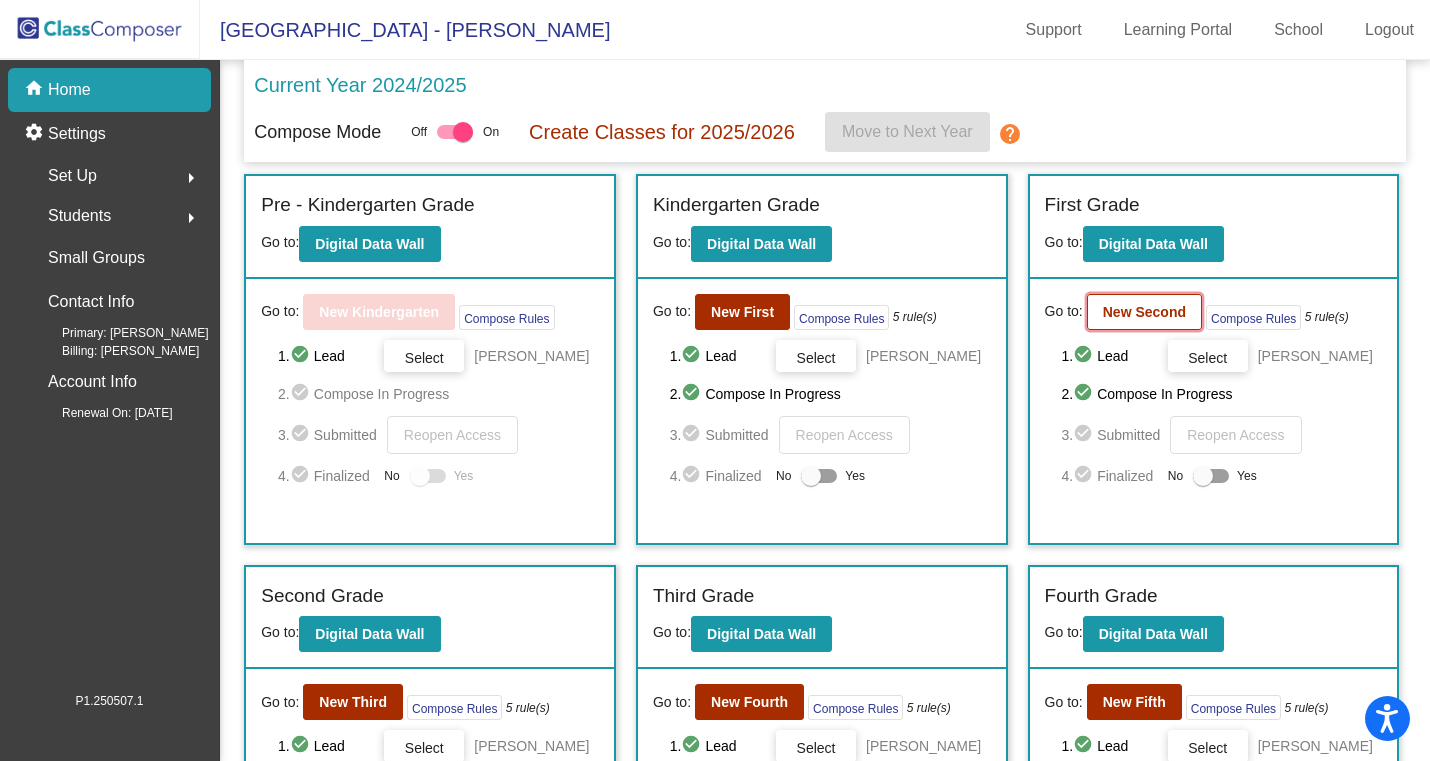 click on "New Second" 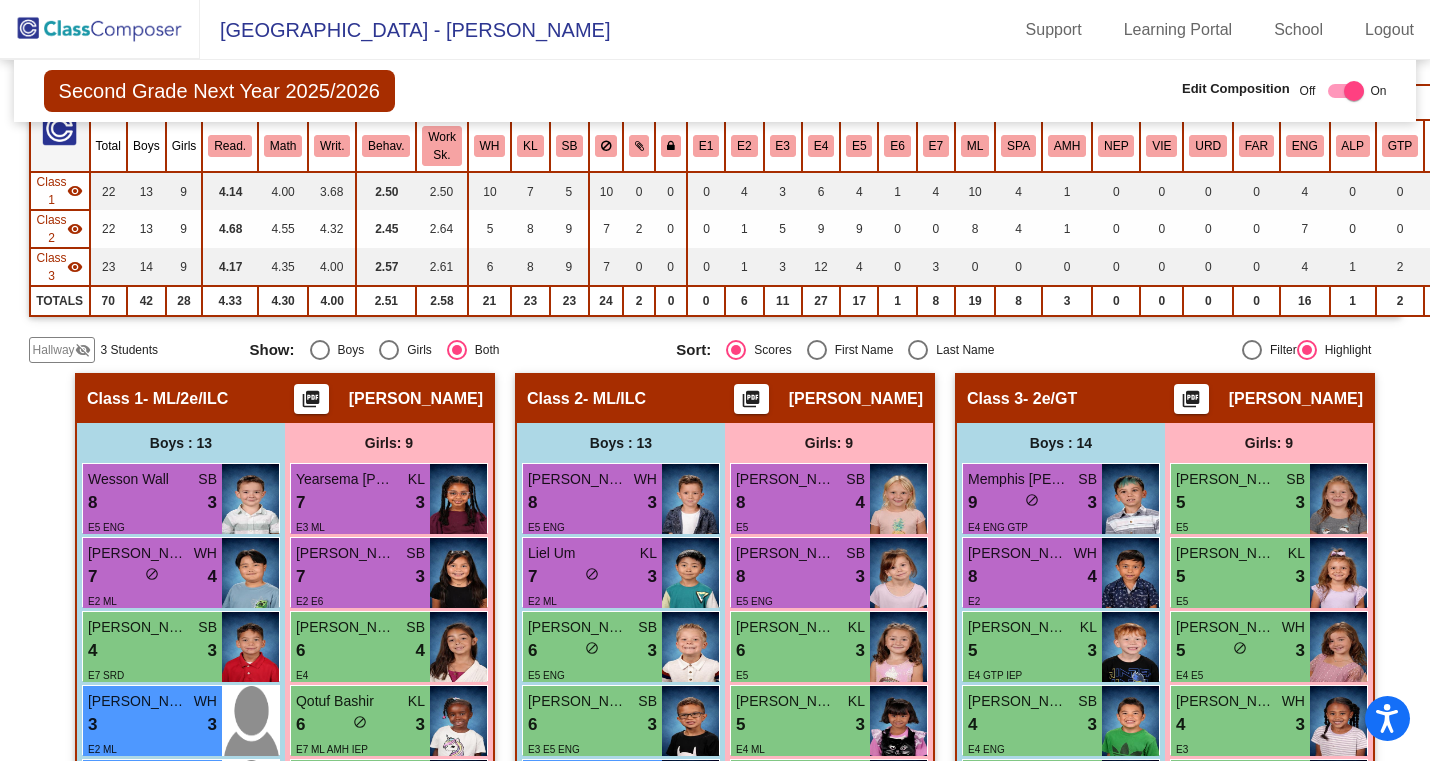 scroll, scrollTop: 167, scrollLeft: 0, axis: vertical 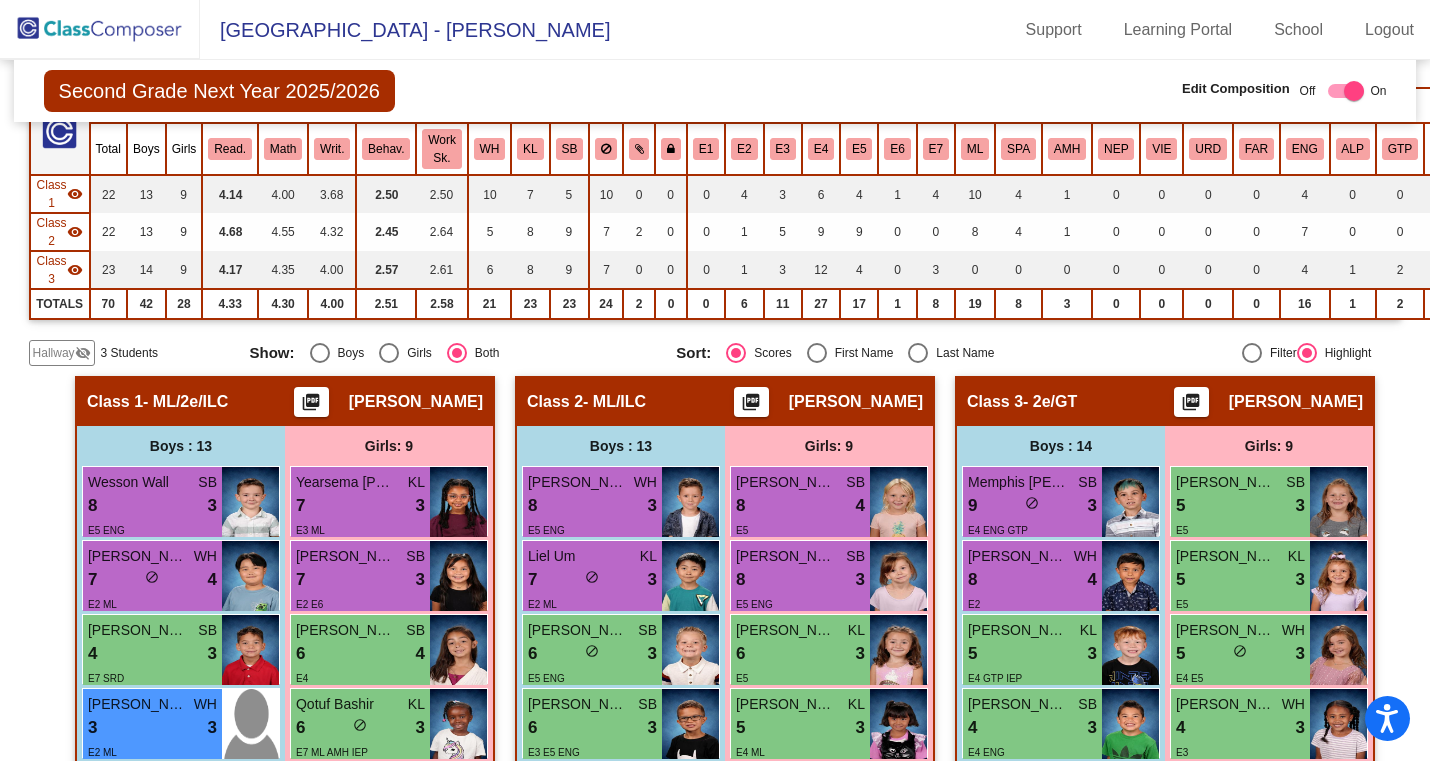 click on "Hallway" 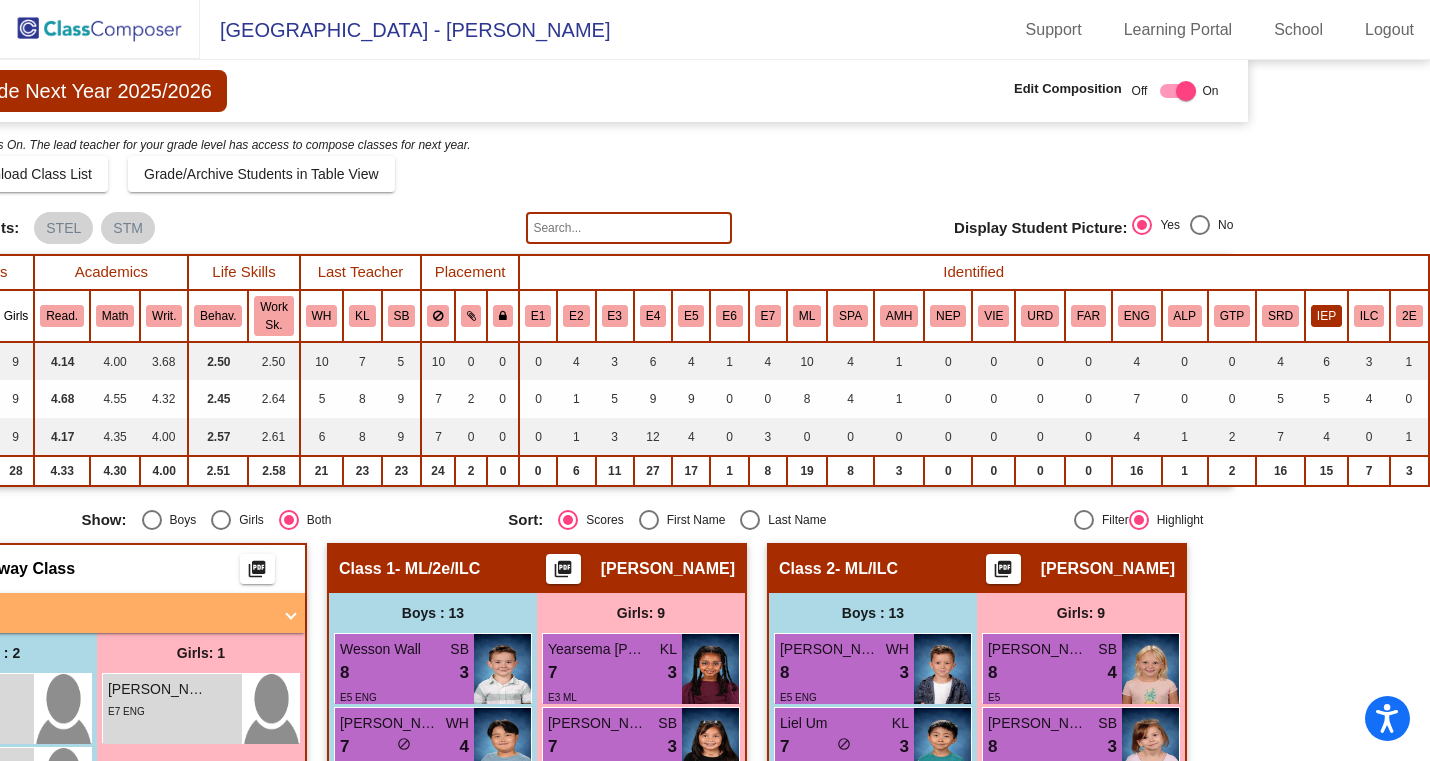 scroll, scrollTop: 0, scrollLeft: 177, axis: horizontal 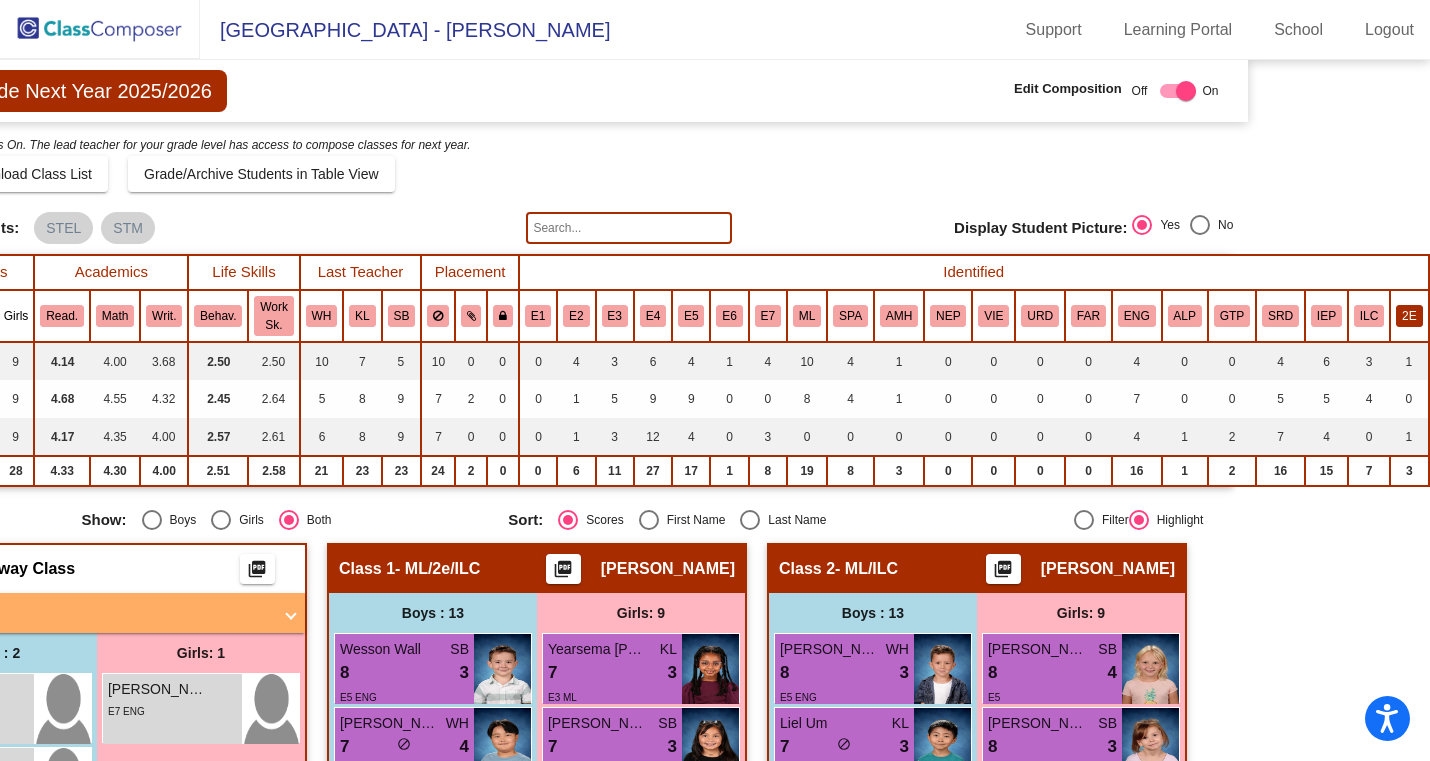 click on "2E" 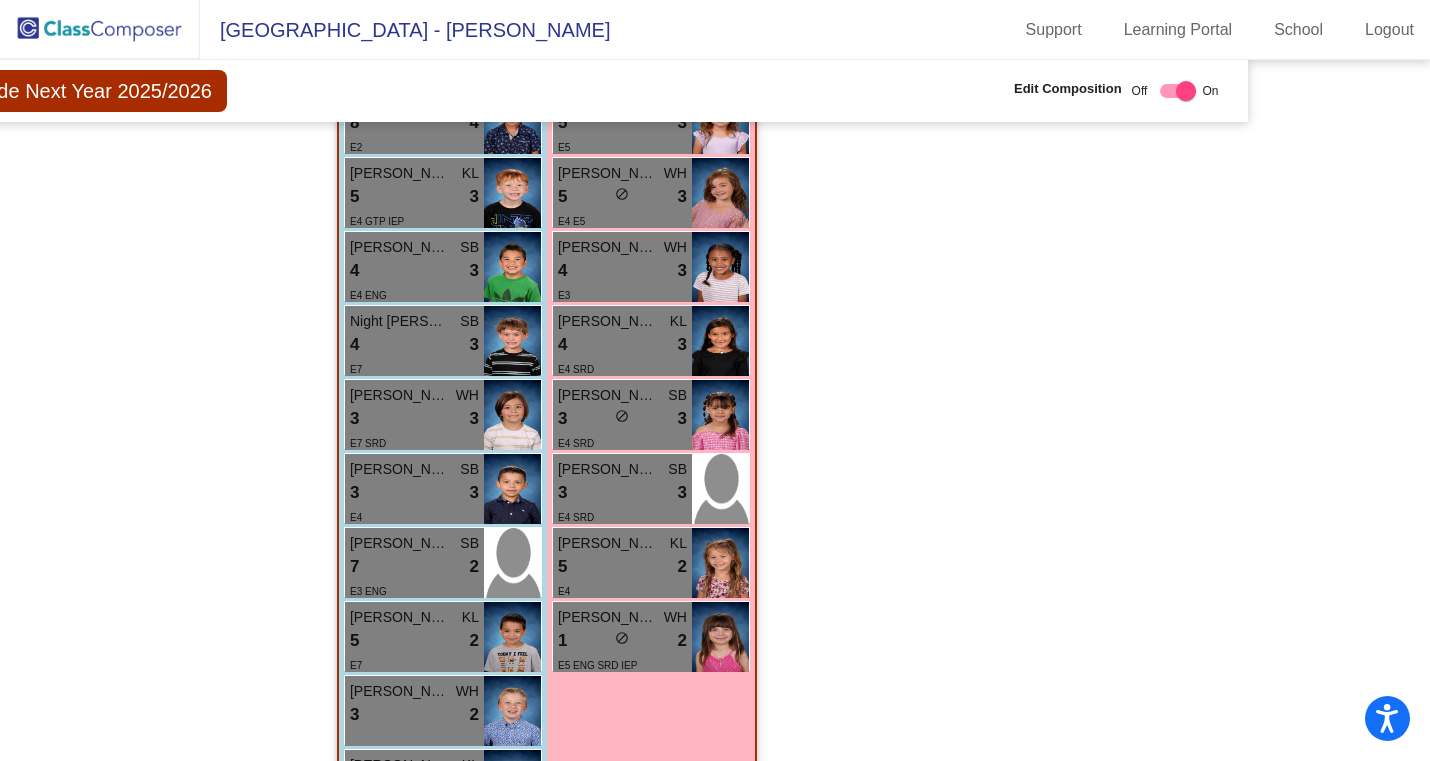 scroll, scrollTop: 2033, scrollLeft: 177, axis: both 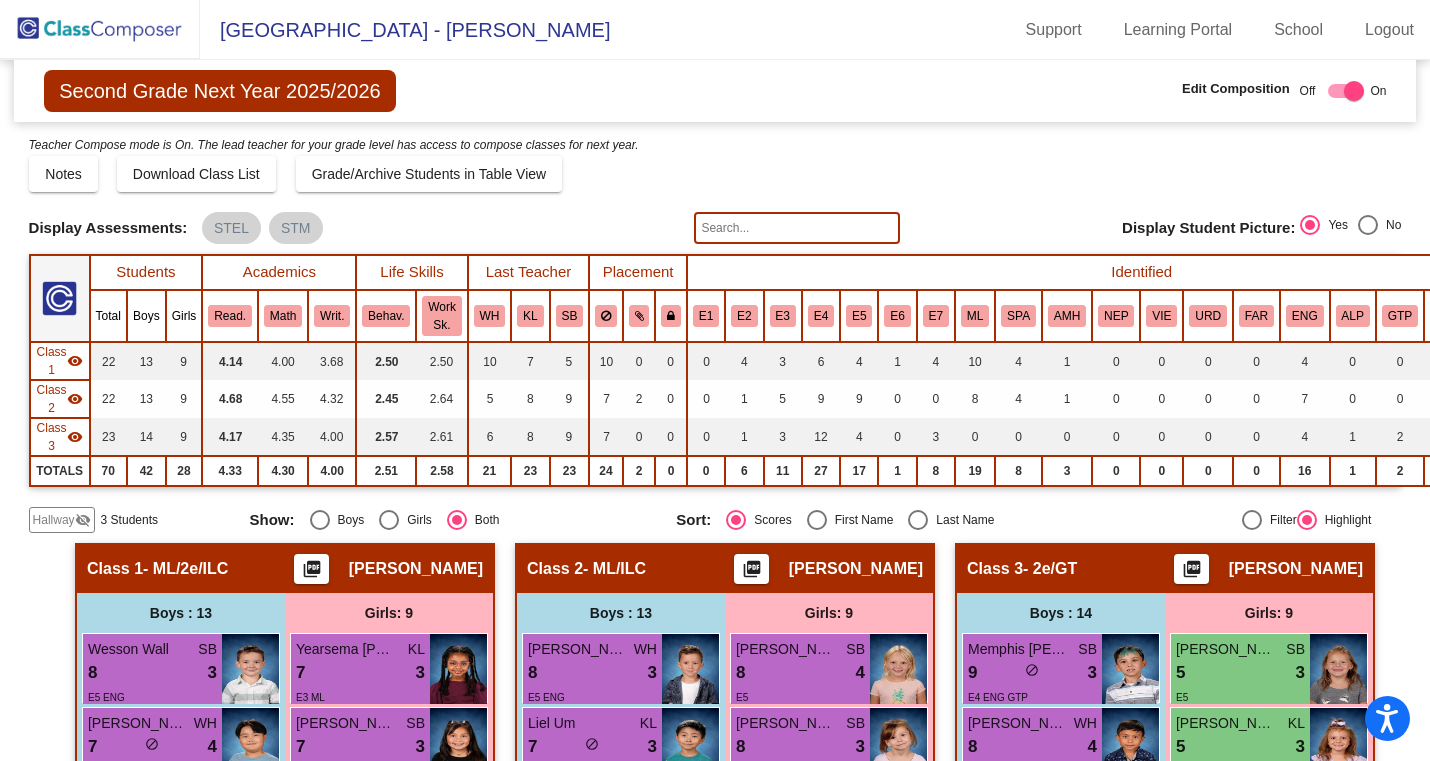 click on "Hallway" 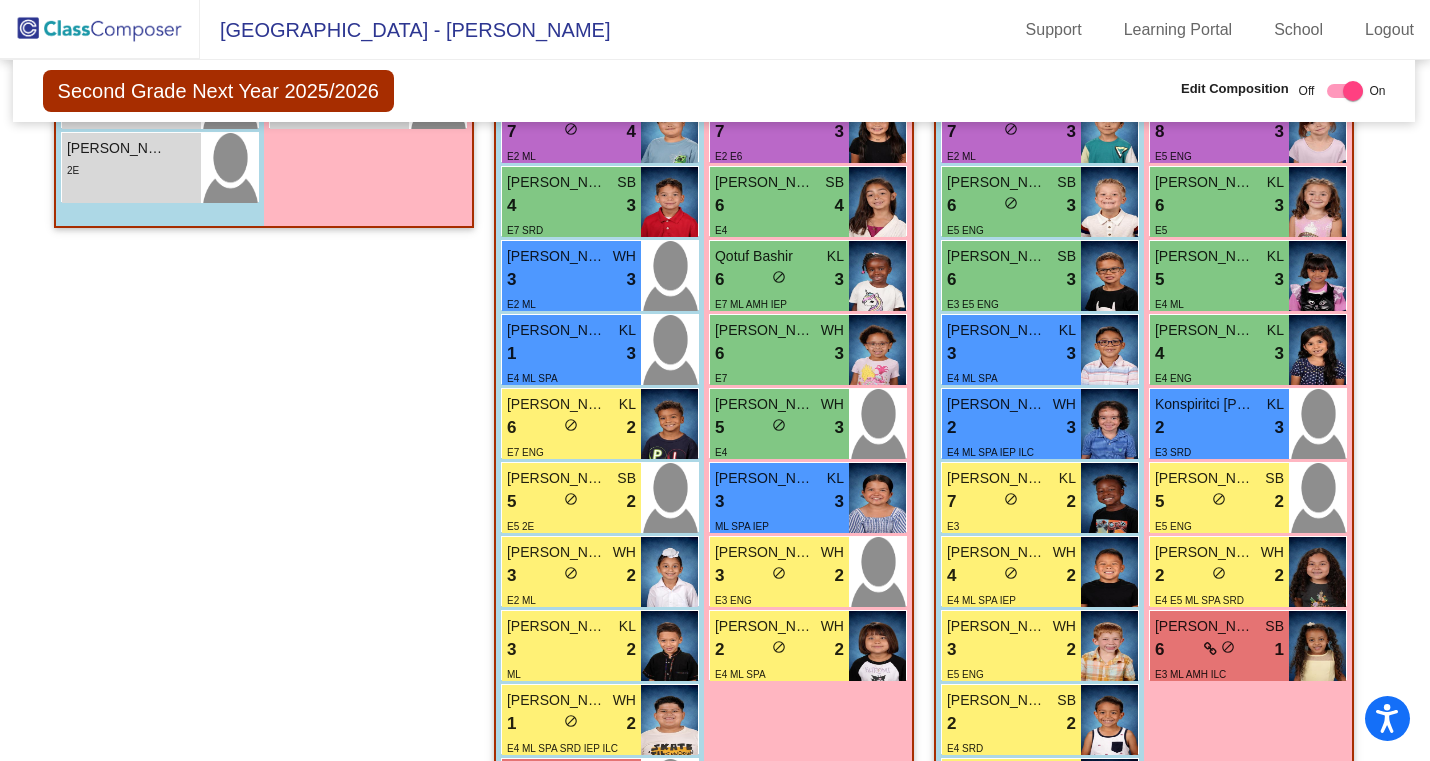 scroll, scrollTop: 385, scrollLeft: 1, axis: both 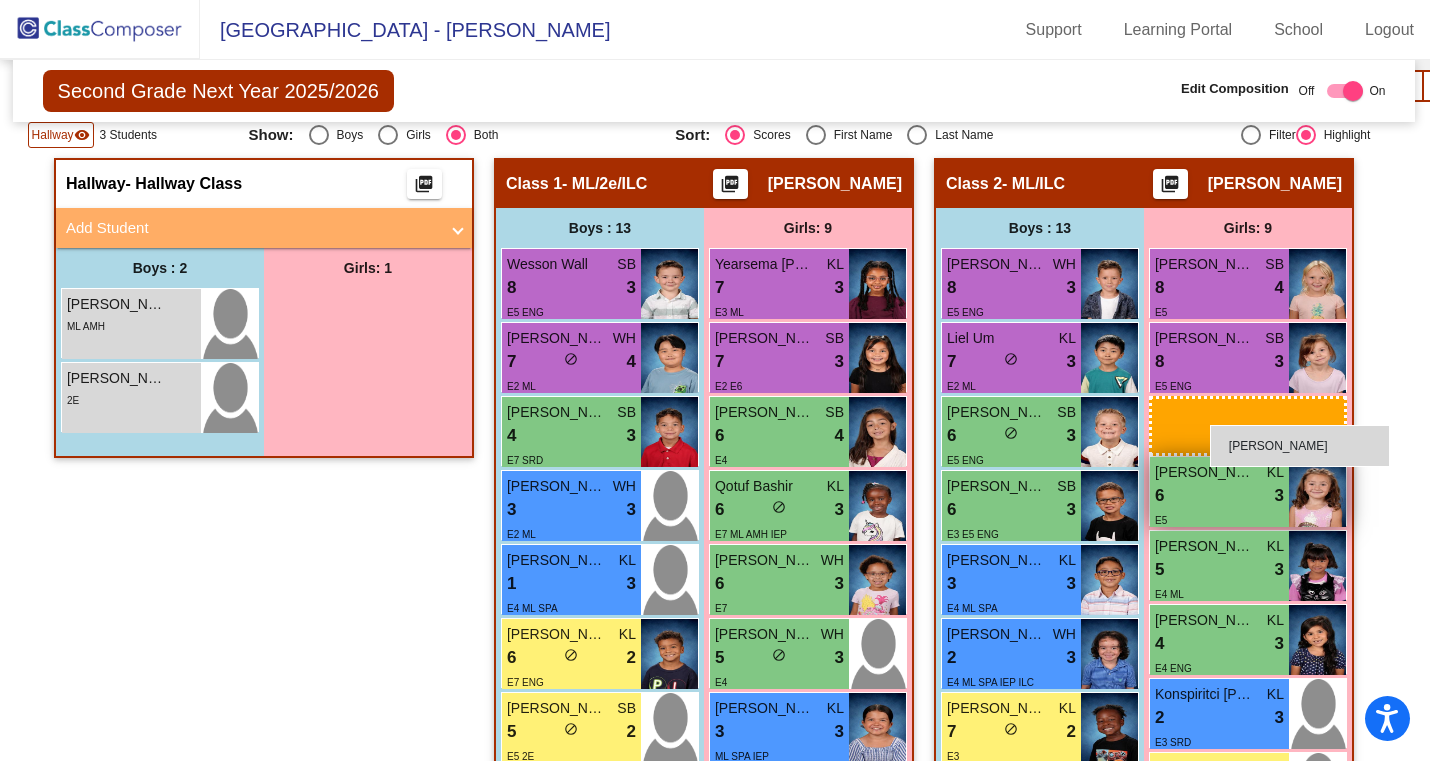 drag, startPoint x: 316, startPoint y: 336, endPoint x: 1206, endPoint y: 424, distance: 894.33997 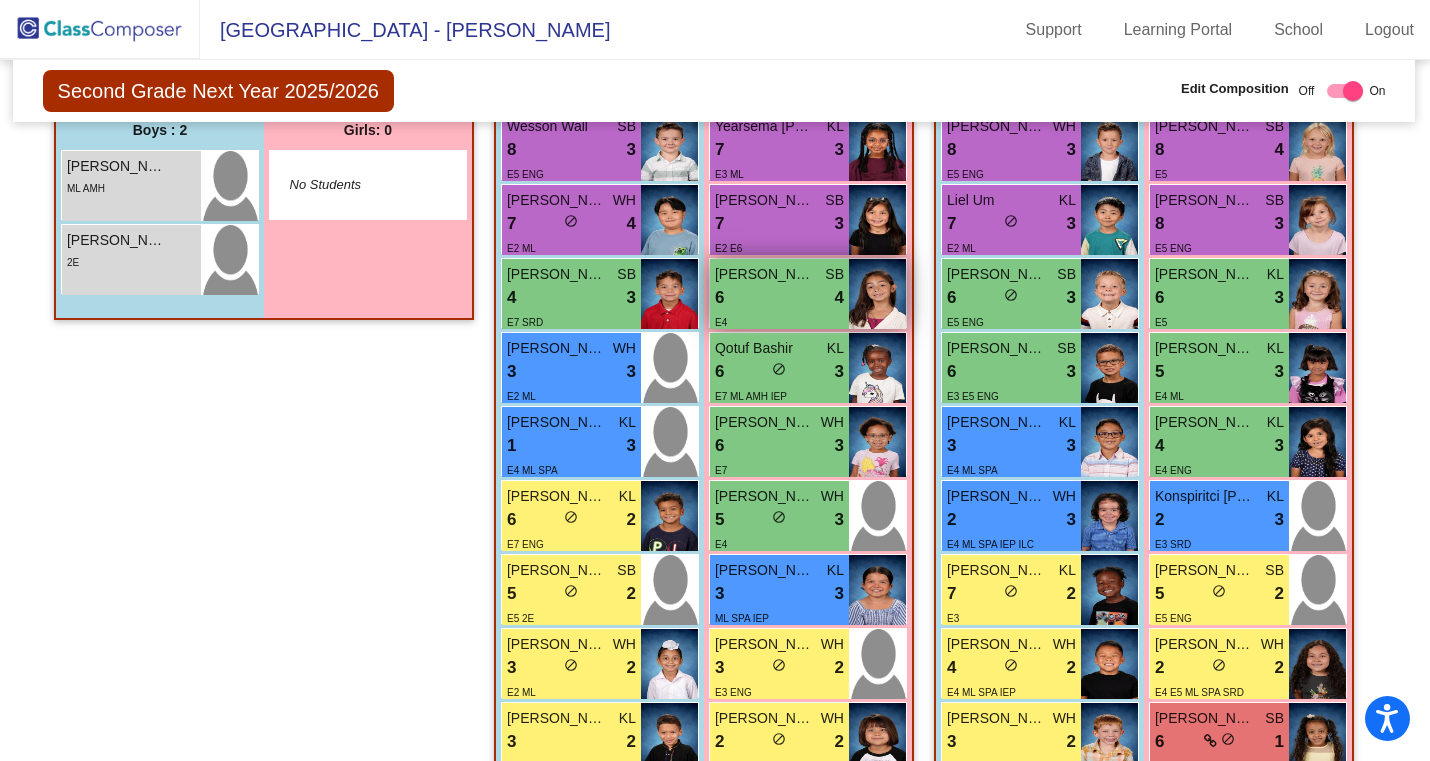 scroll, scrollTop: 531, scrollLeft: 1, axis: both 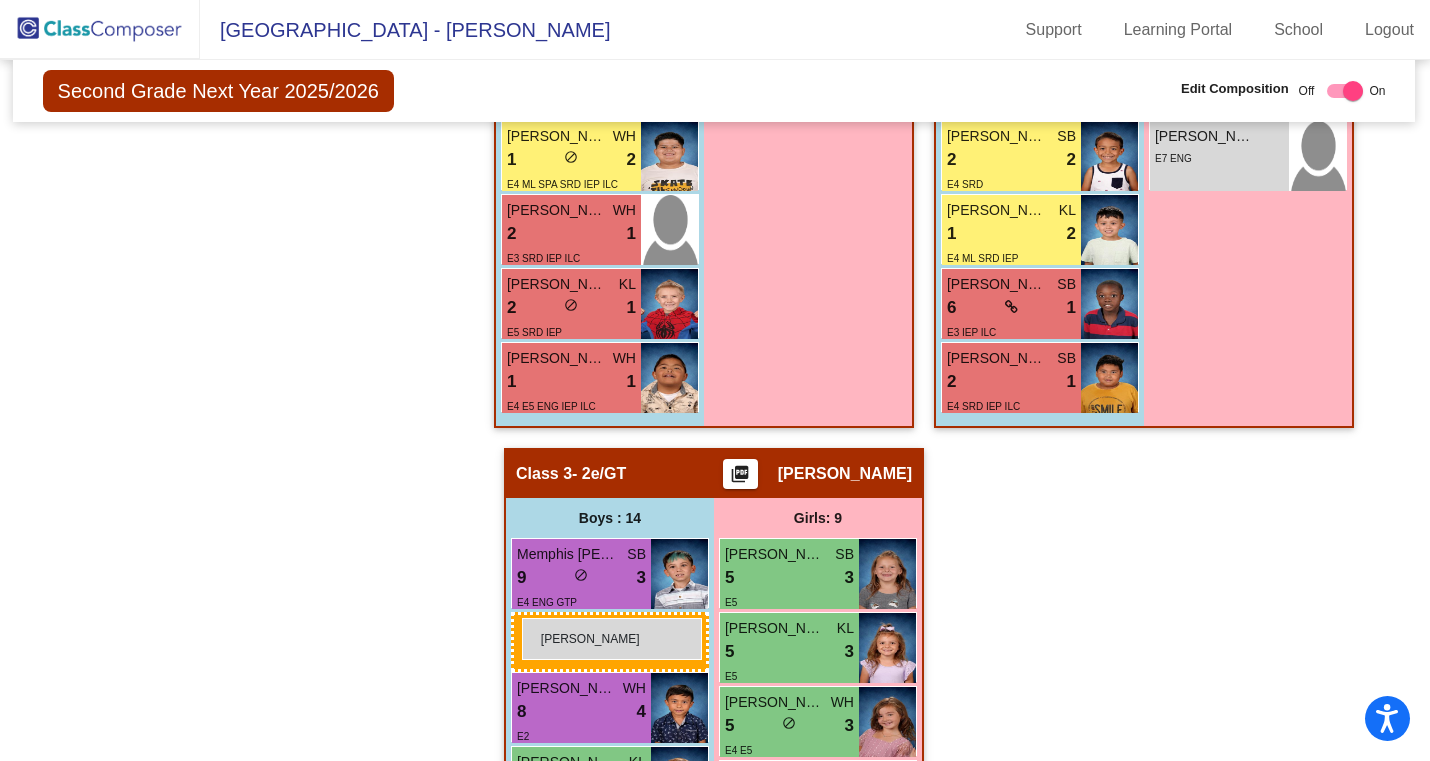 drag, startPoint x: 157, startPoint y: 250, endPoint x: 522, endPoint y: 617, distance: 517.6041 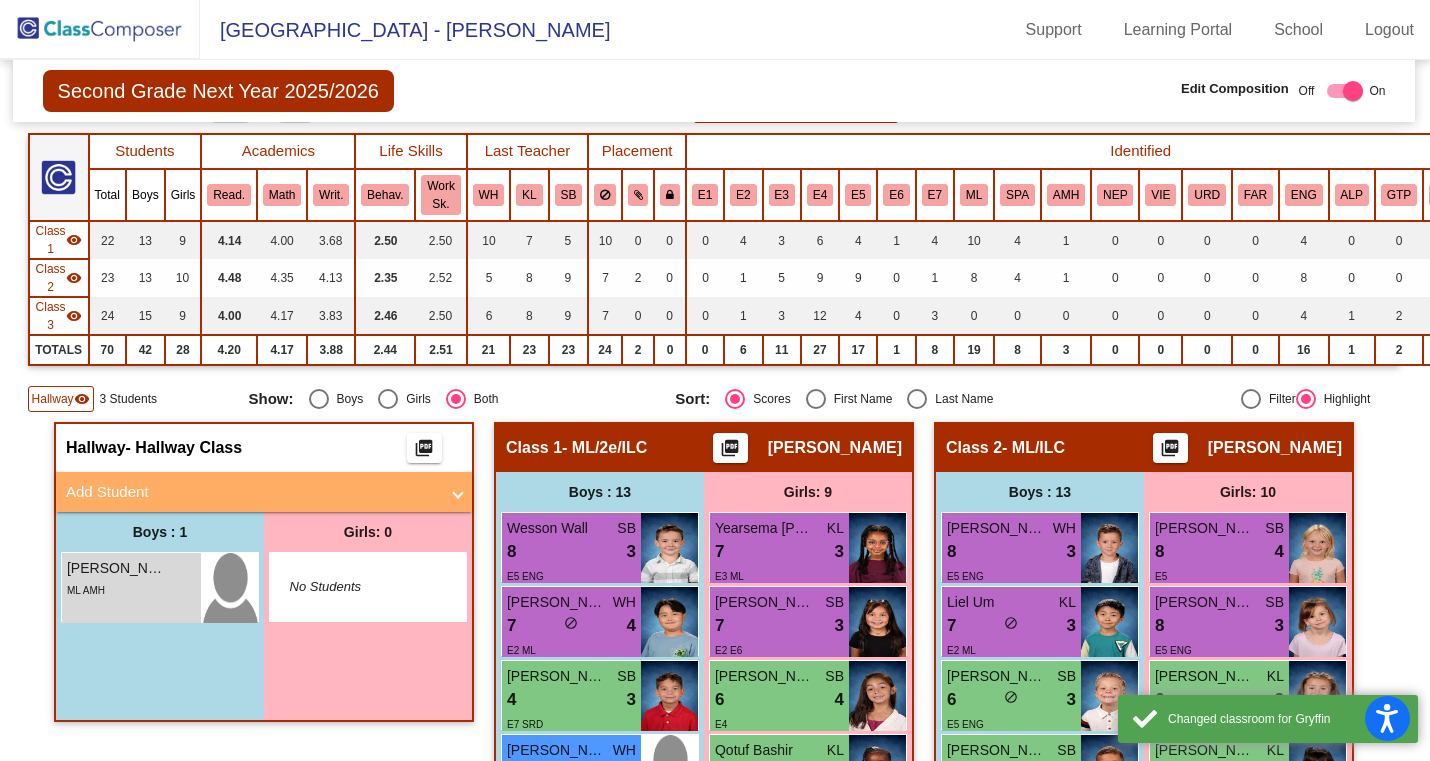 scroll, scrollTop: 155, scrollLeft: 1, axis: both 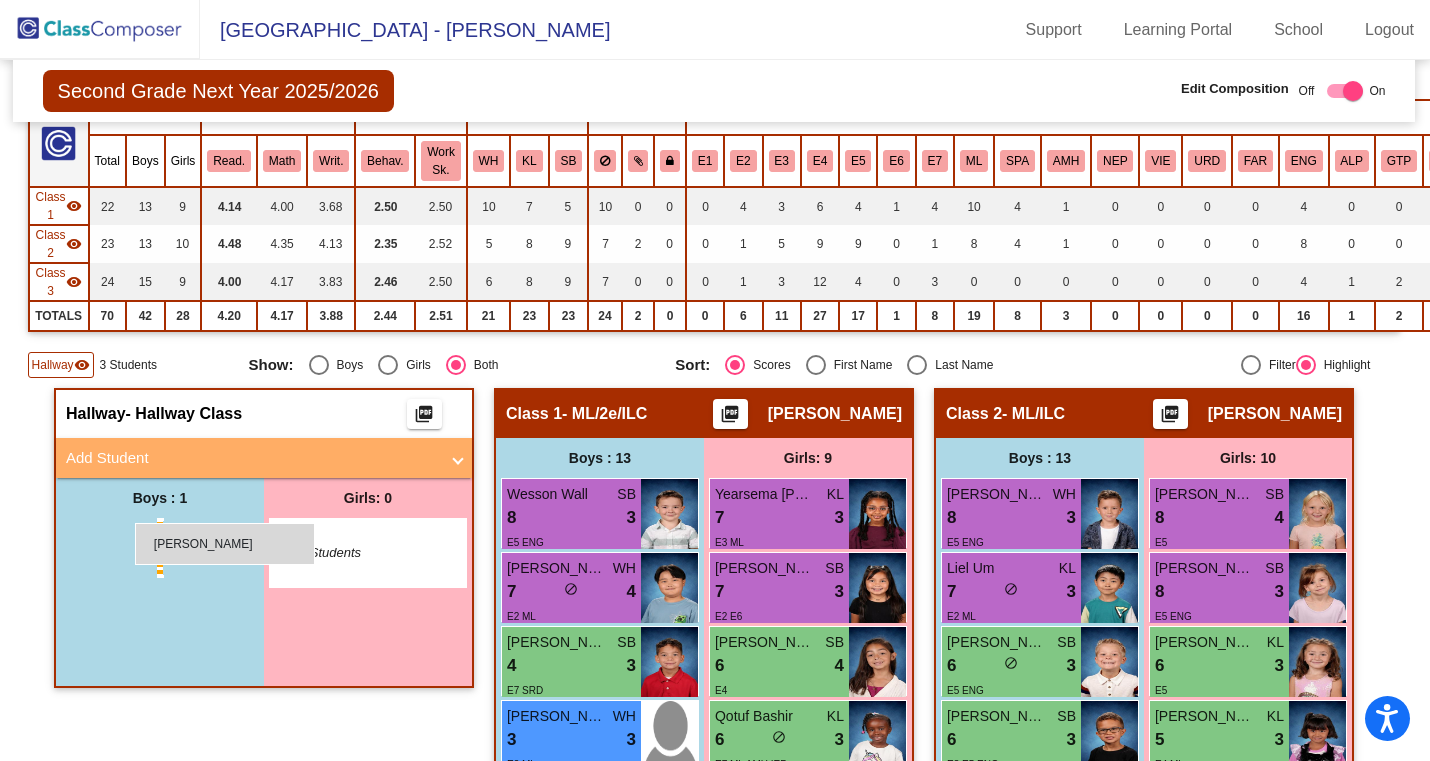 drag, startPoint x: 128, startPoint y: 538, endPoint x: 130, endPoint y: 525, distance: 13.152946 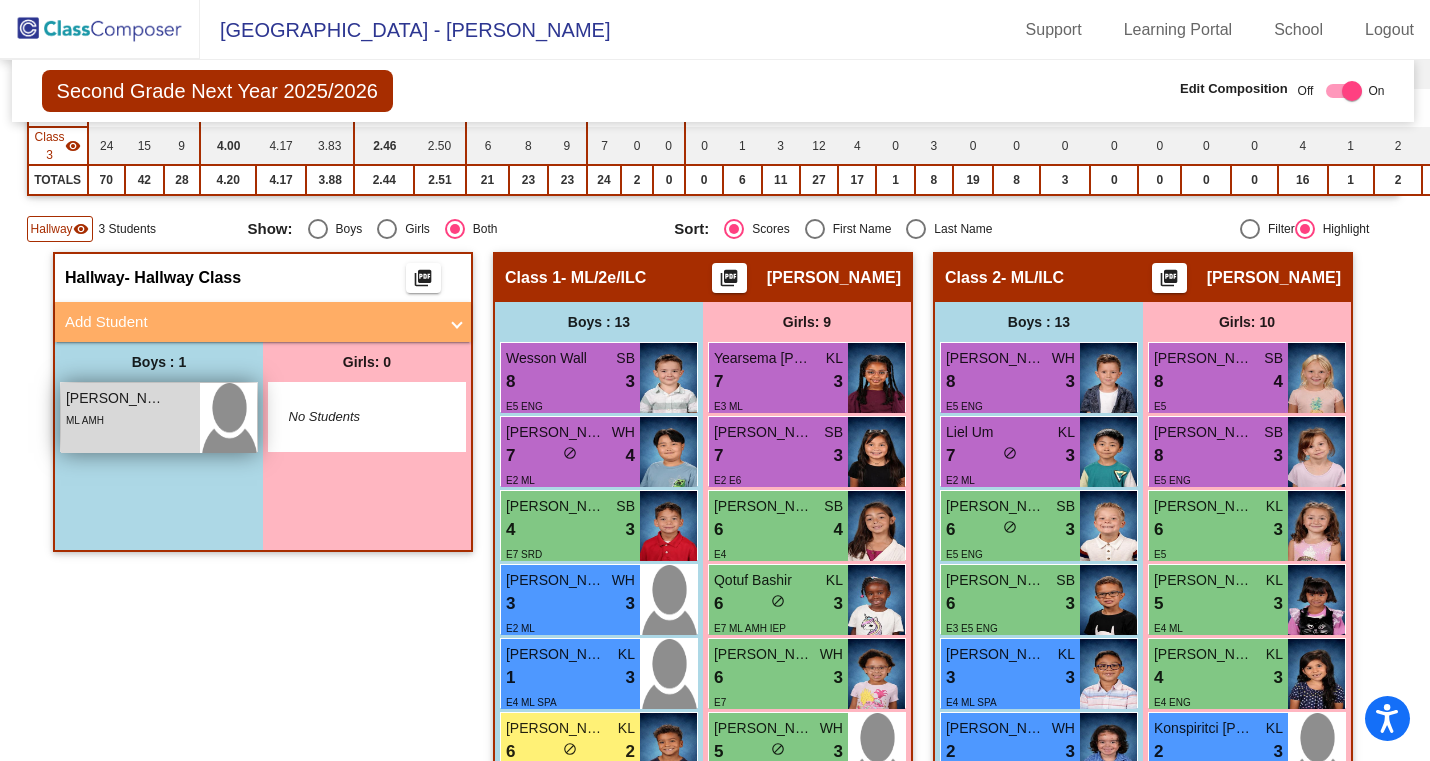 scroll, scrollTop: 283, scrollLeft: 2, axis: both 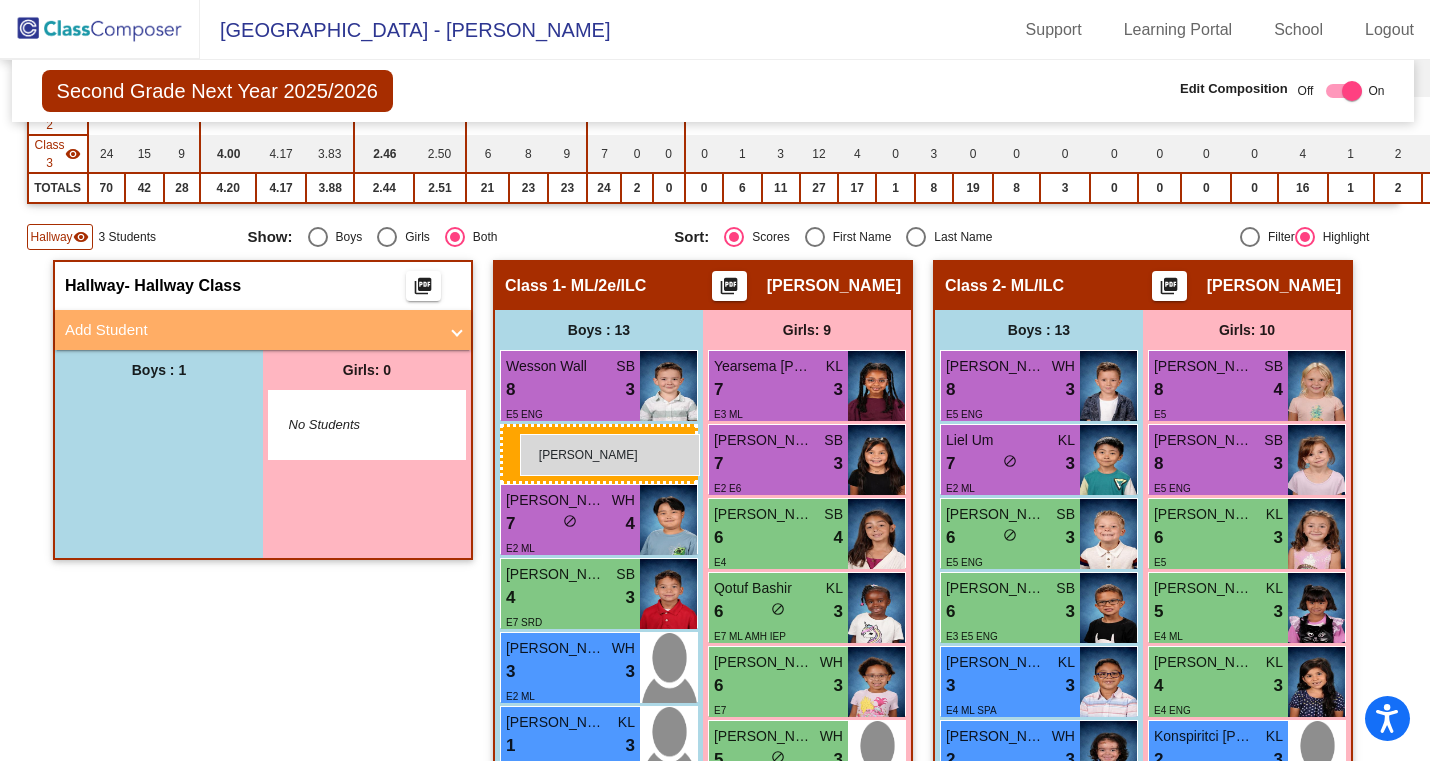 drag, startPoint x: 132, startPoint y: 409, endPoint x: 520, endPoint y: 434, distance: 388.80457 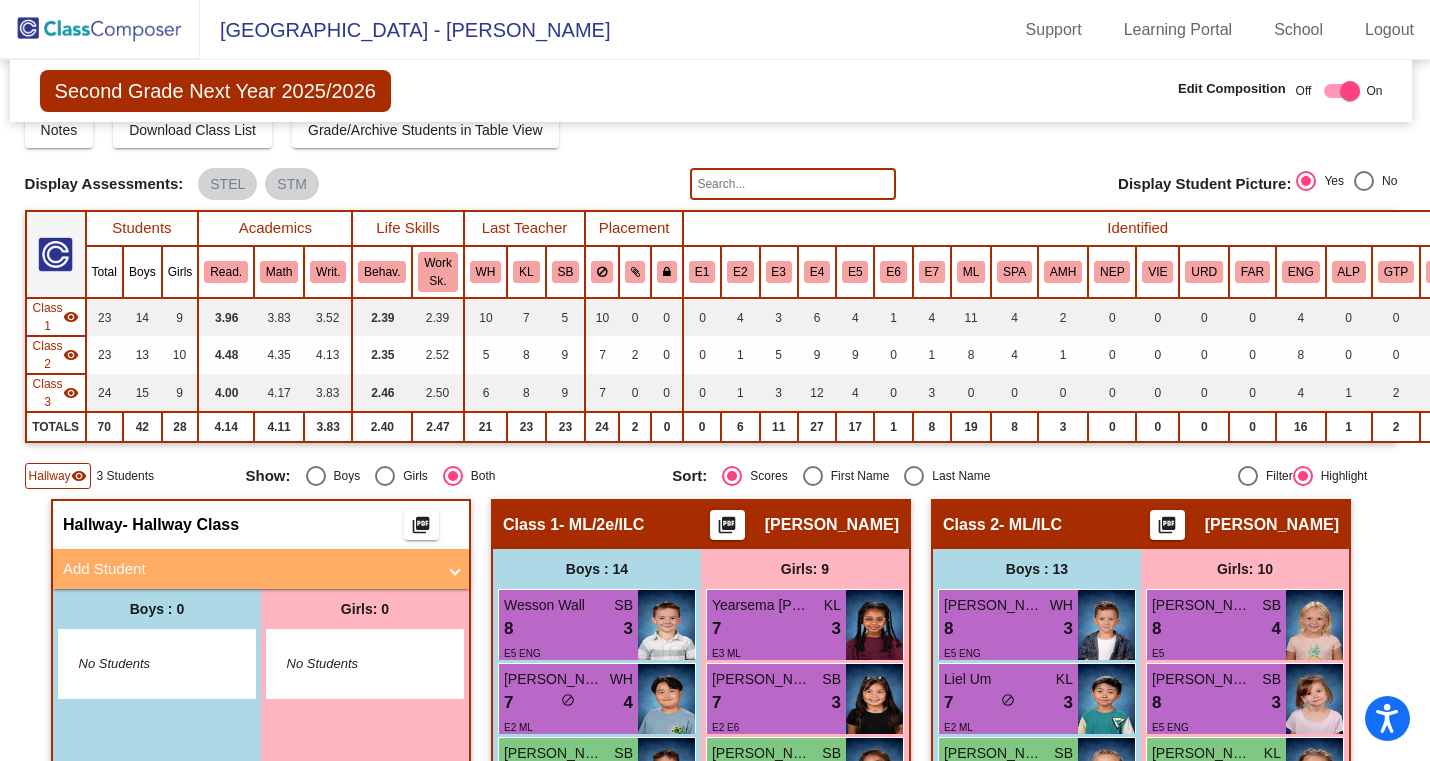 scroll, scrollTop: 0, scrollLeft: 4, axis: horizontal 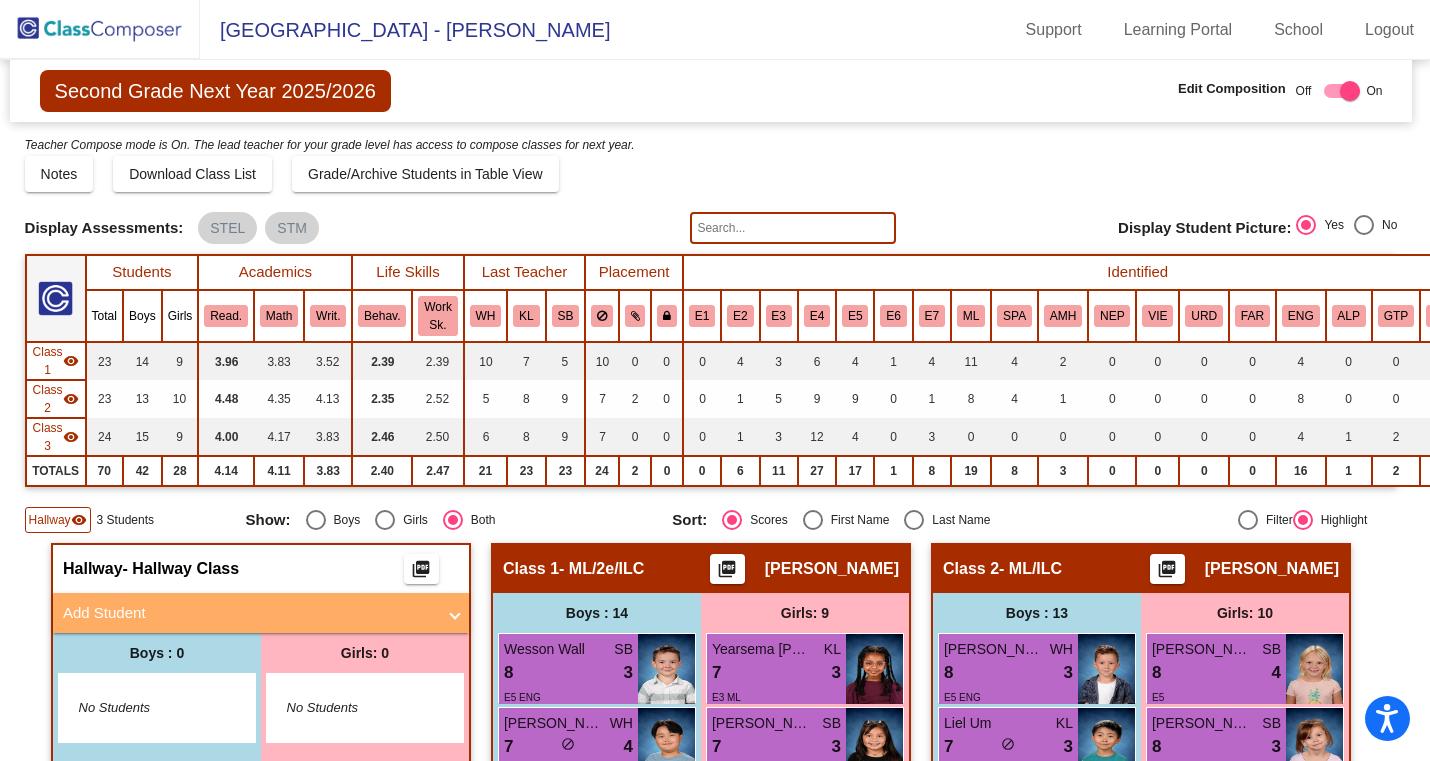 click 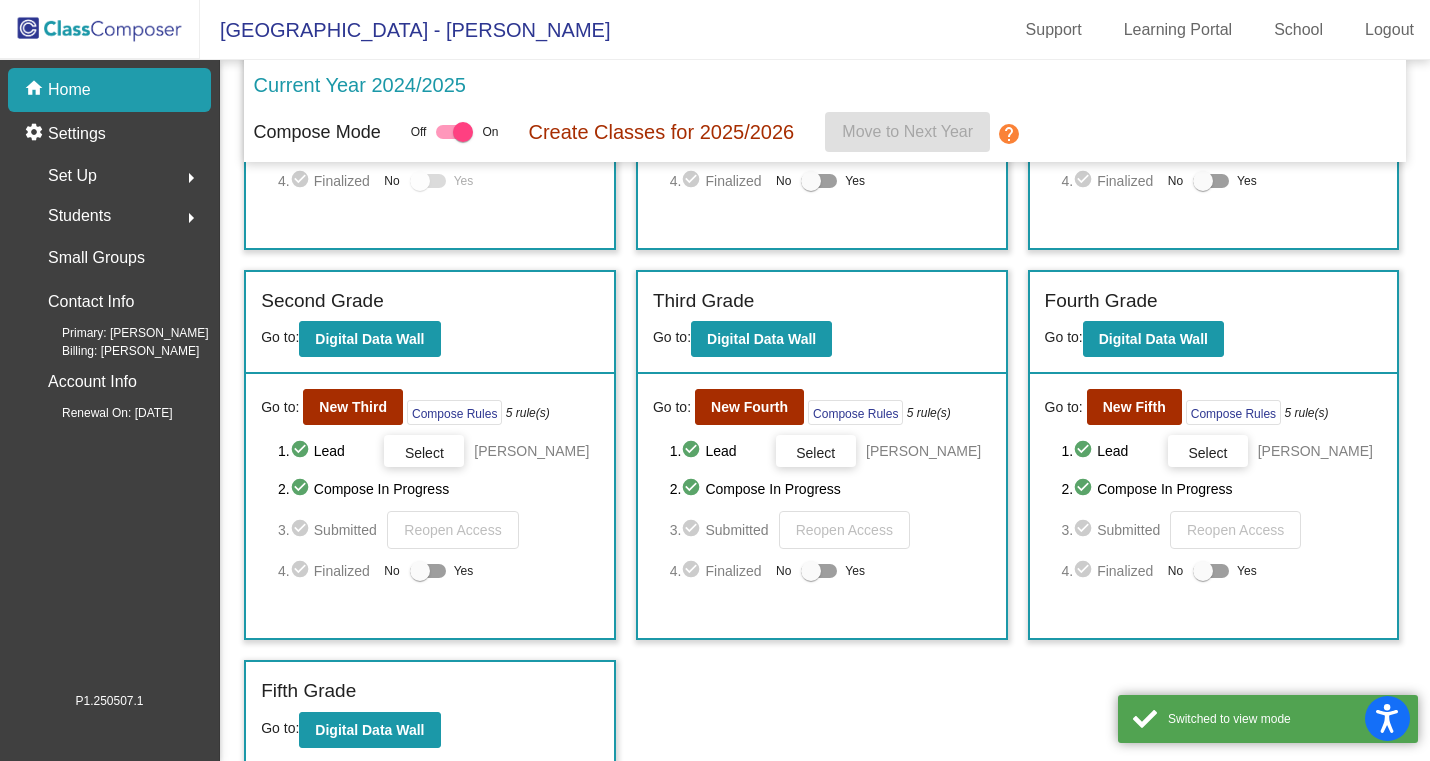 scroll, scrollTop: 299, scrollLeft: 0, axis: vertical 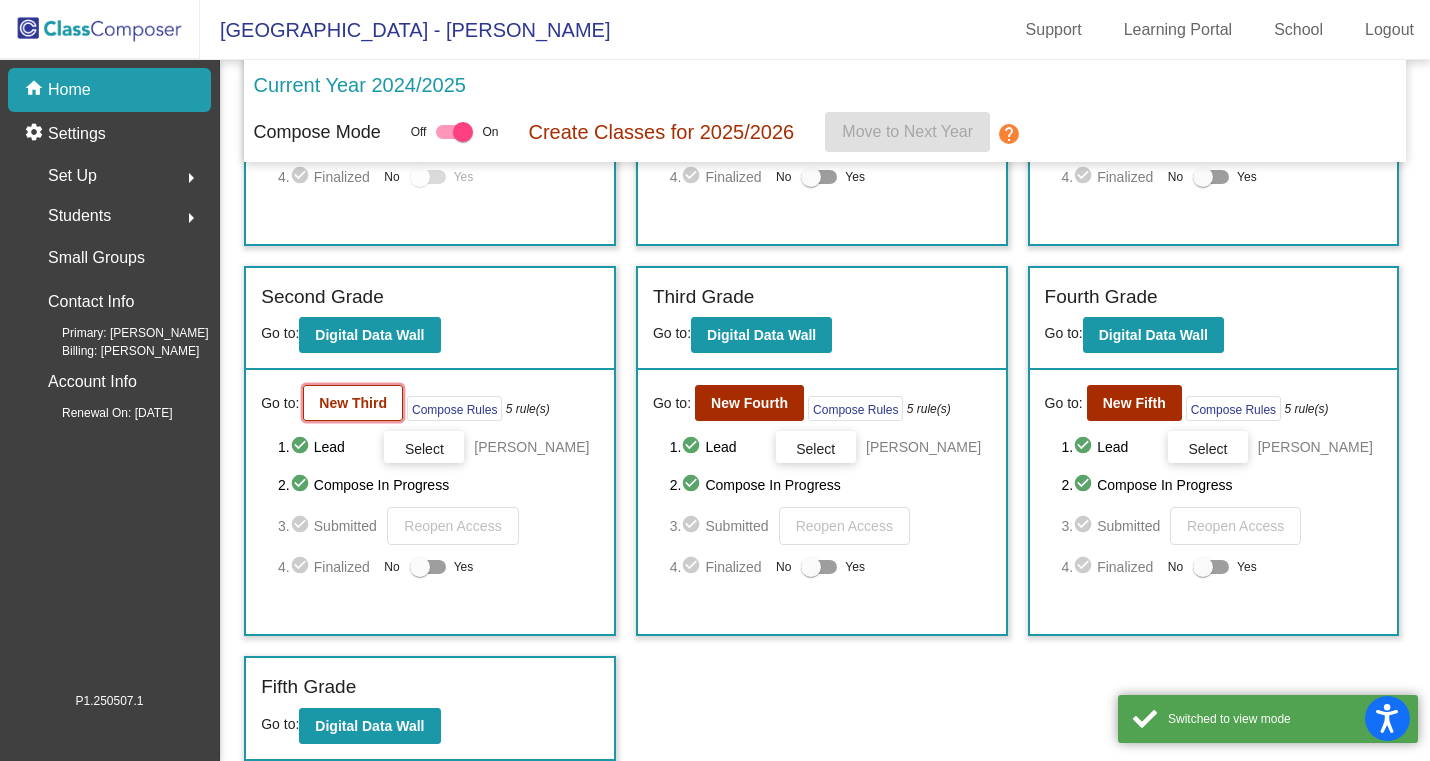 click on "New Third" 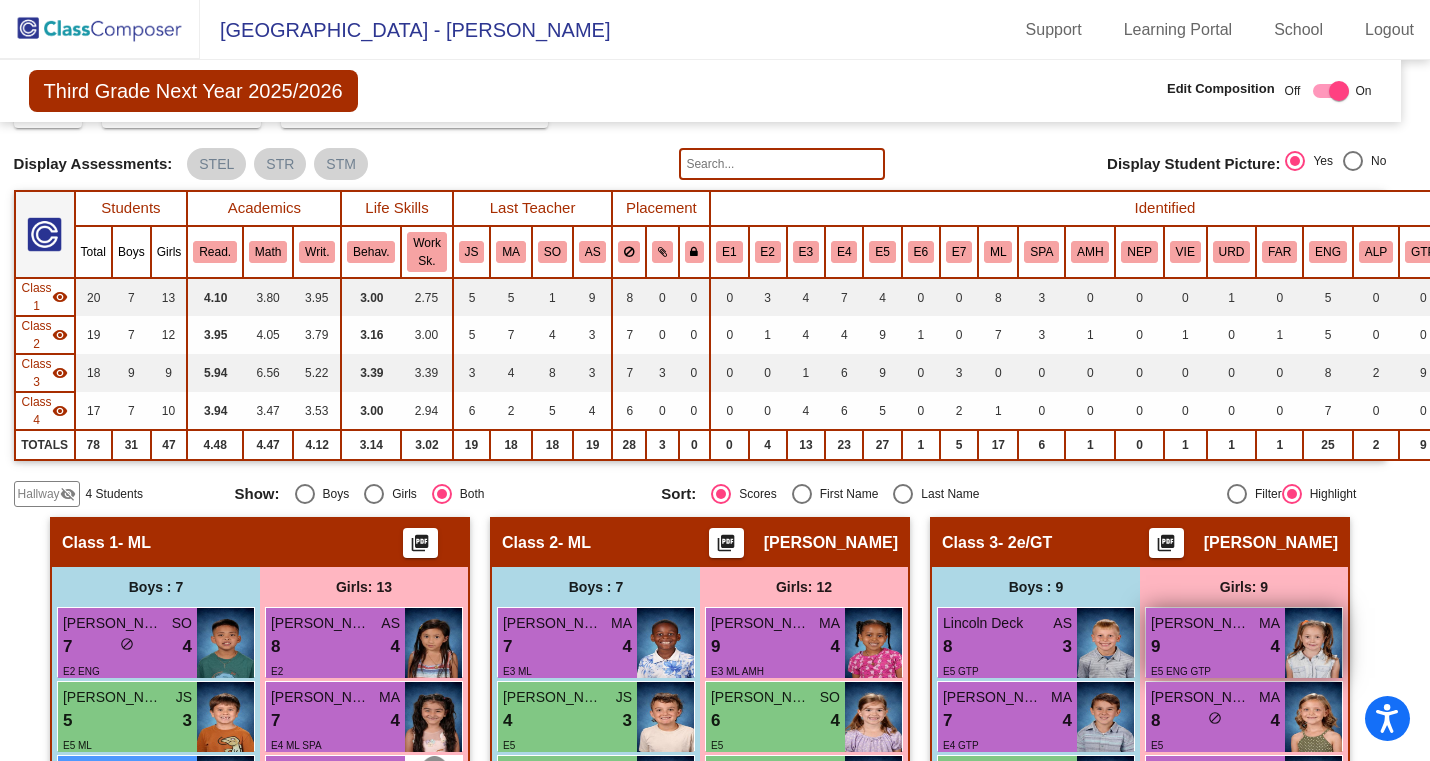 scroll, scrollTop: 0, scrollLeft: 15, axis: horizontal 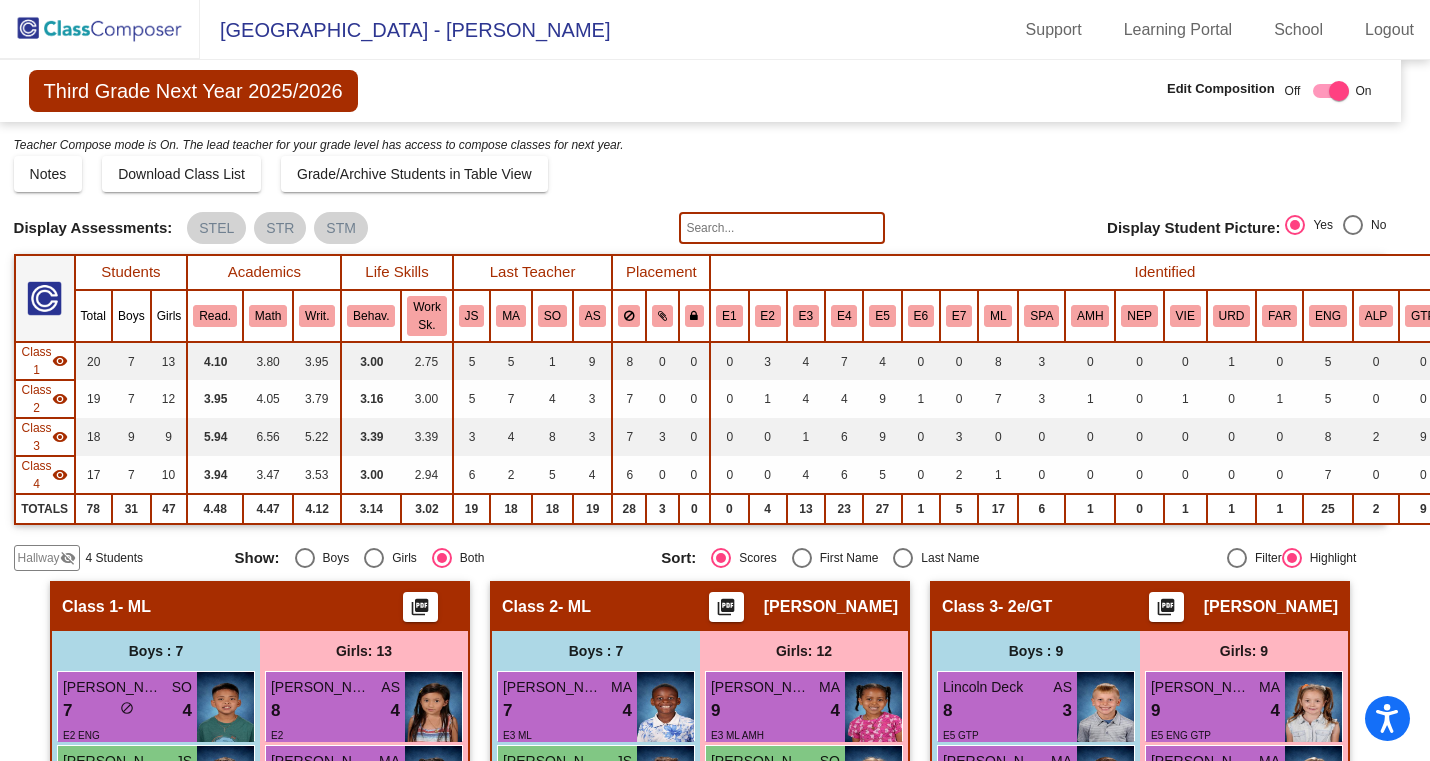 click on "Hallway" 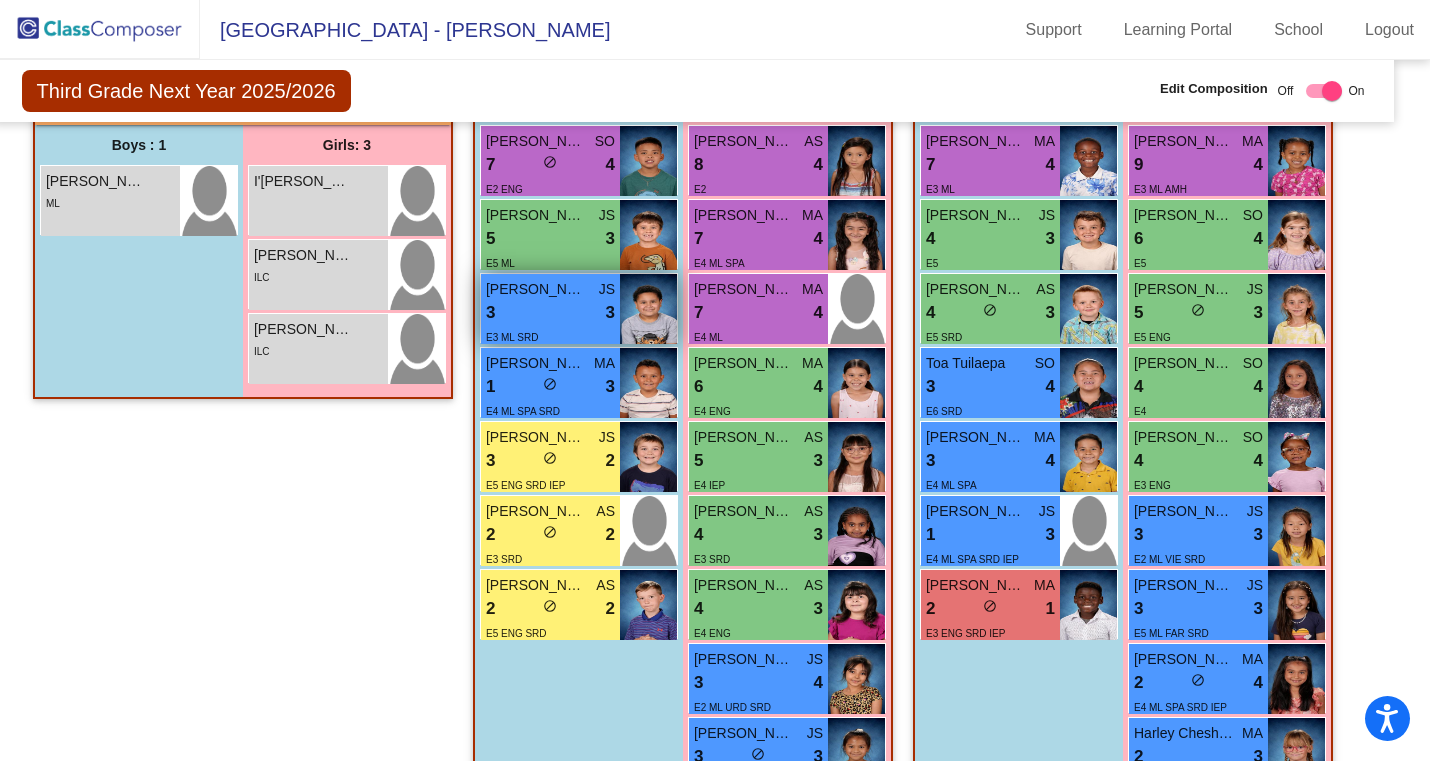 scroll, scrollTop: 548, scrollLeft: 22, axis: both 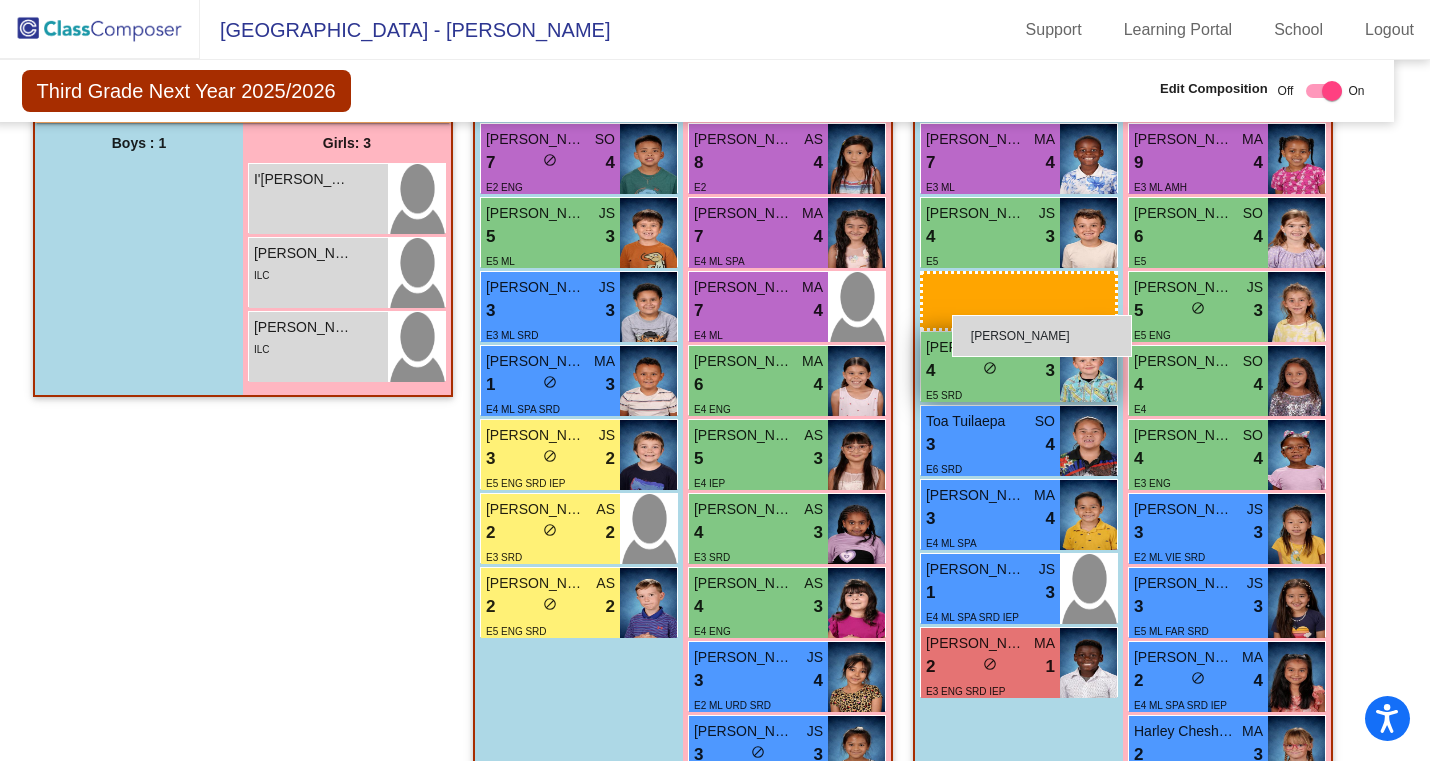 drag, startPoint x: 93, startPoint y: 194, endPoint x: 961, endPoint y: 310, distance: 875.71686 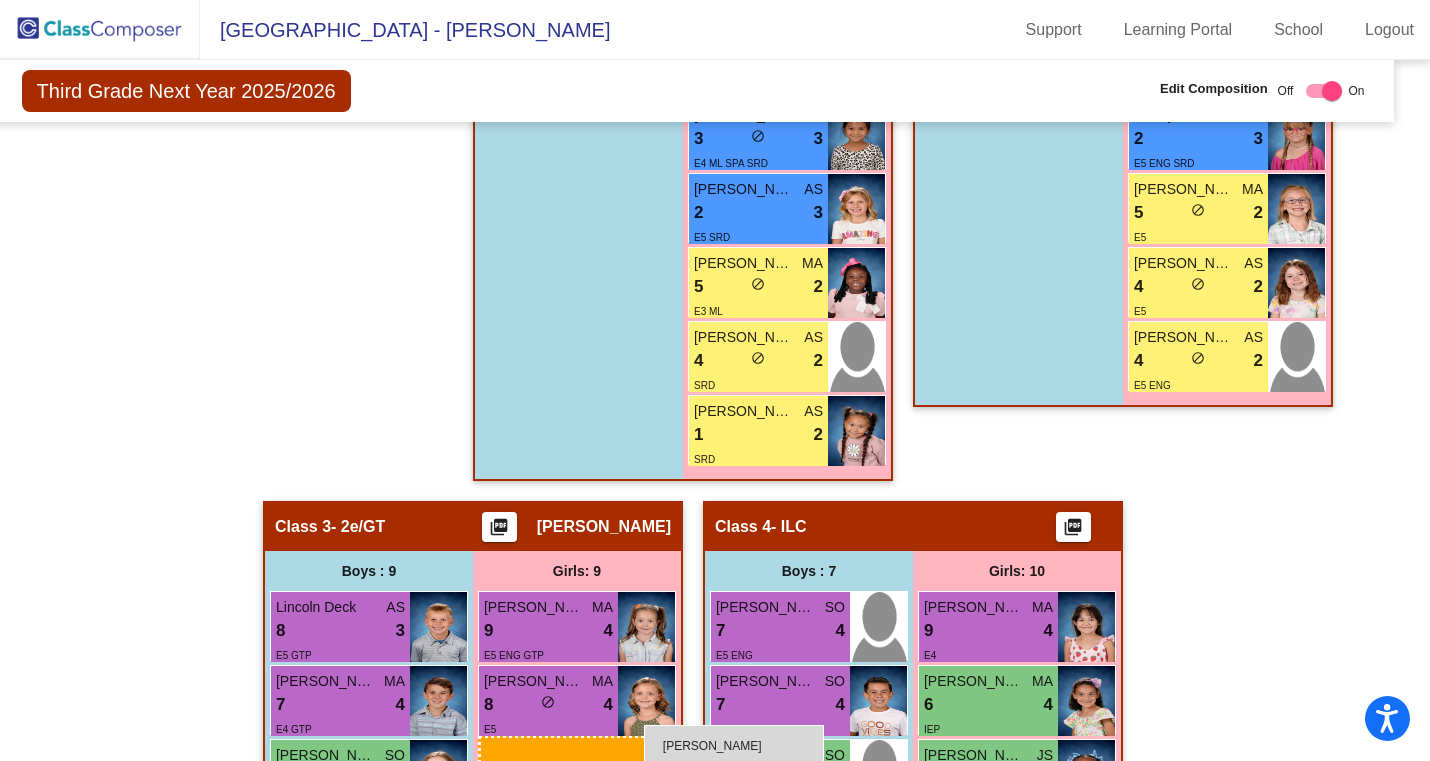scroll, scrollTop: 1164, scrollLeft: 22, axis: both 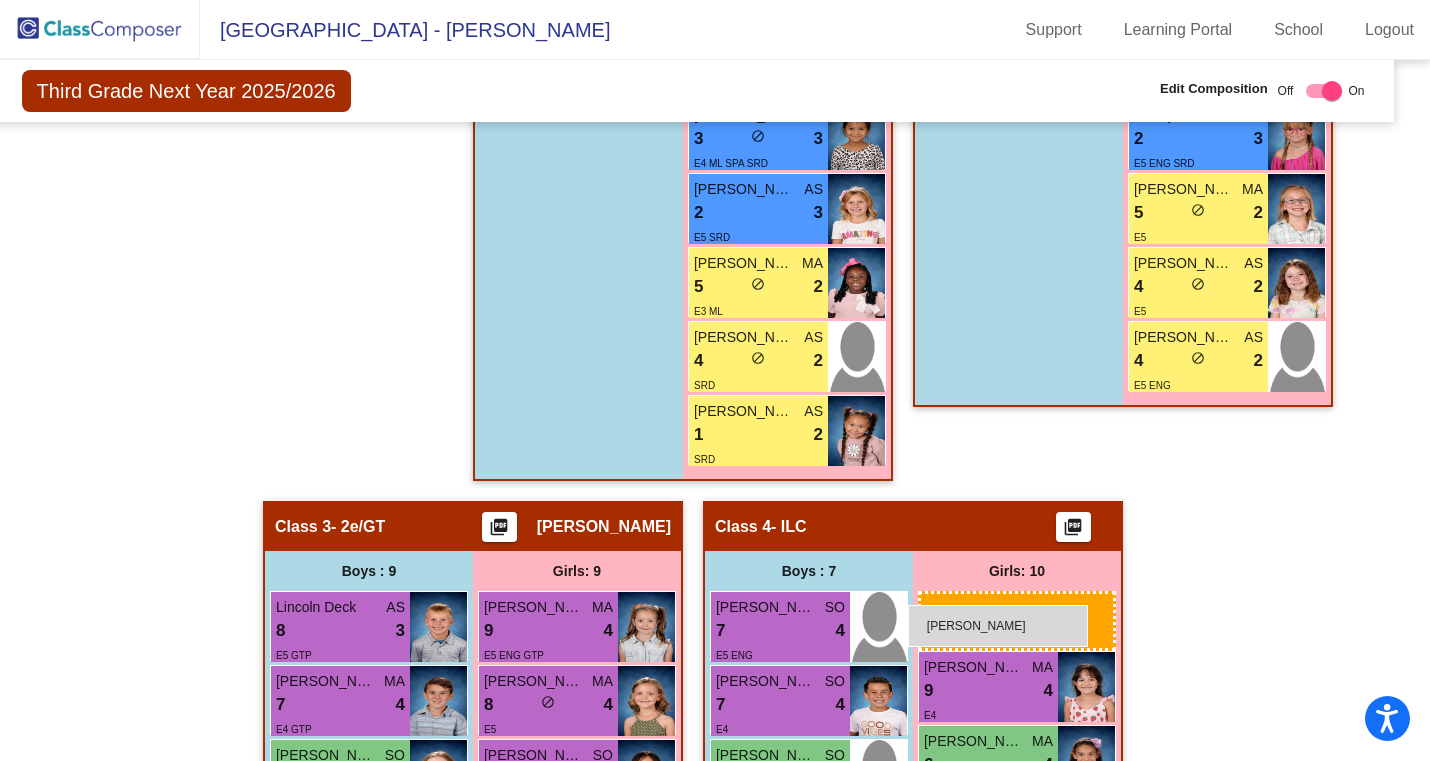drag, startPoint x: 337, startPoint y: 284, endPoint x: 908, endPoint y: 605, distance: 655.0435 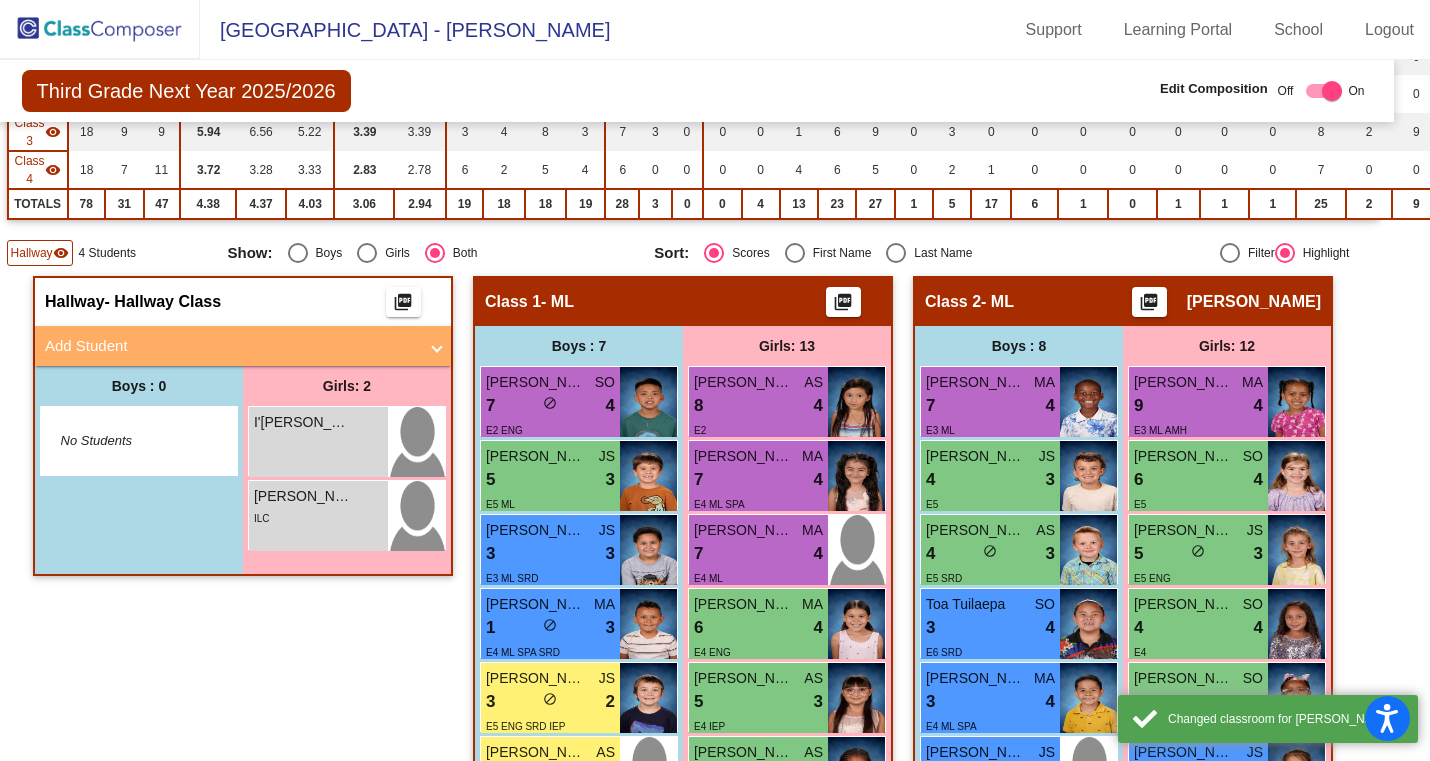 scroll, scrollTop: 176, scrollLeft: 22, axis: both 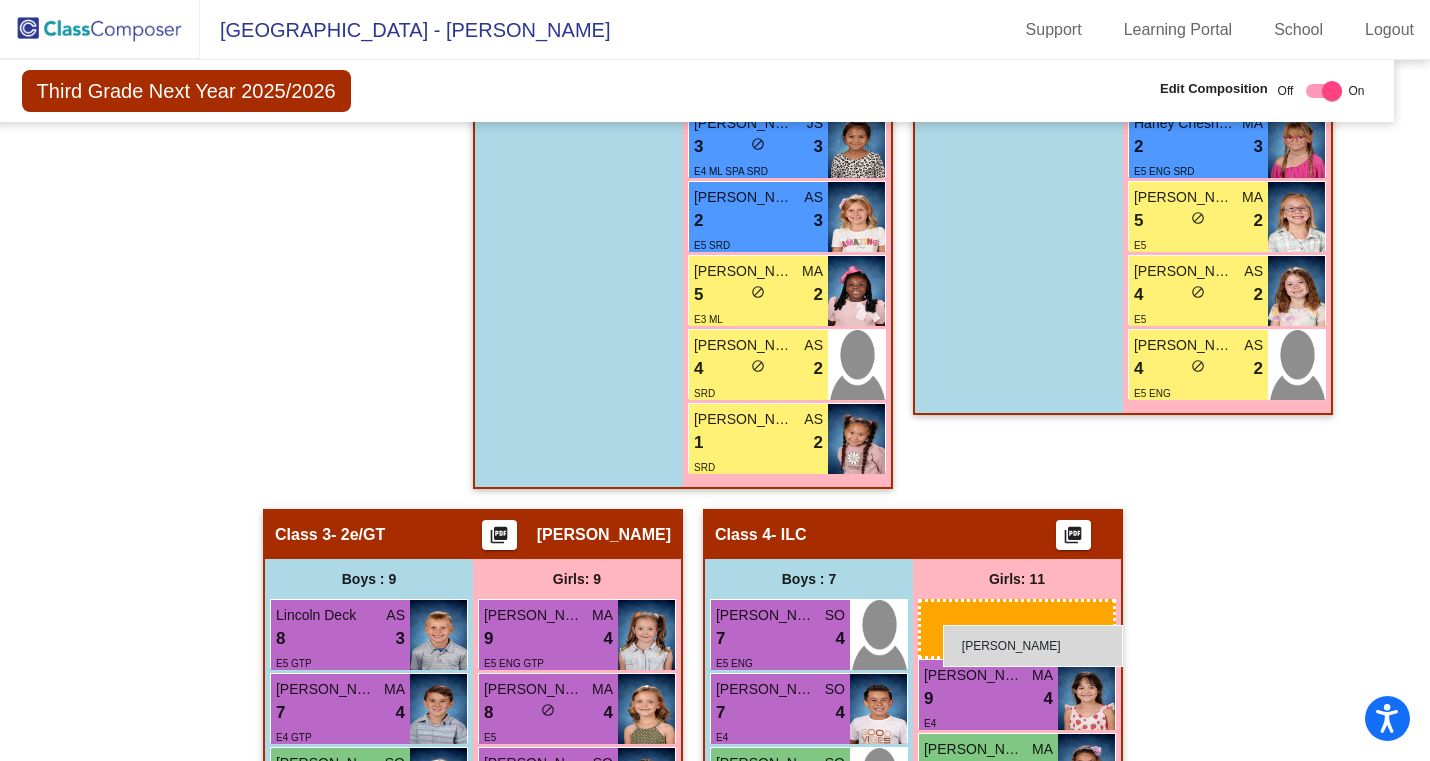 drag, startPoint x: 320, startPoint y: 647, endPoint x: 943, endPoint y: 625, distance: 623.3883 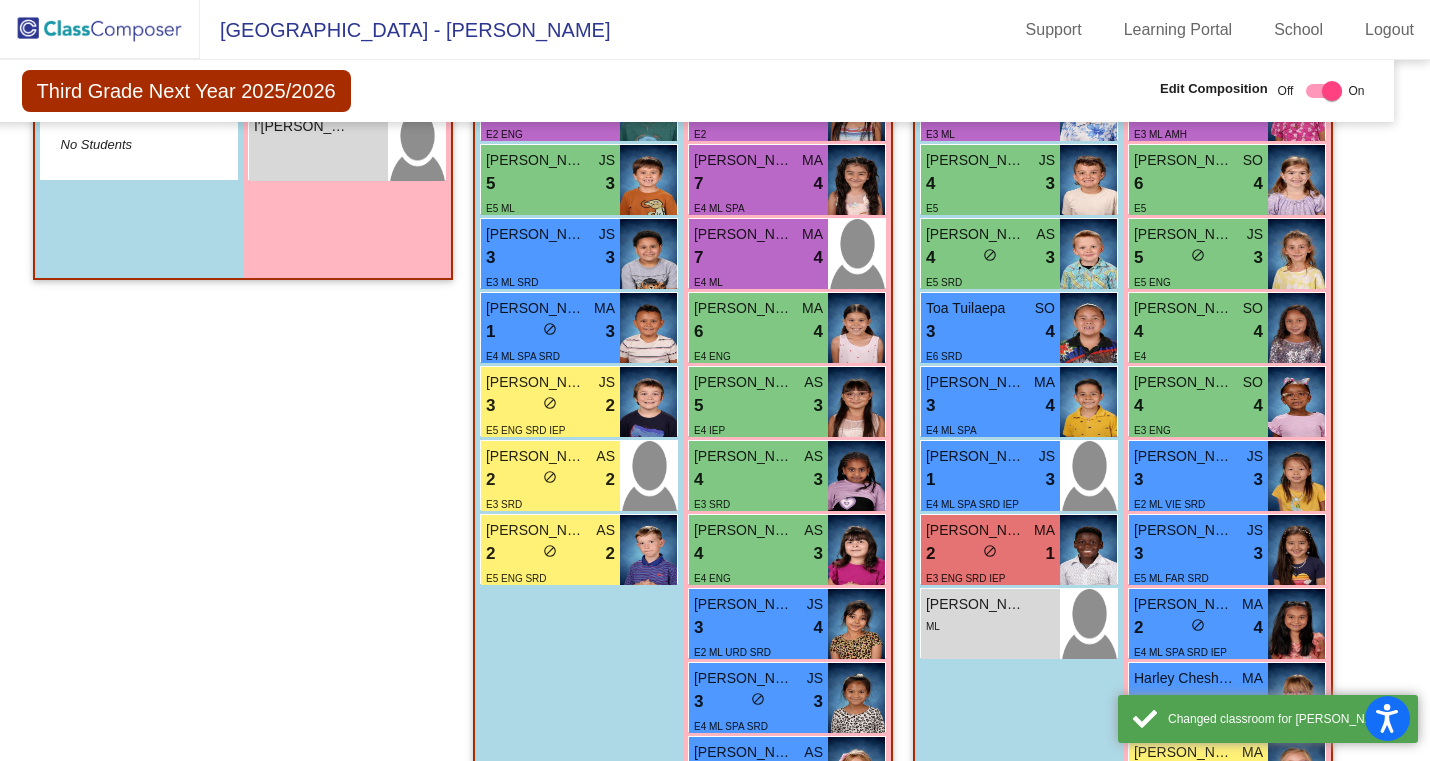 scroll, scrollTop: 225, scrollLeft: 22, axis: both 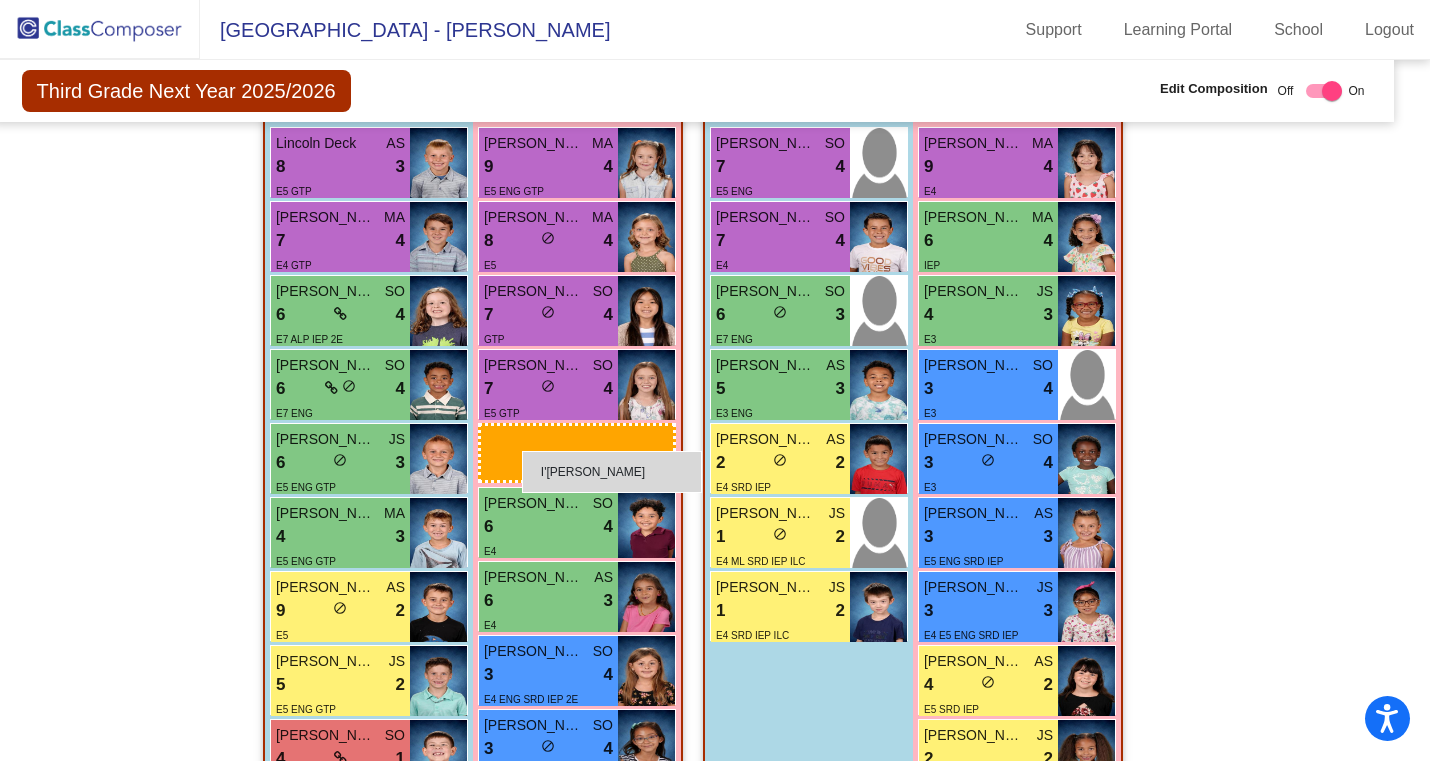 drag, startPoint x: 335, startPoint y: 523, endPoint x: 522, endPoint y: 451, distance: 200.38214 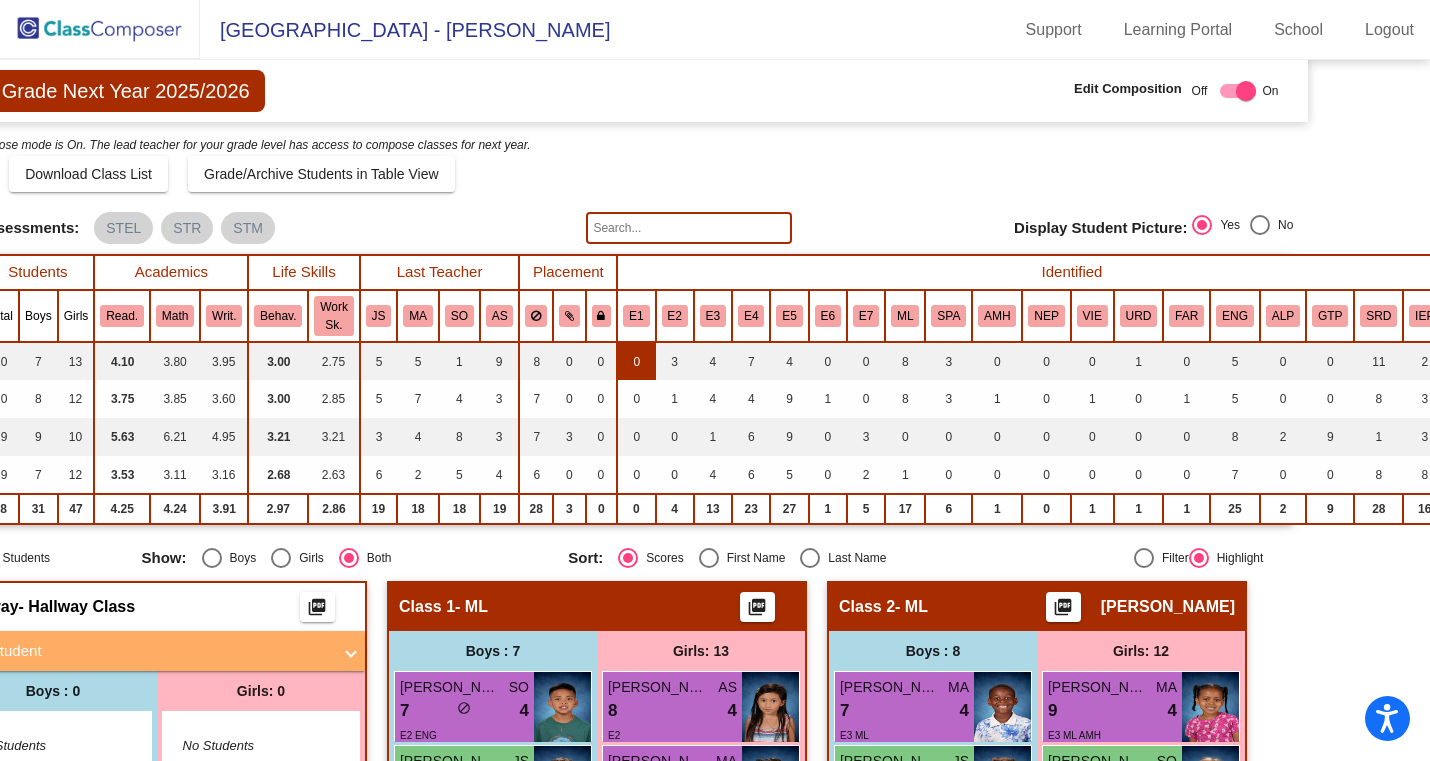 scroll, scrollTop: 0, scrollLeft: 216, axis: horizontal 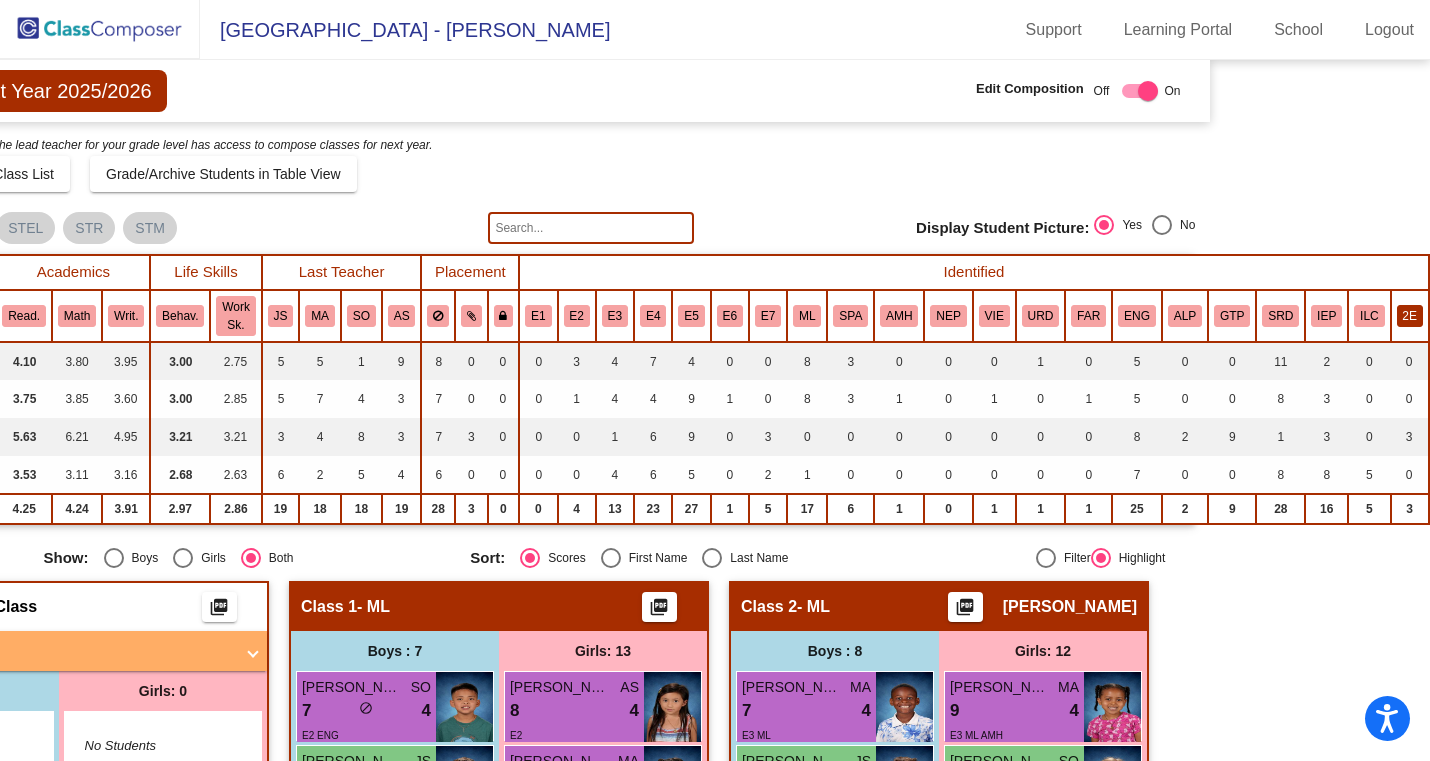 click on "2E" 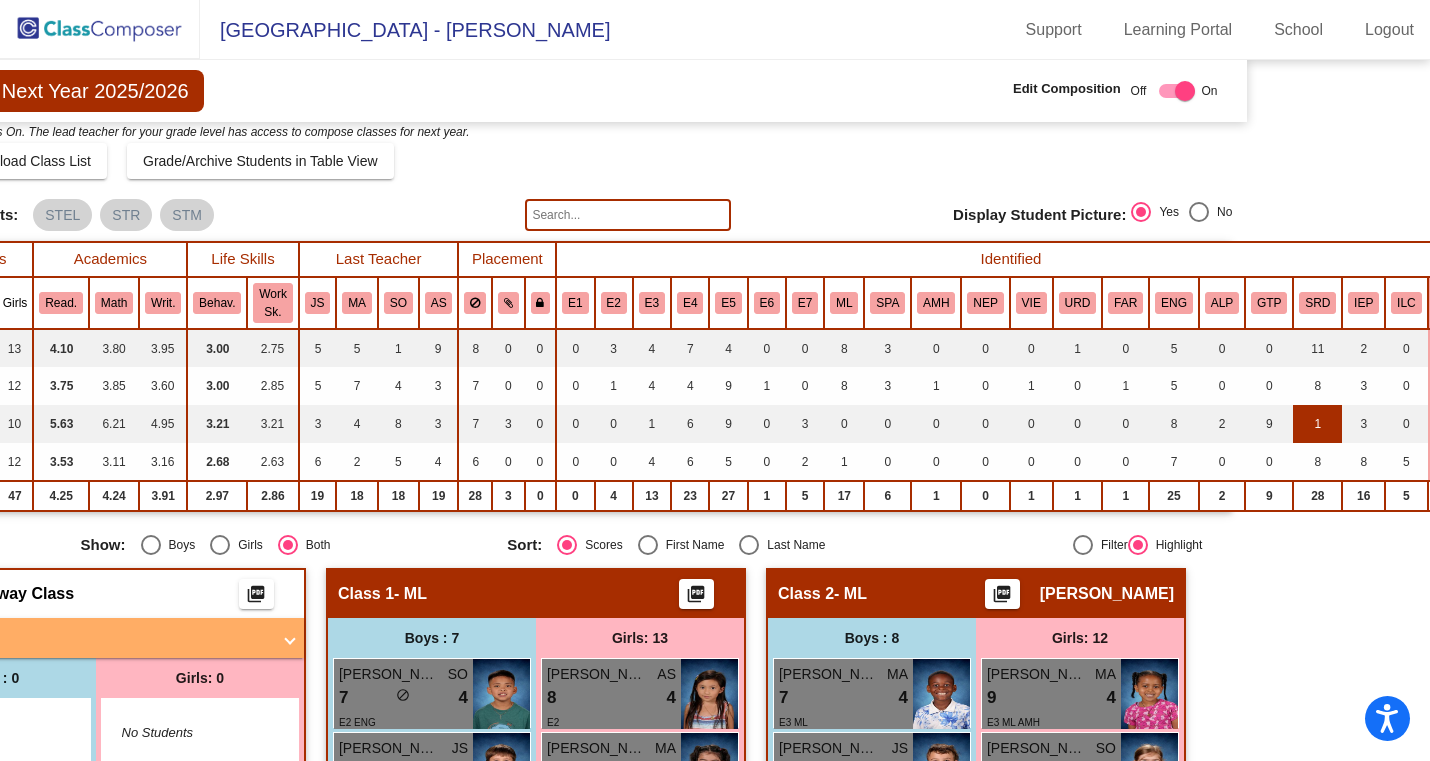 scroll, scrollTop: 10, scrollLeft: 169, axis: both 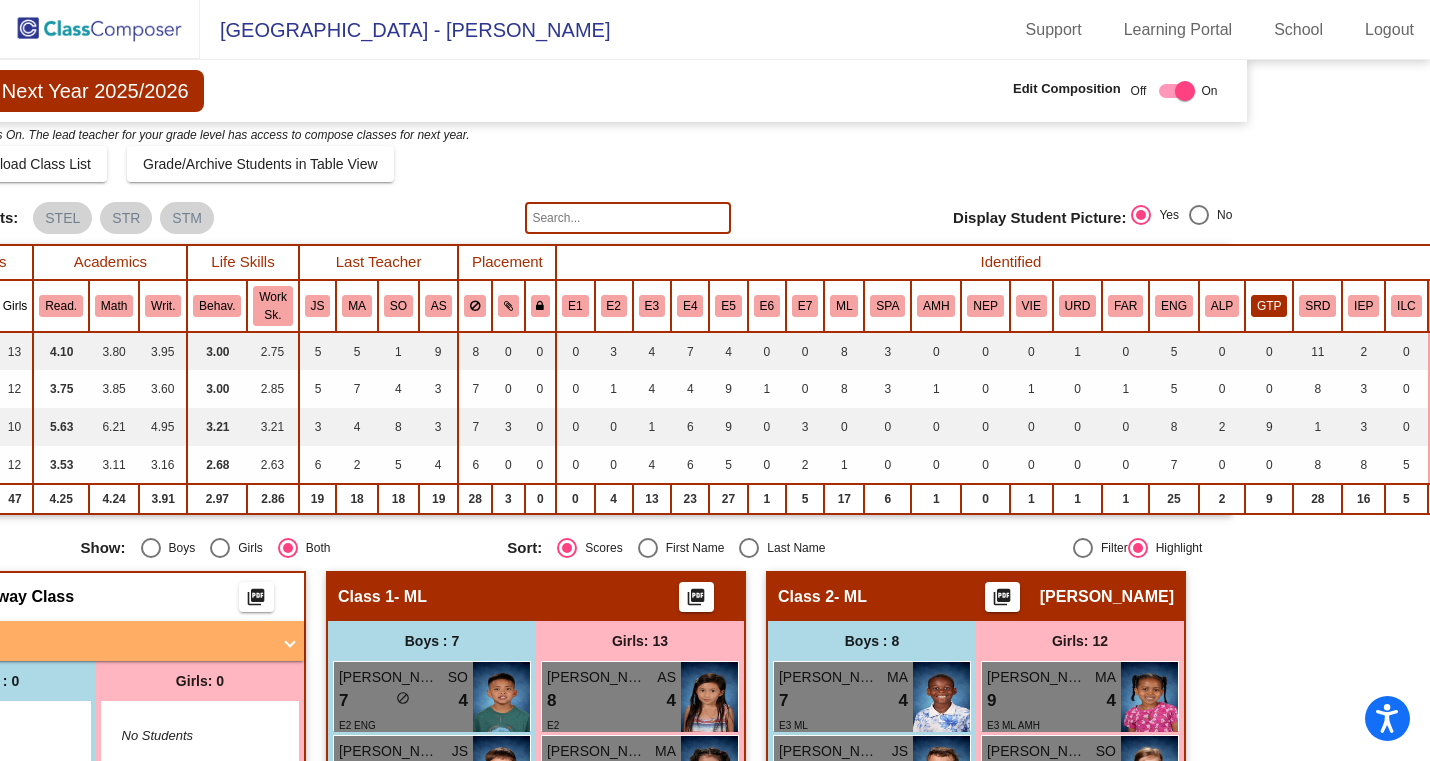 click on "GTP" 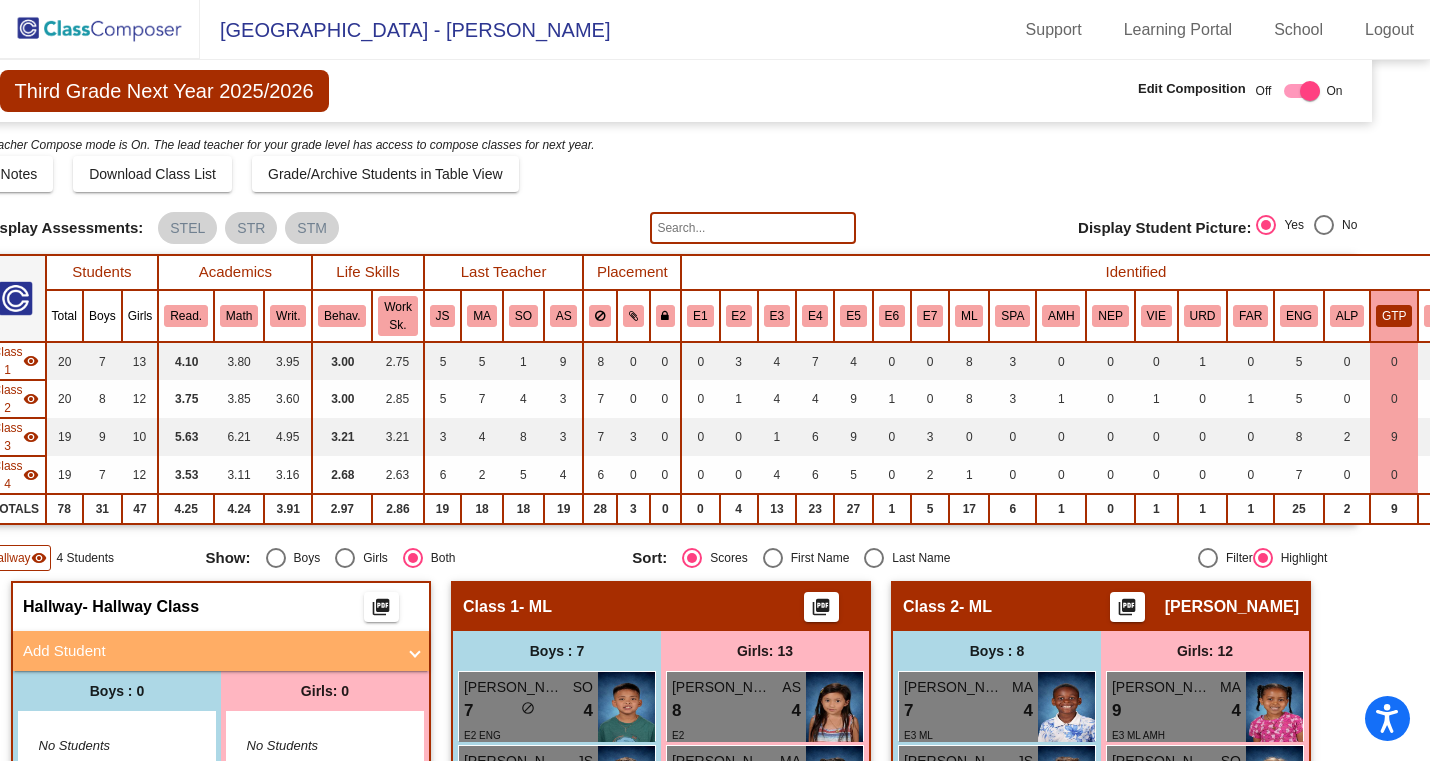scroll, scrollTop: 0, scrollLeft: 18, axis: horizontal 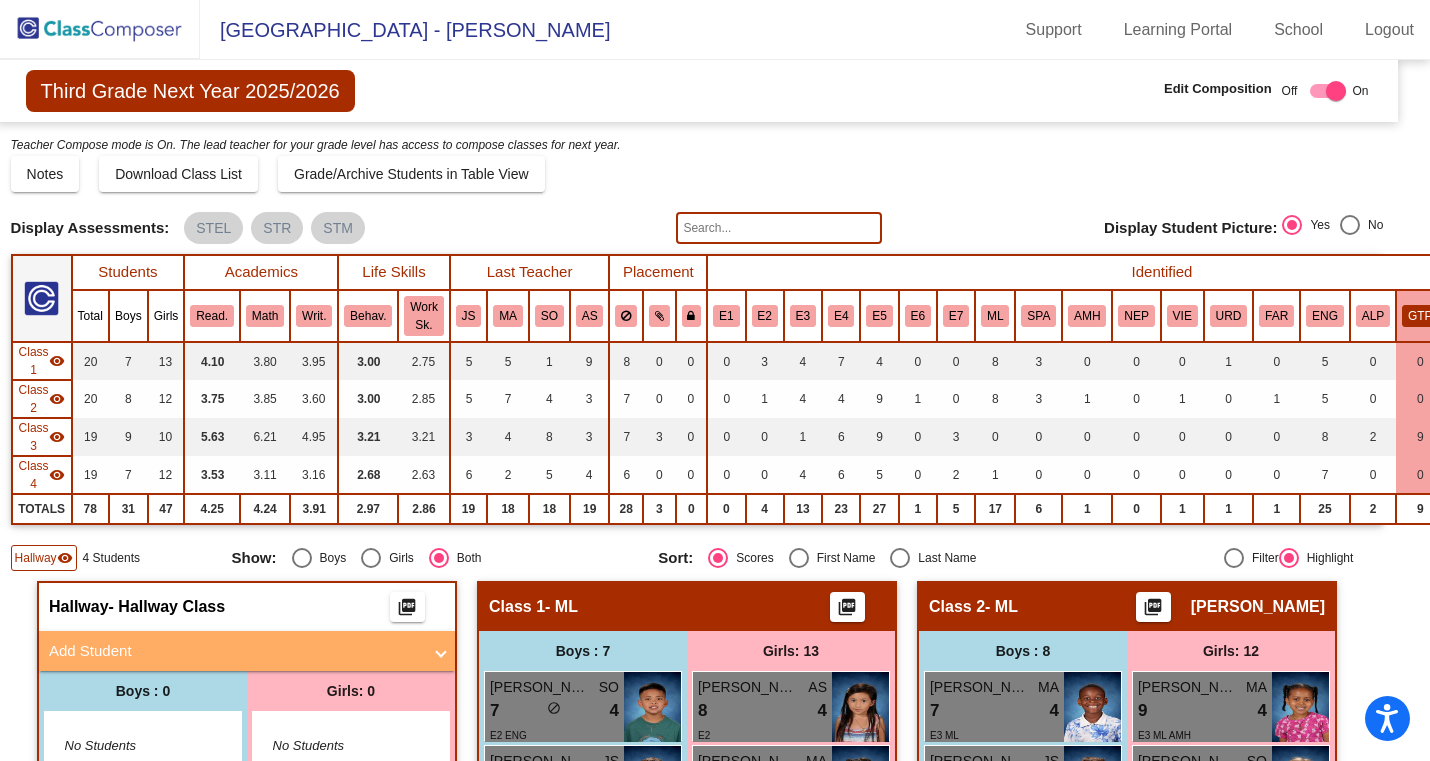 click 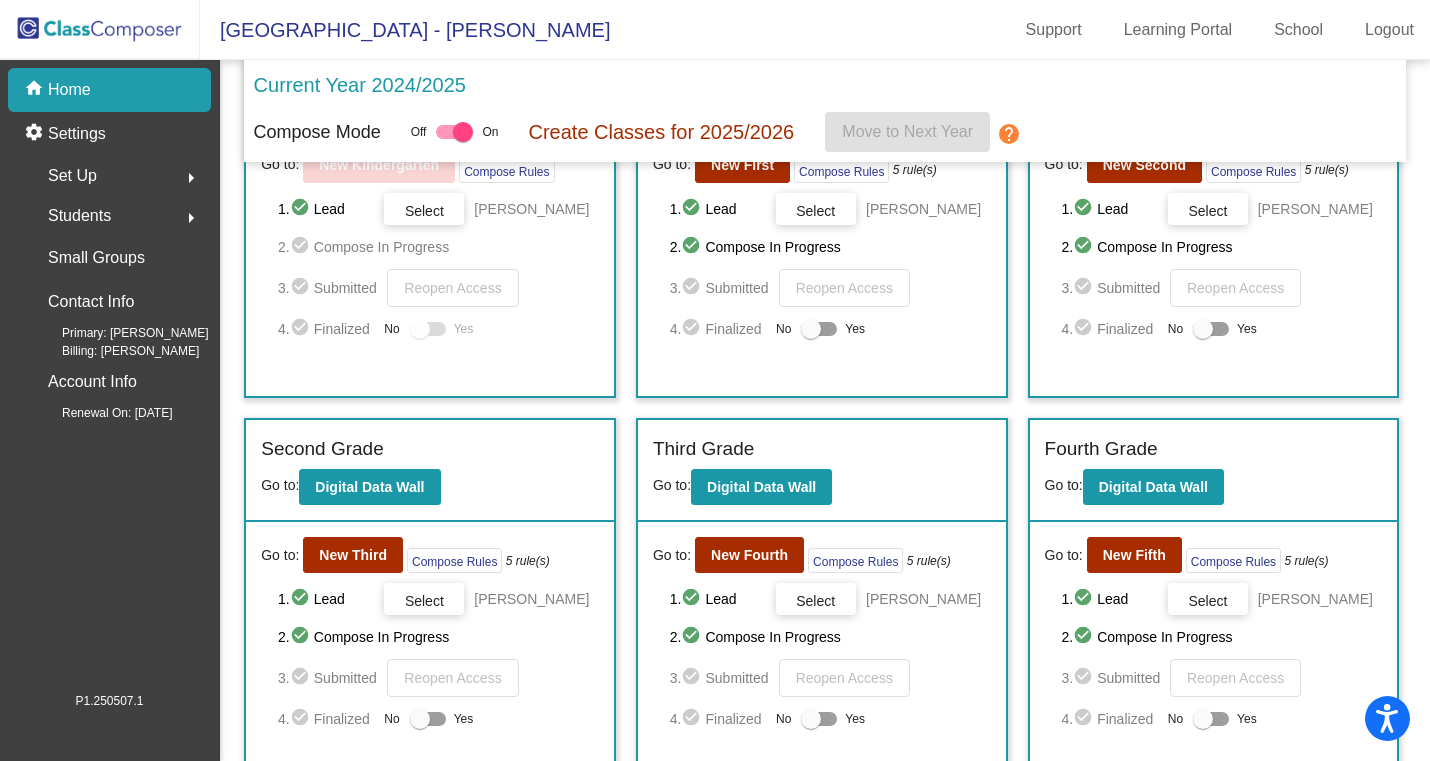 scroll, scrollTop: 140, scrollLeft: 0, axis: vertical 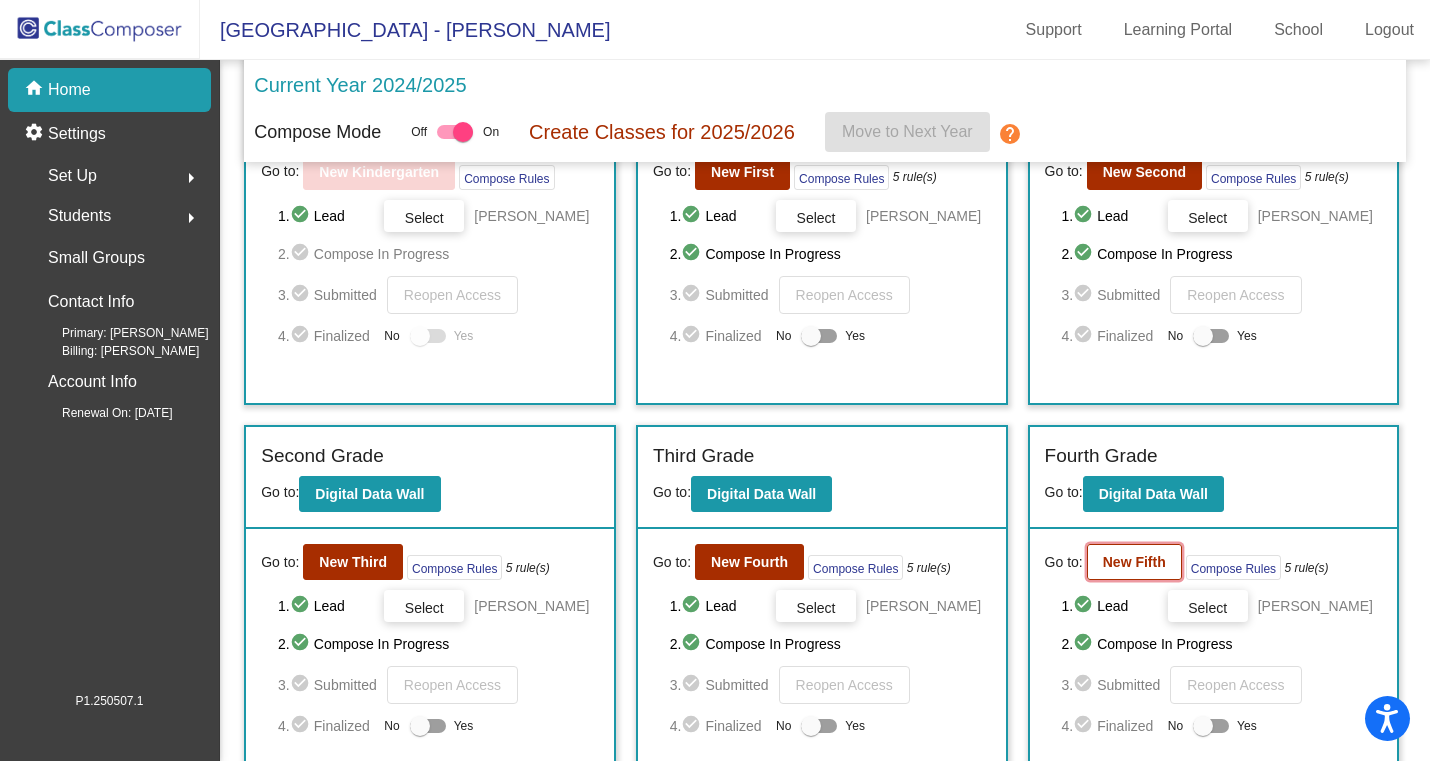 click on "New Fifth" 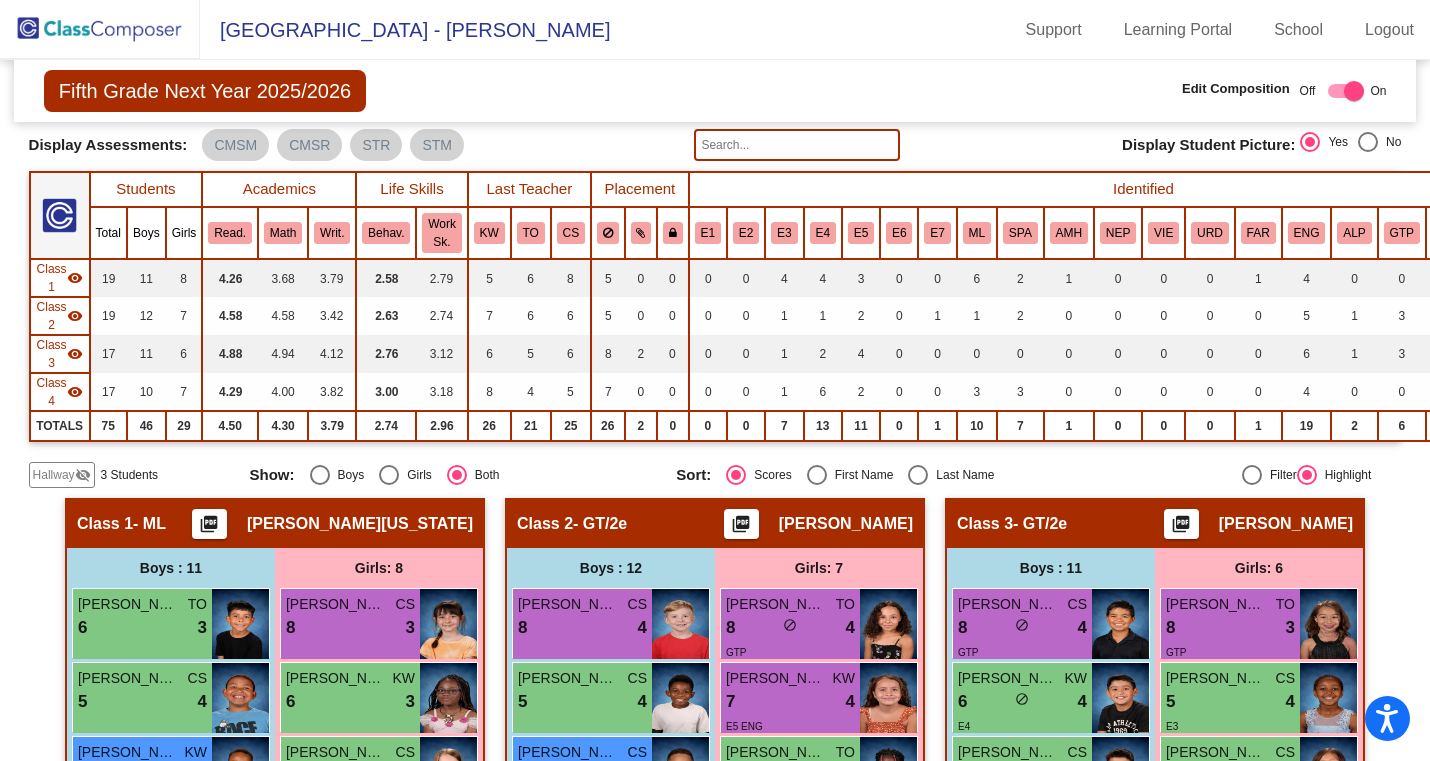scroll, scrollTop: 0, scrollLeft: 0, axis: both 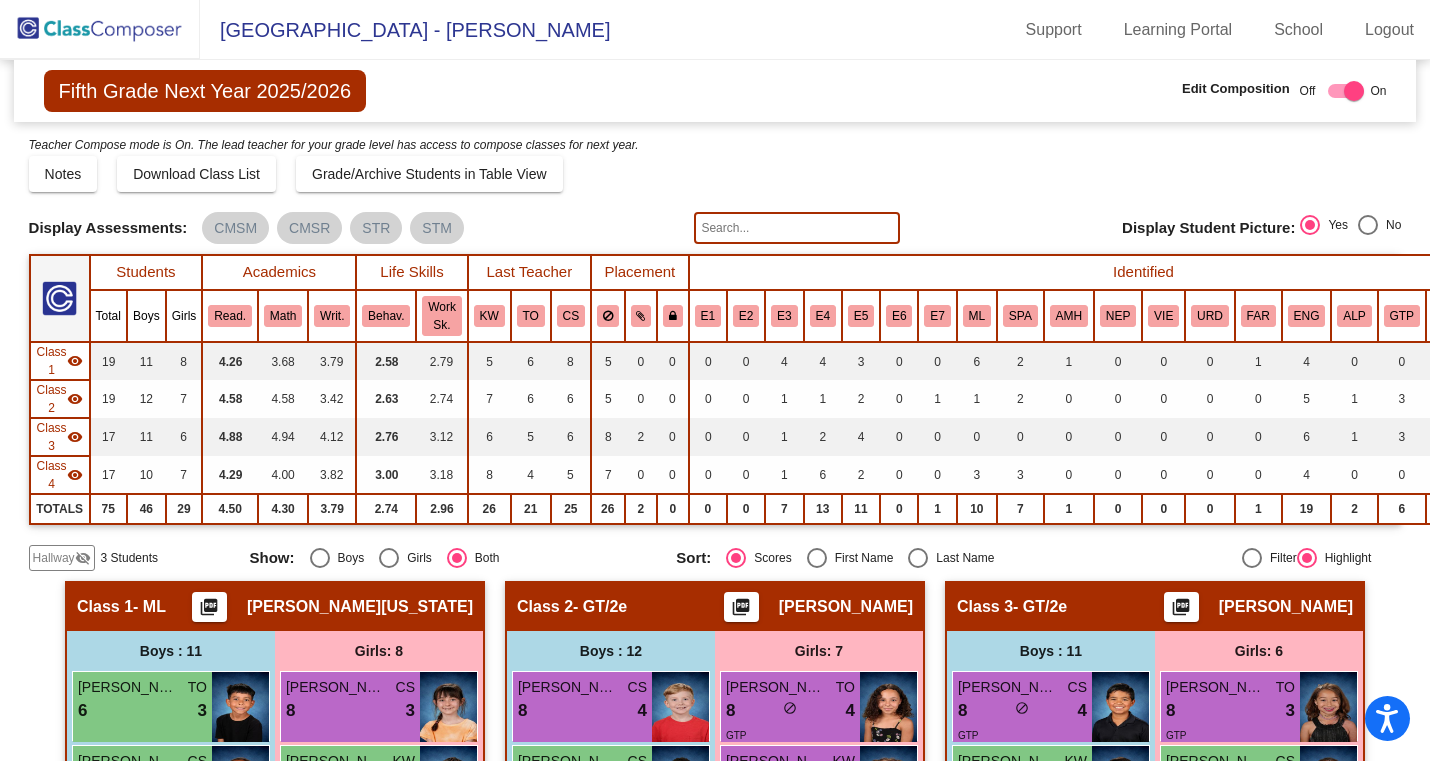 click on "Hallway" 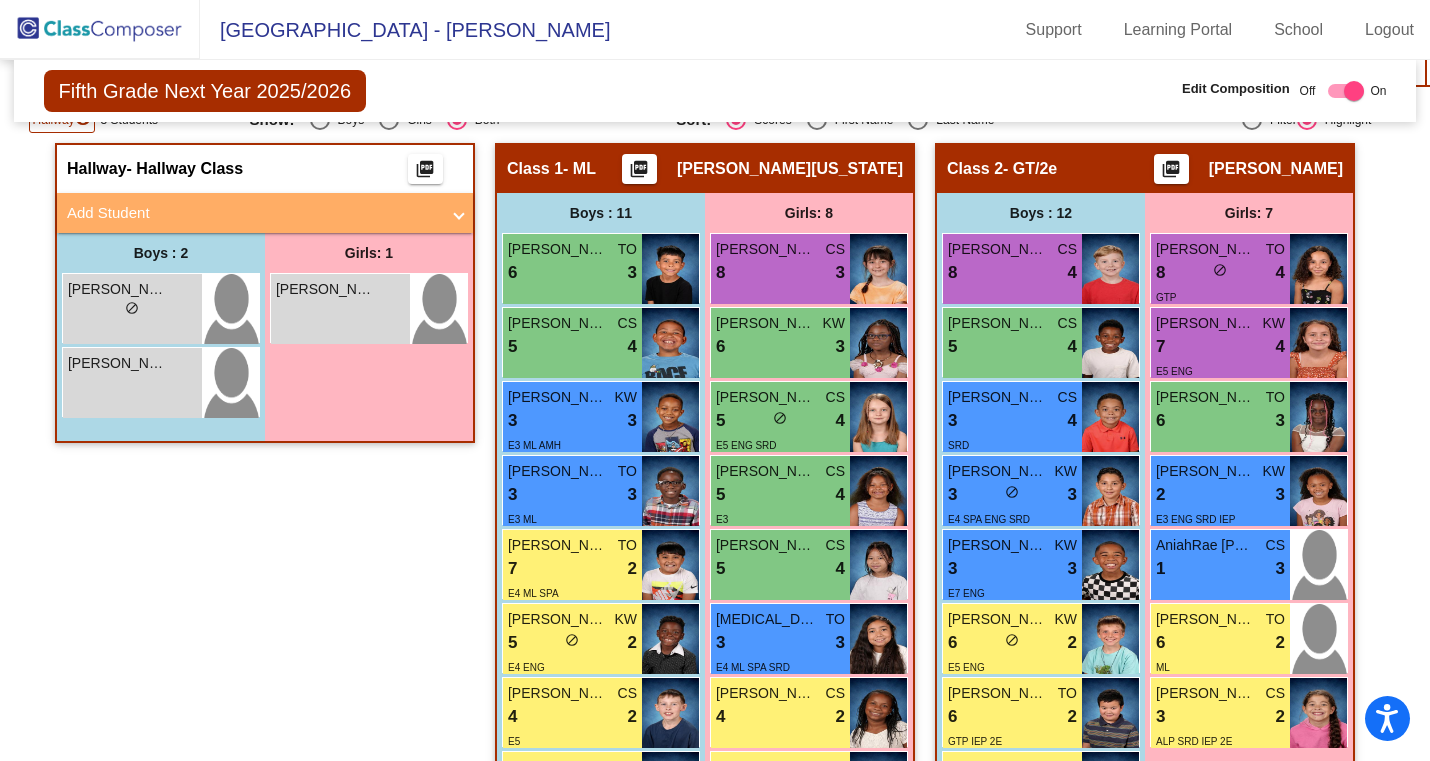 scroll, scrollTop: 437, scrollLeft: 0, axis: vertical 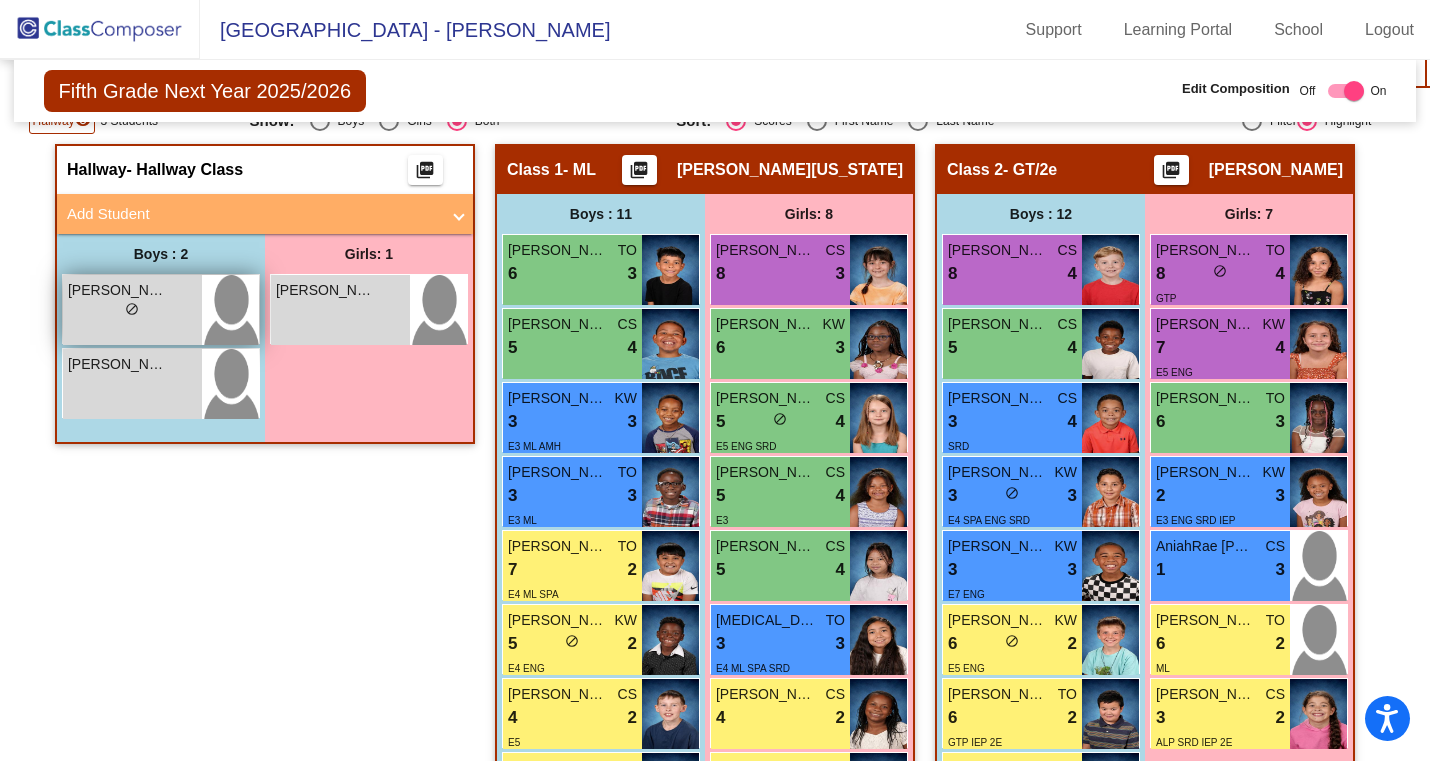 click on "do_not_disturb_alt" at bounding box center (132, 309) 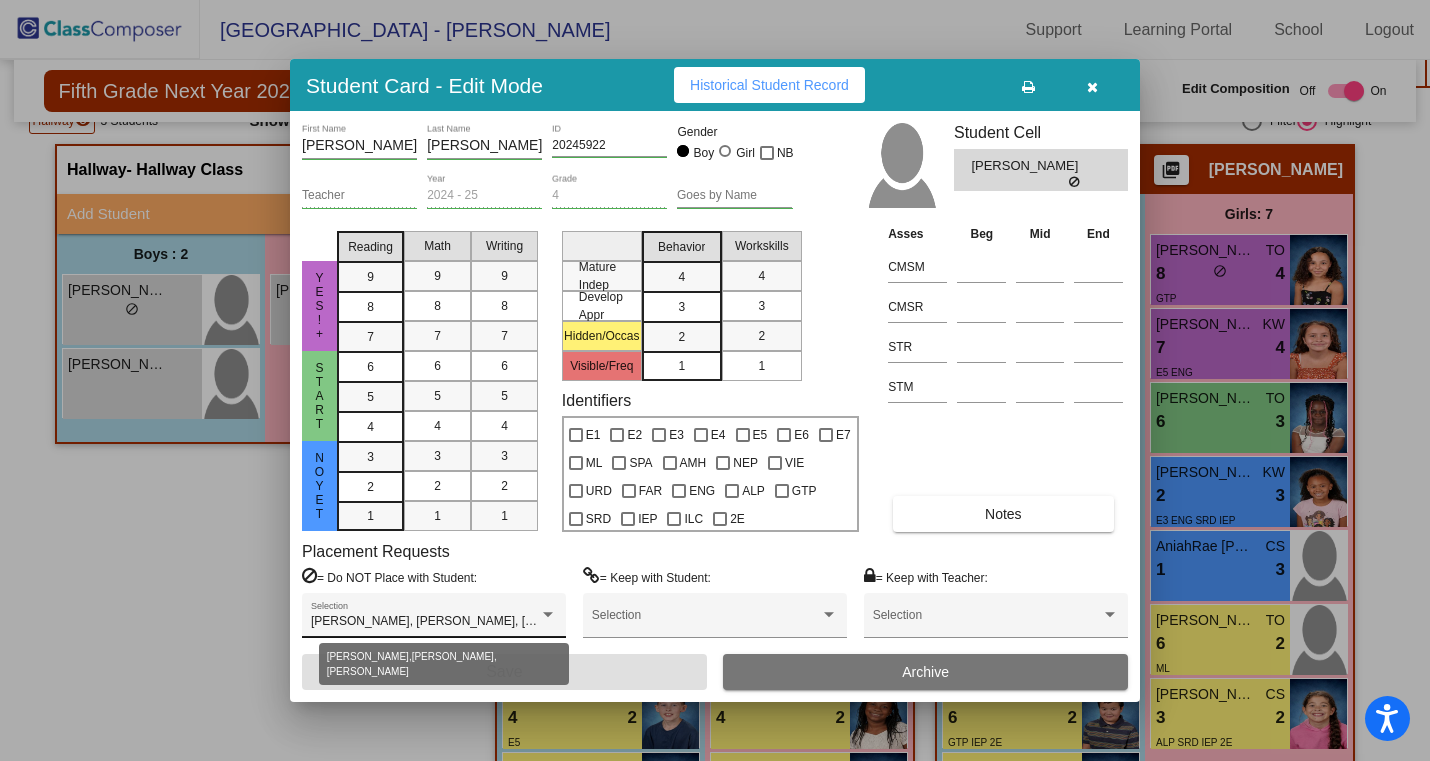 click on "[PERSON_NAME], [PERSON_NAME], [PERSON_NAME]" at bounding box center [465, 621] 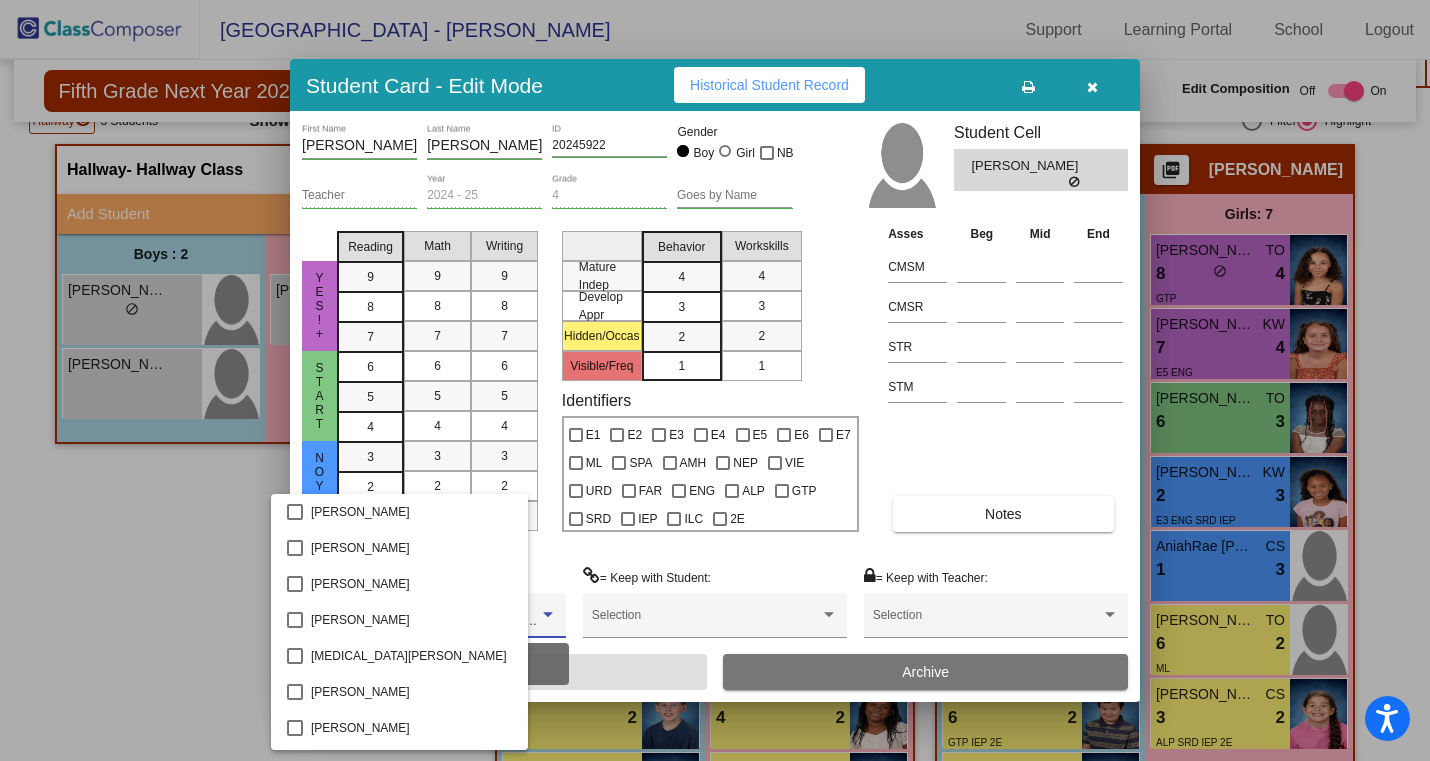 scroll, scrollTop: 1006, scrollLeft: 0, axis: vertical 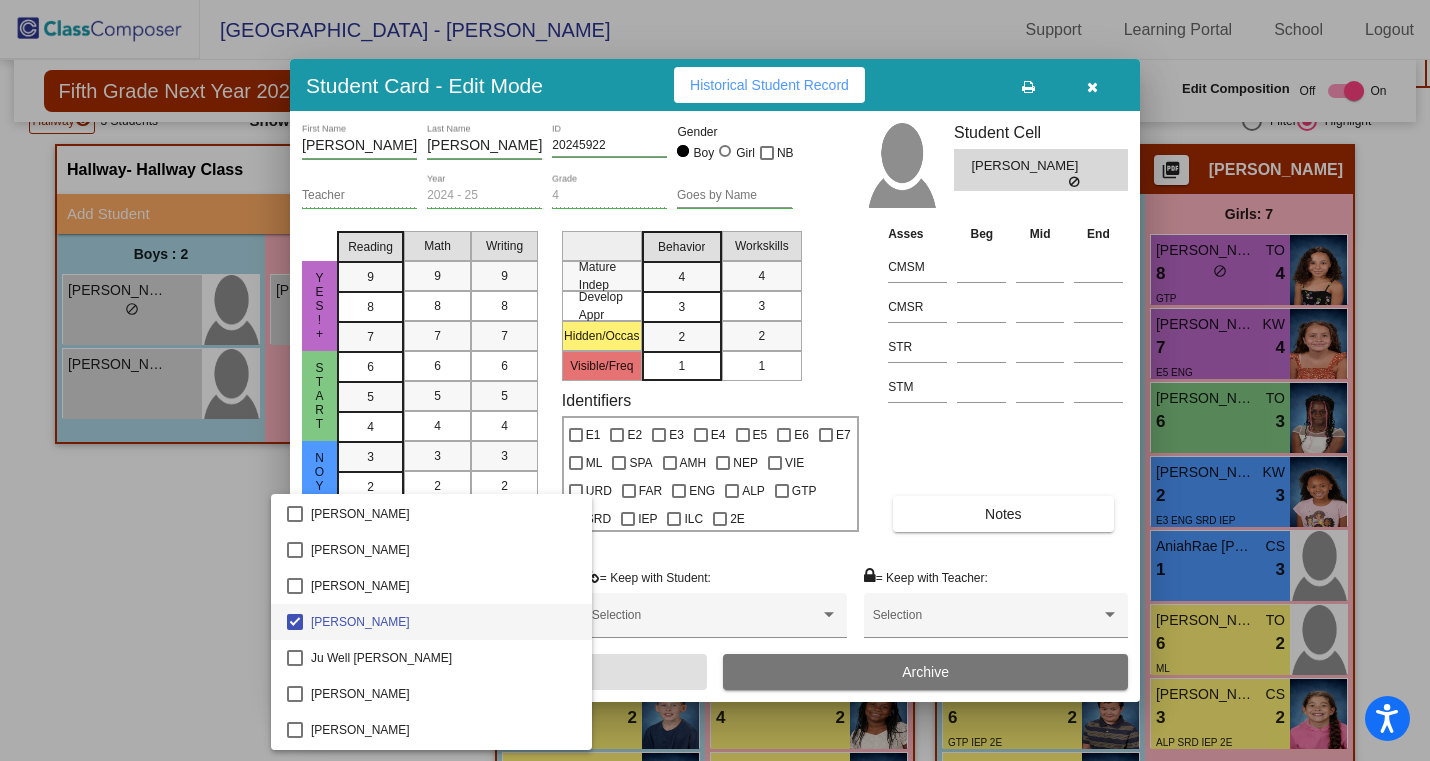 click at bounding box center (715, 380) 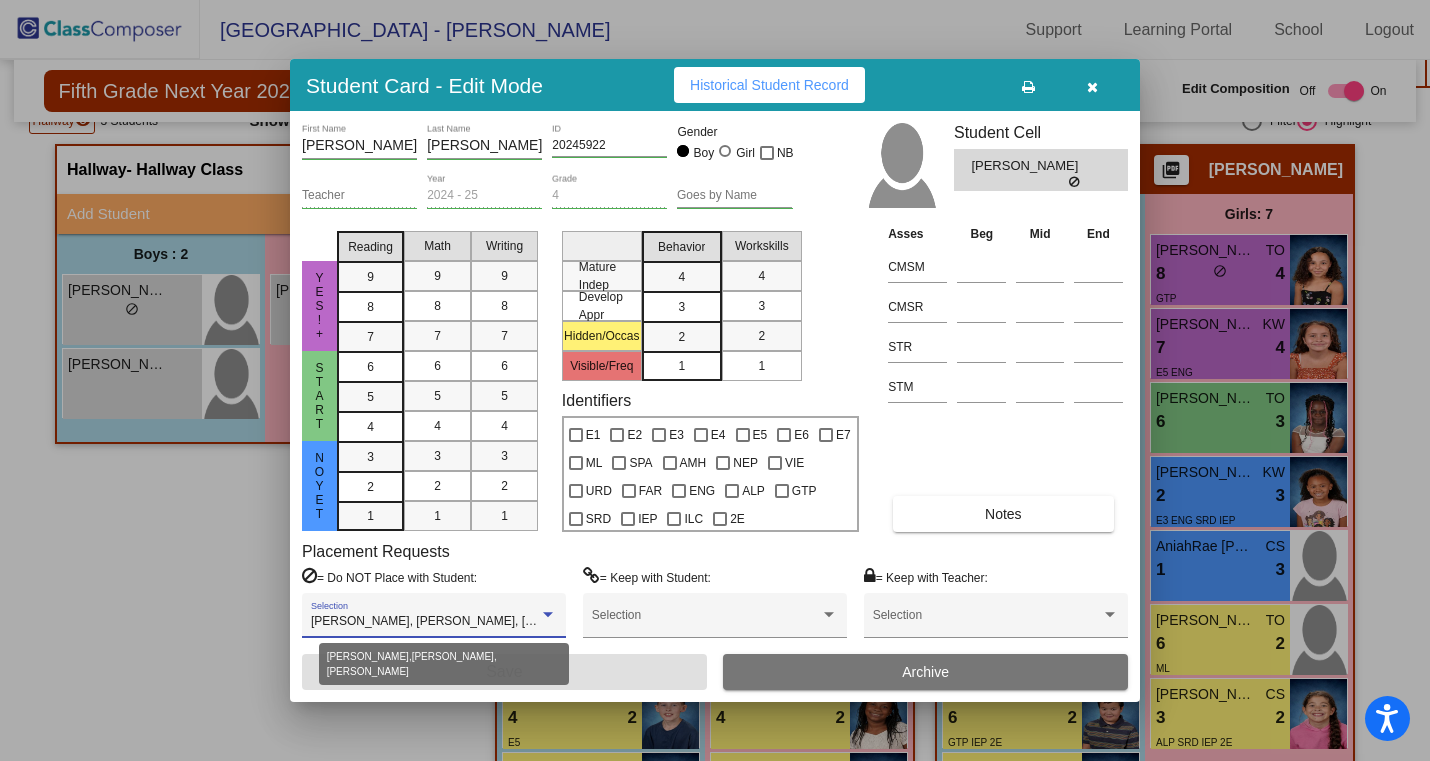 click at bounding box center (548, 615) 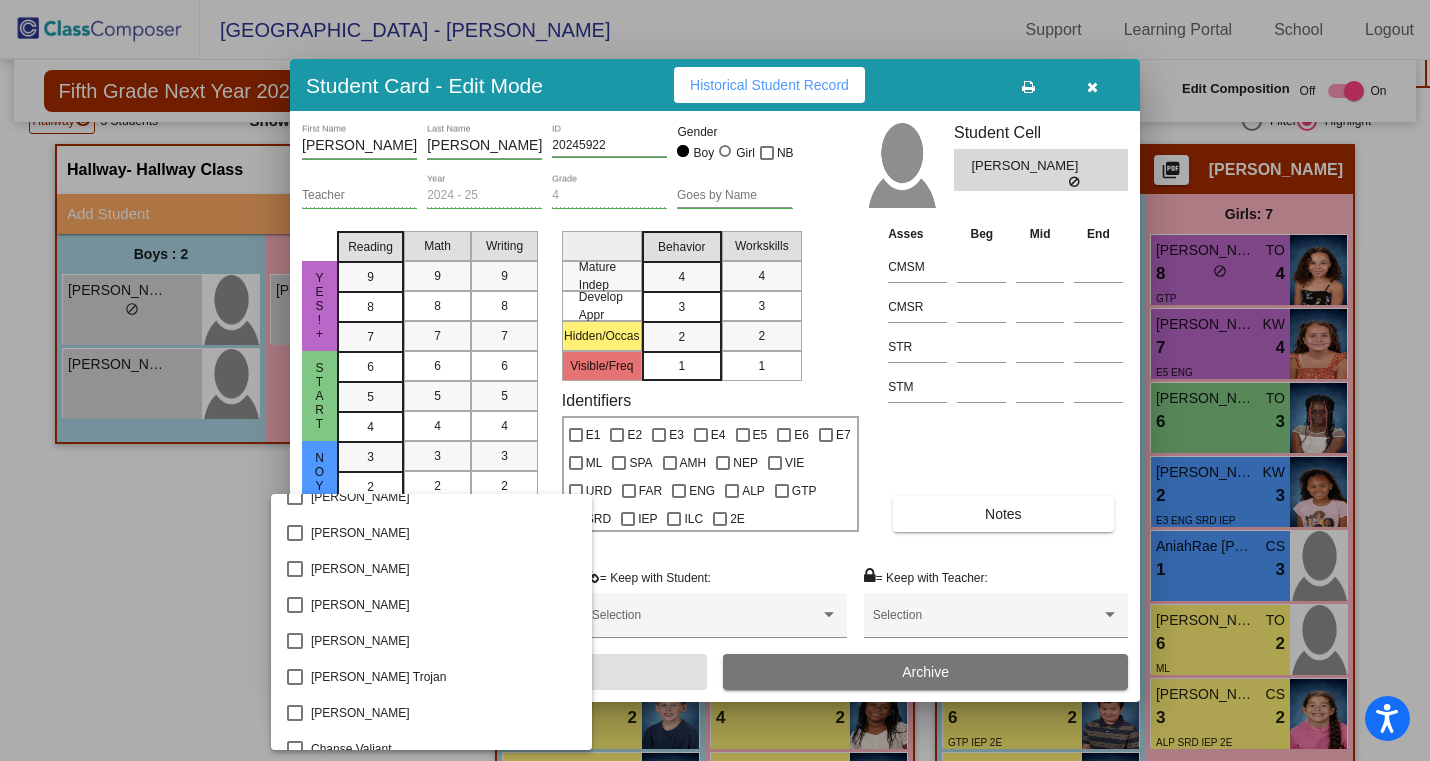 scroll, scrollTop: 0, scrollLeft: 0, axis: both 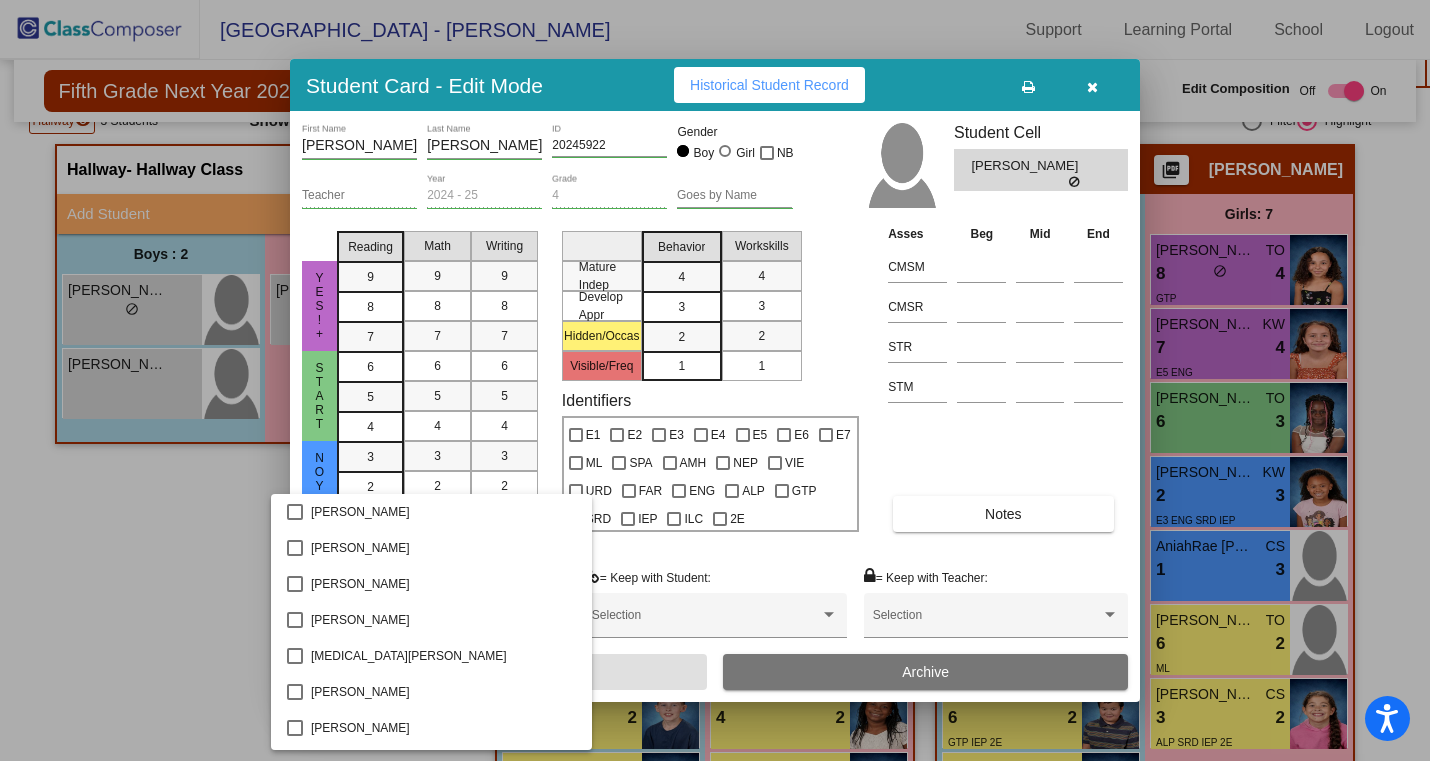 click at bounding box center (715, 380) 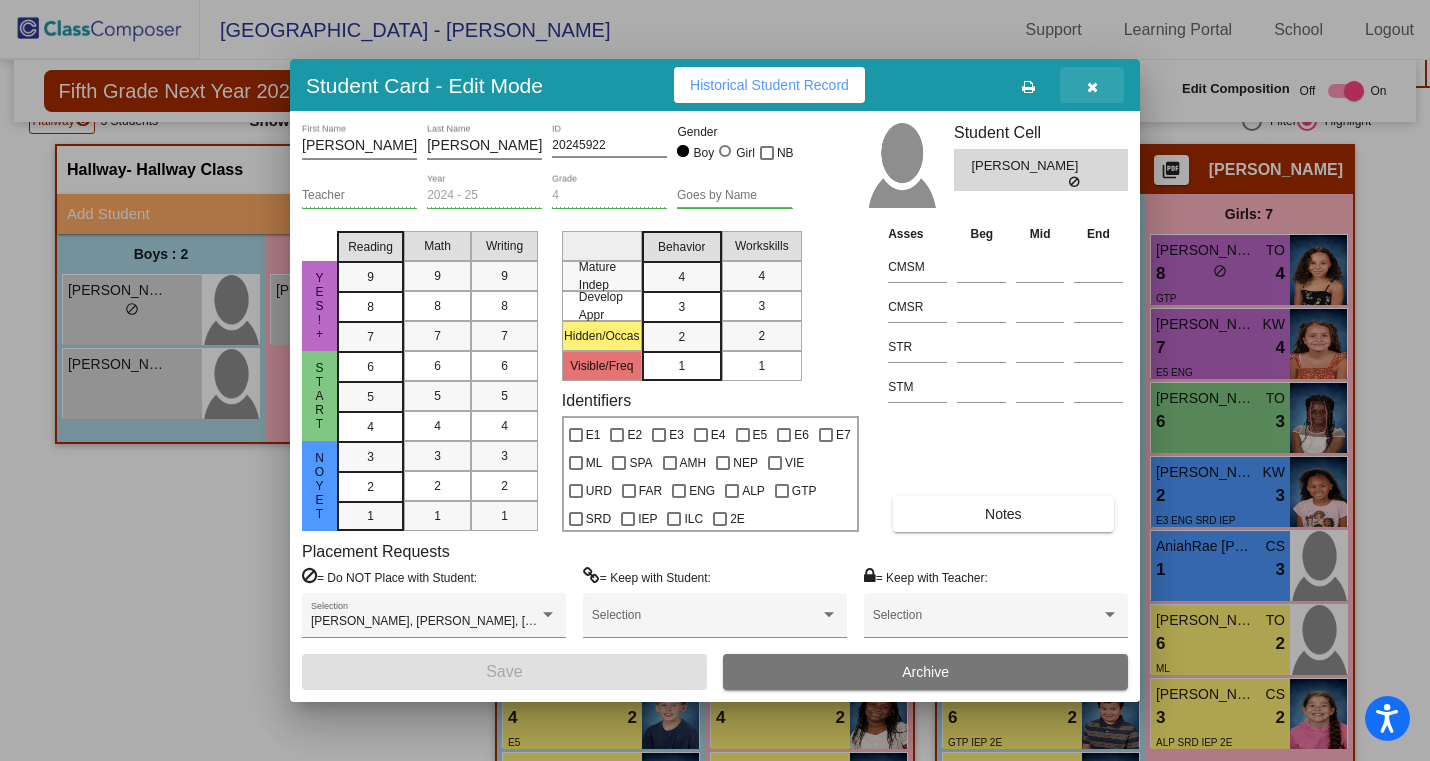 click at bounding box center (1092, 87) 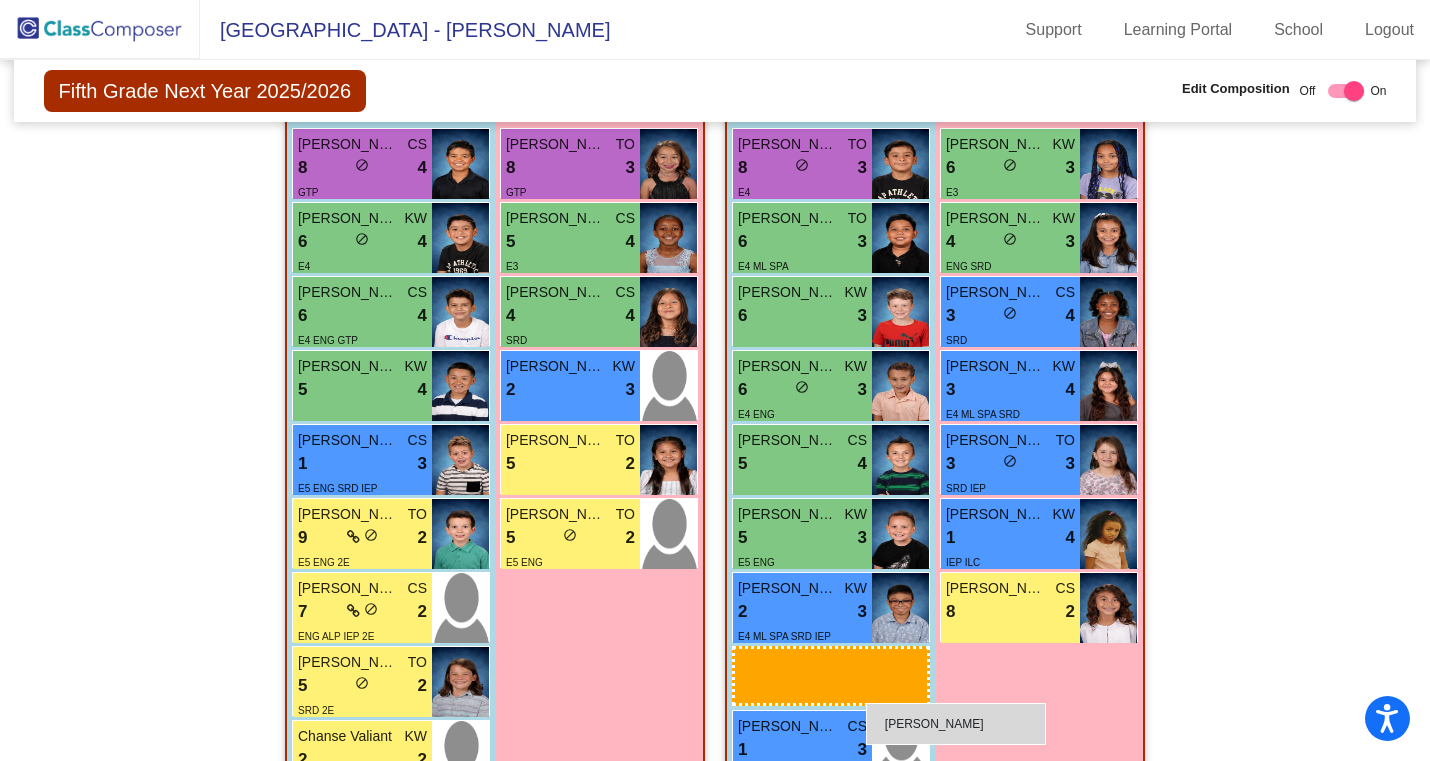 scroll, scrollTop: 1553, scrollLeft: 0, axis: vertical 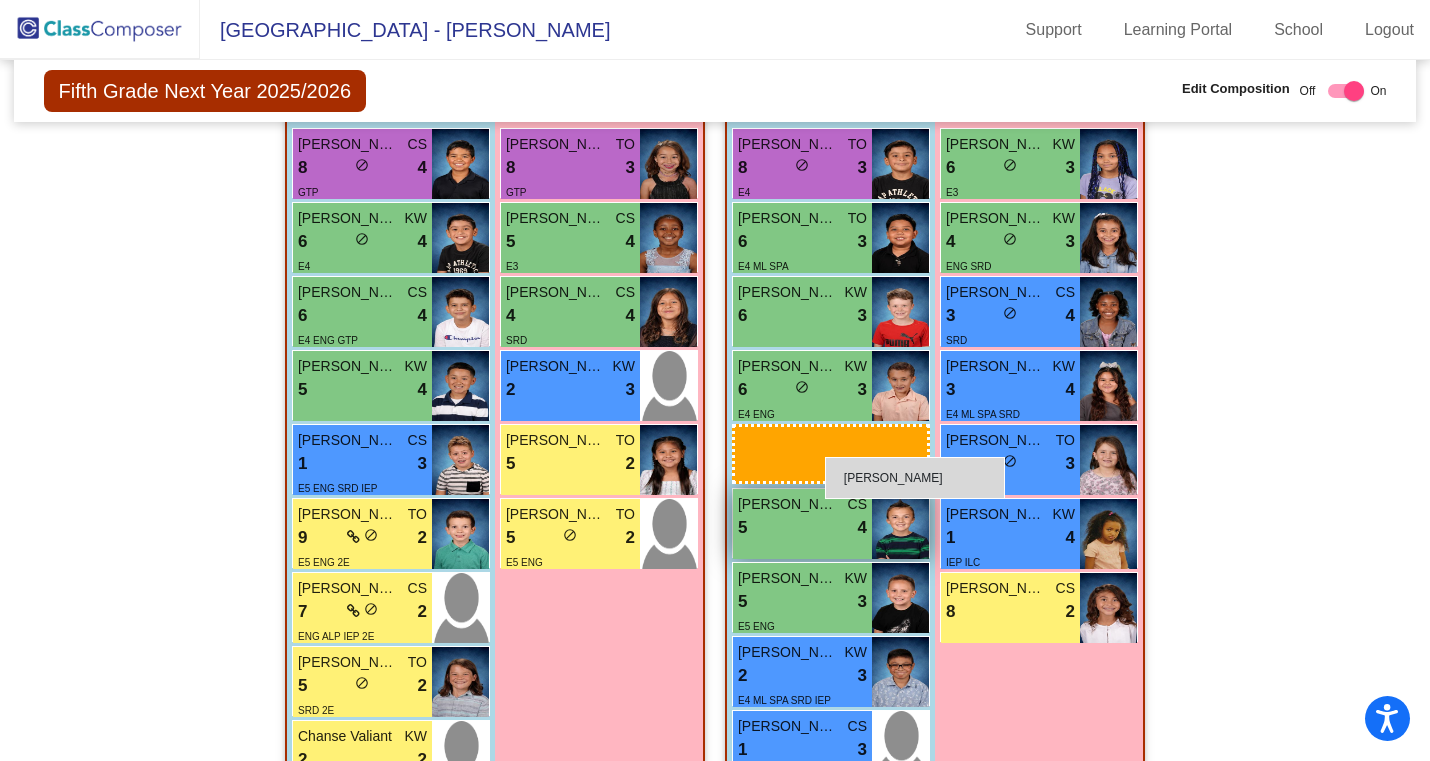 drag, startPoint x: 176, startPoint y: 312, endPoint x: 824, endPoint y: 456, distance: 663.8072 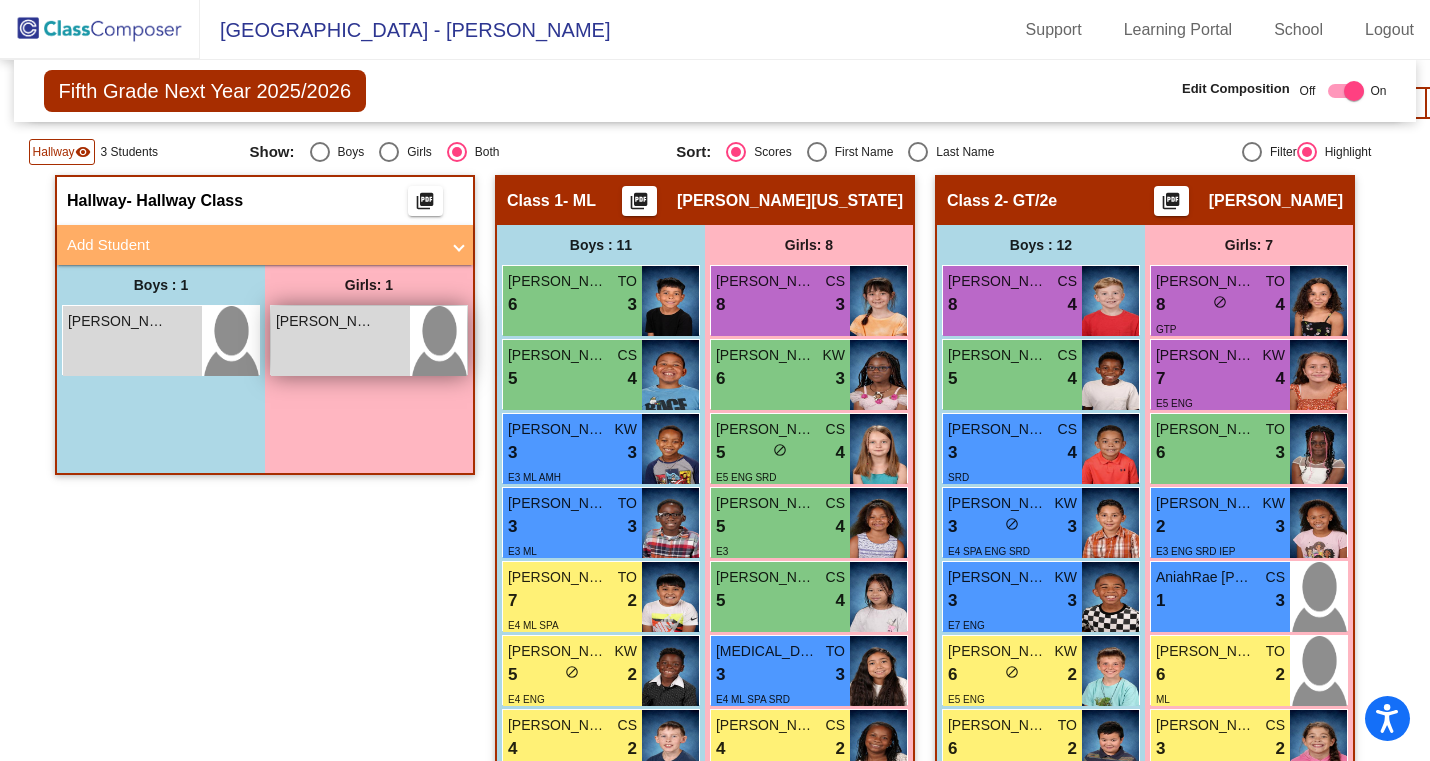 scroll, scrollTop: 405, scrollLeft: 0, axis: vertical 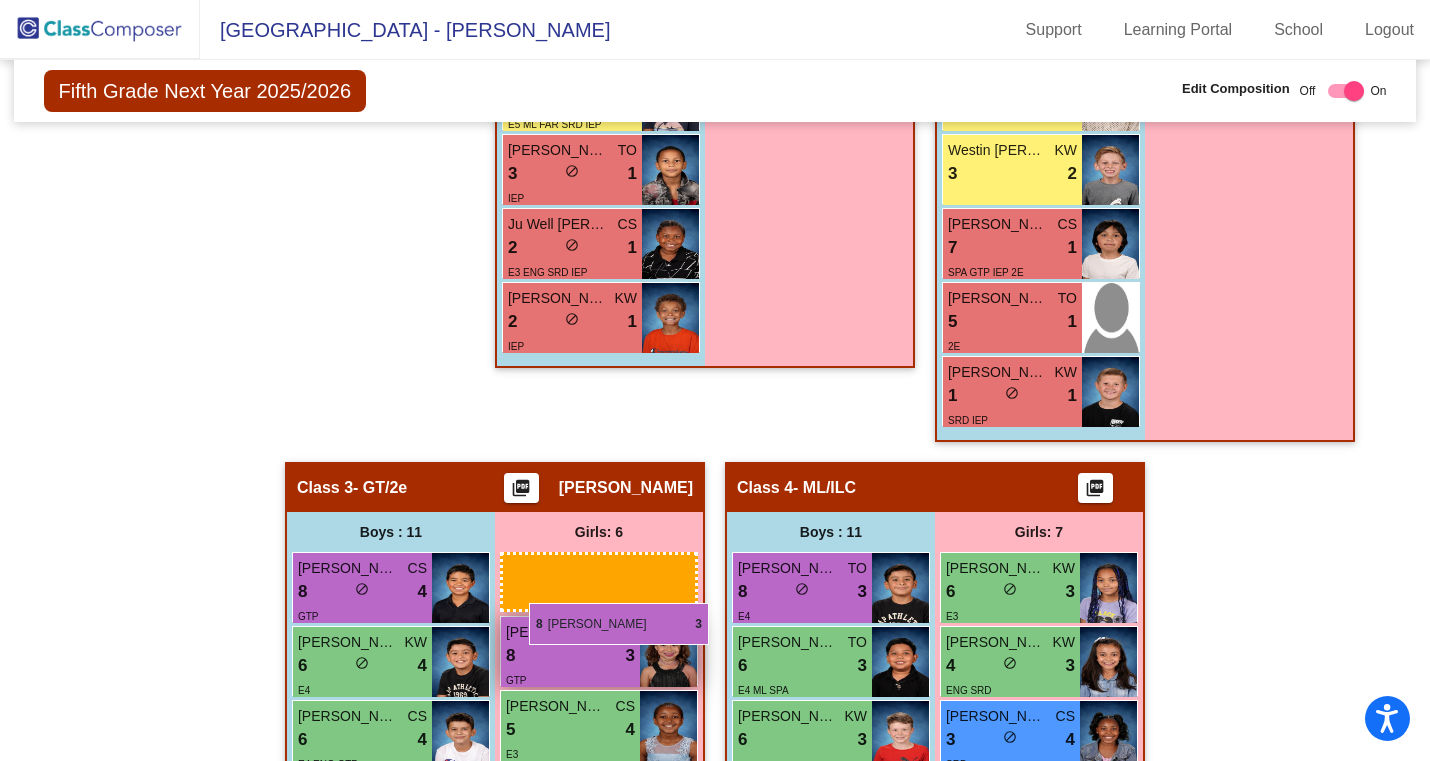 drag, startPoint x: 764, startPoint y: 298, endPoint x: 529, endPoint y: 604, distance: 385.8251 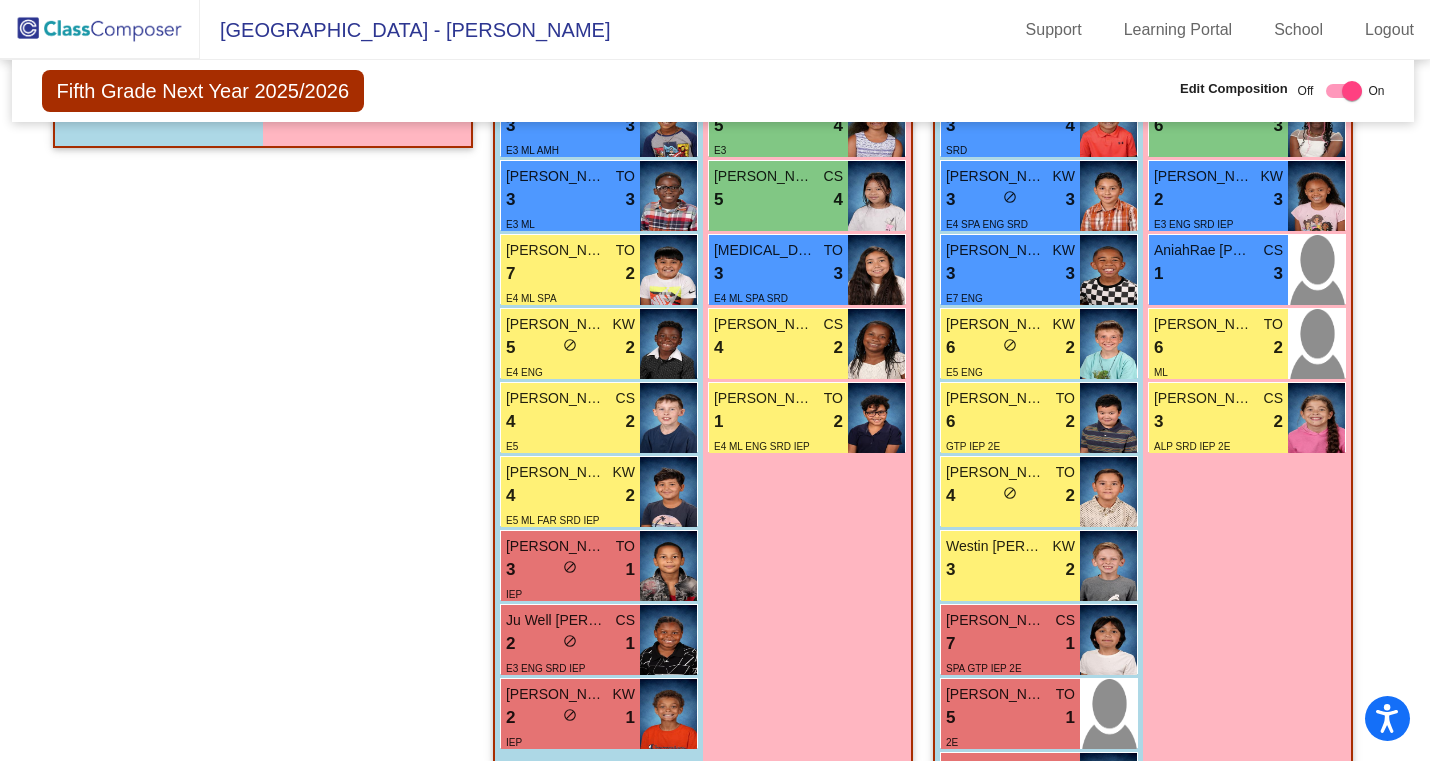 scroll, scrollTop: 138, scrollLeft: 2, axis: both 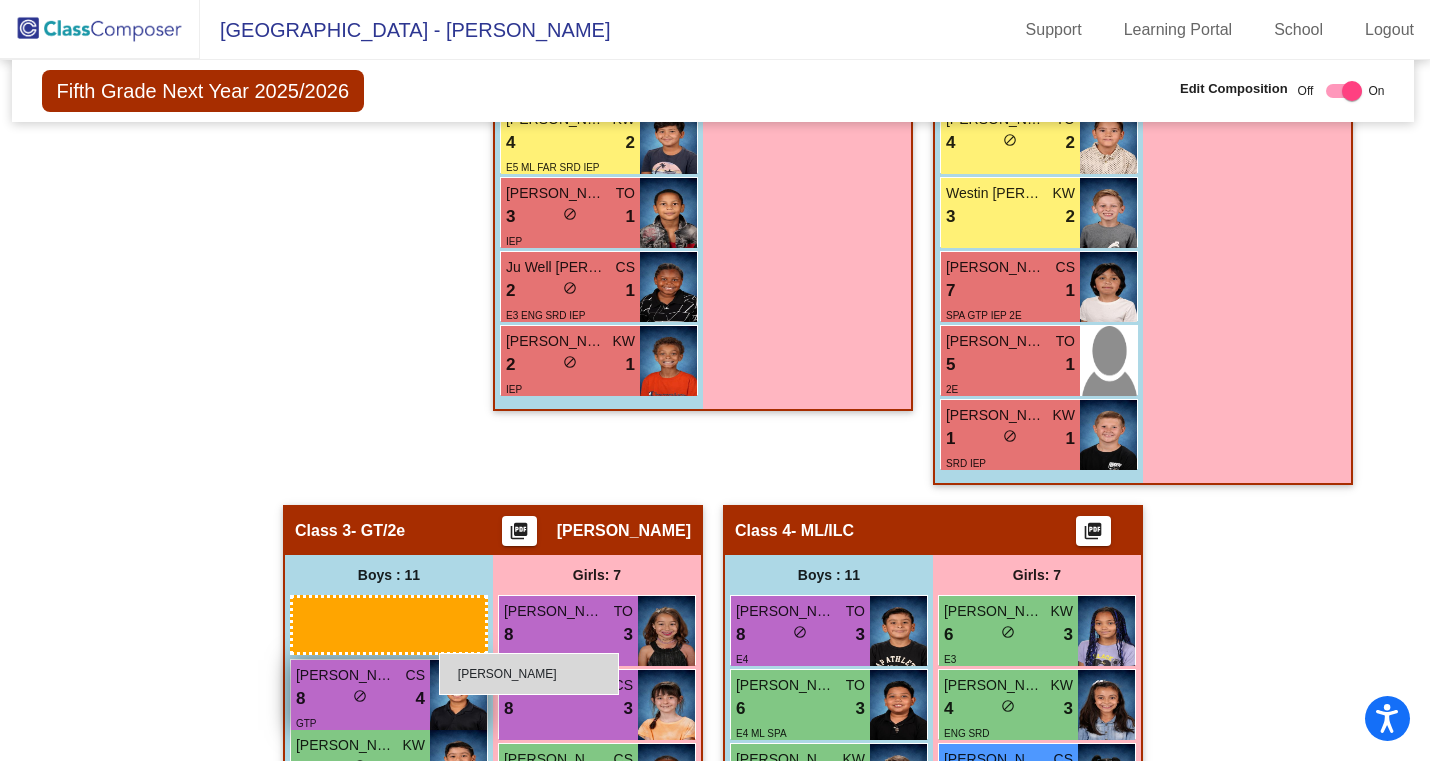 drag, startPoint x: 116, startPoint y: 598, endPoint x: 437, endPoint y: 650, distance: 325.18457 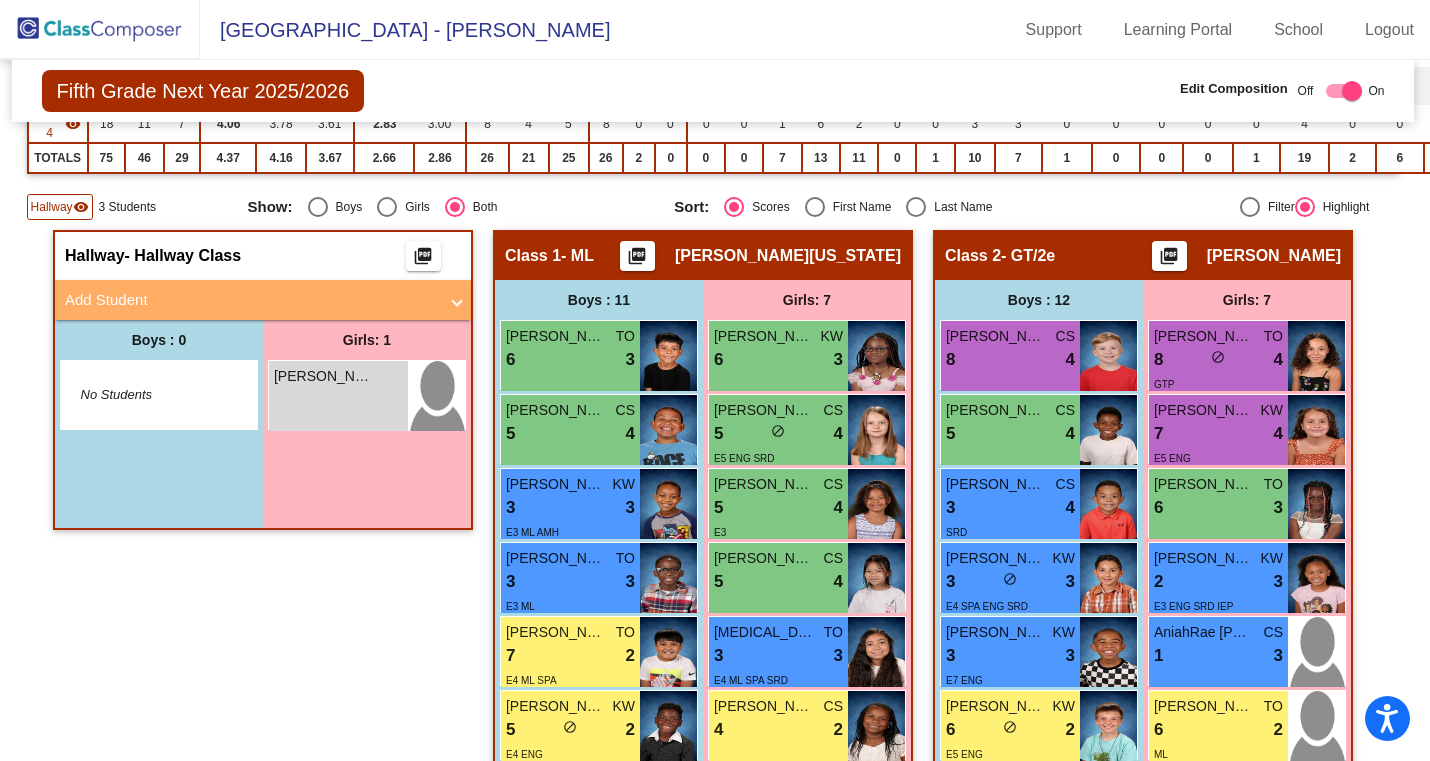 scroll, scrollTop: 139, scrollLeft: 2, axis: both 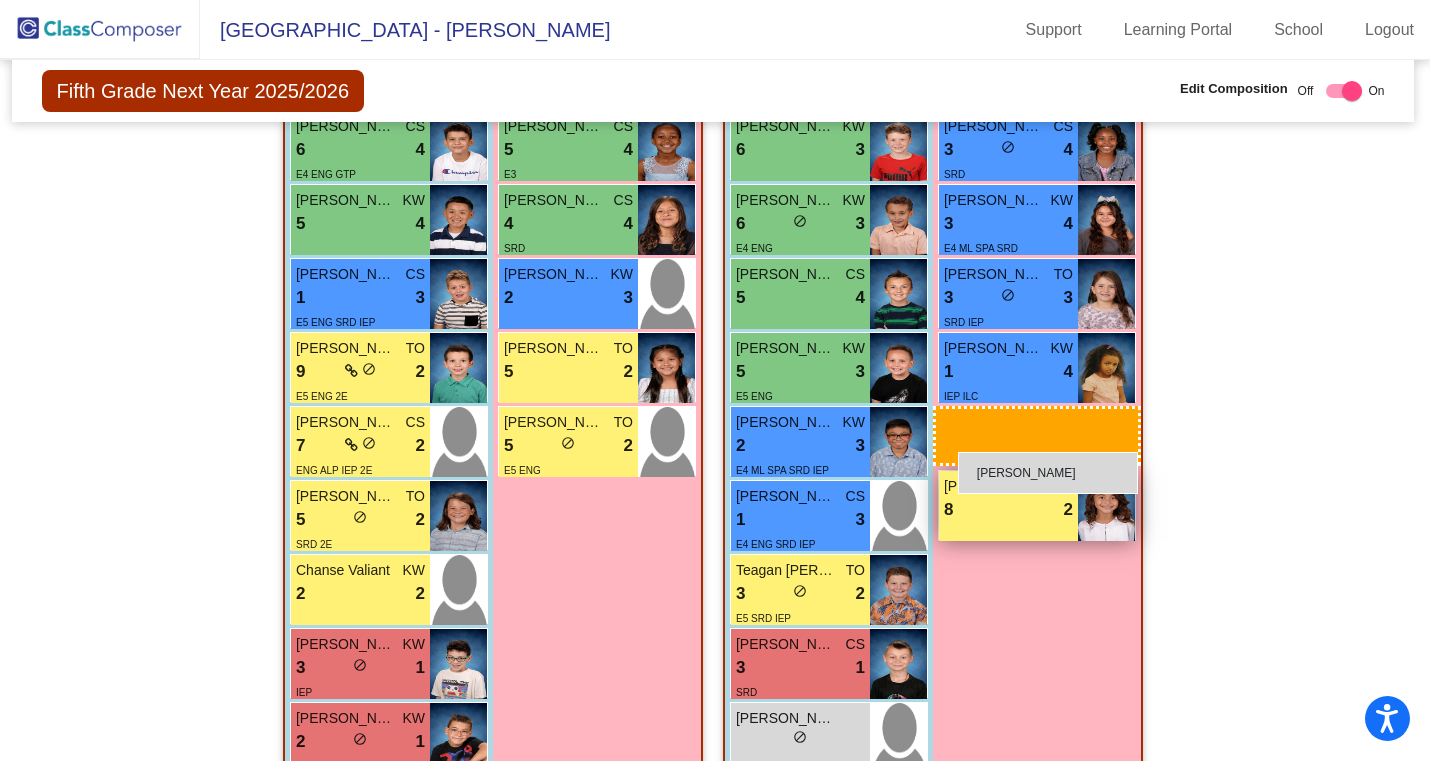 drag, startPoint x: 325, startPoint y: 607, endPoint x: 958, endPoint y: 453, distance: 651.46375 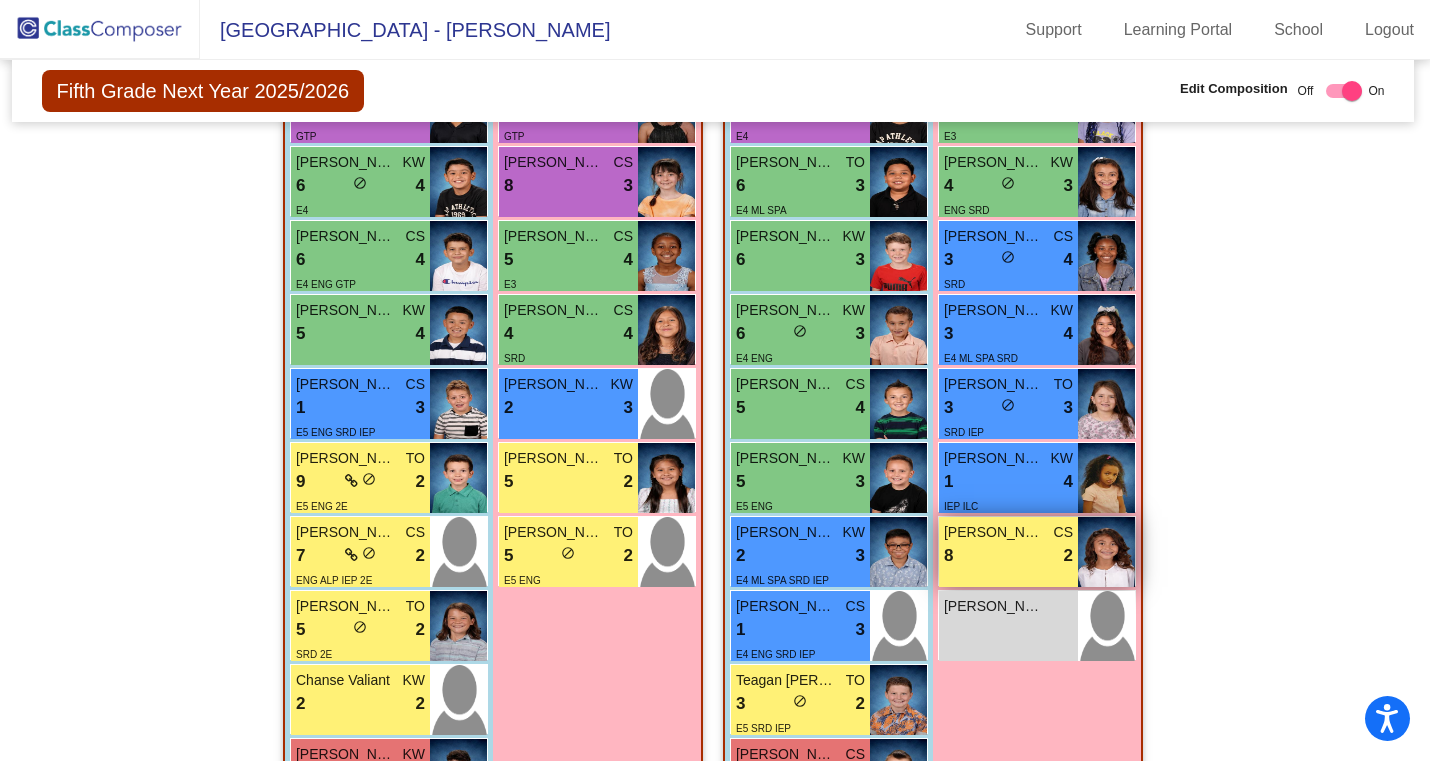 scroll, scrollTop: 1607, scrollLeft: 2, axis: both 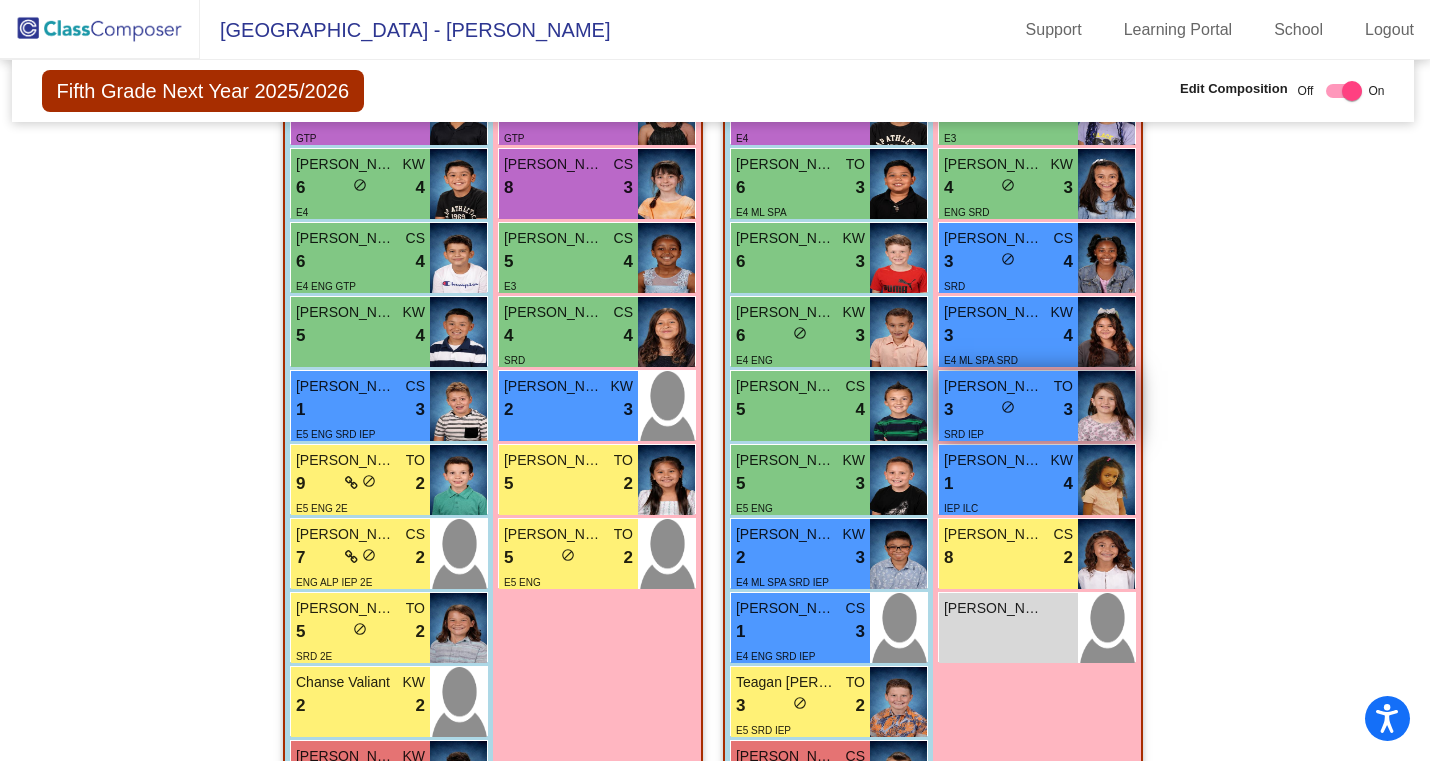 click on "[PERSON_NAME]" at bounding box center (994, 386) 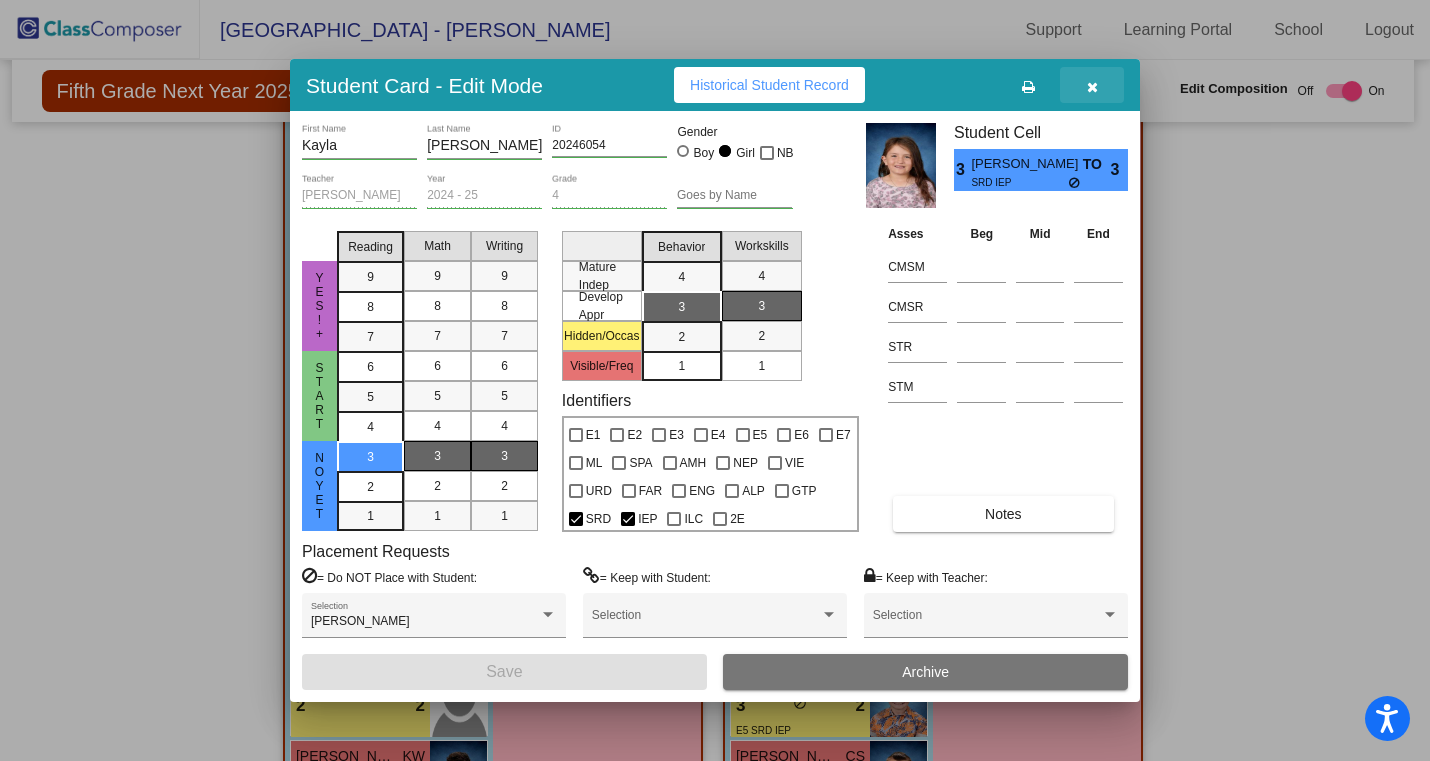 click at bounding box center (1092, 85) 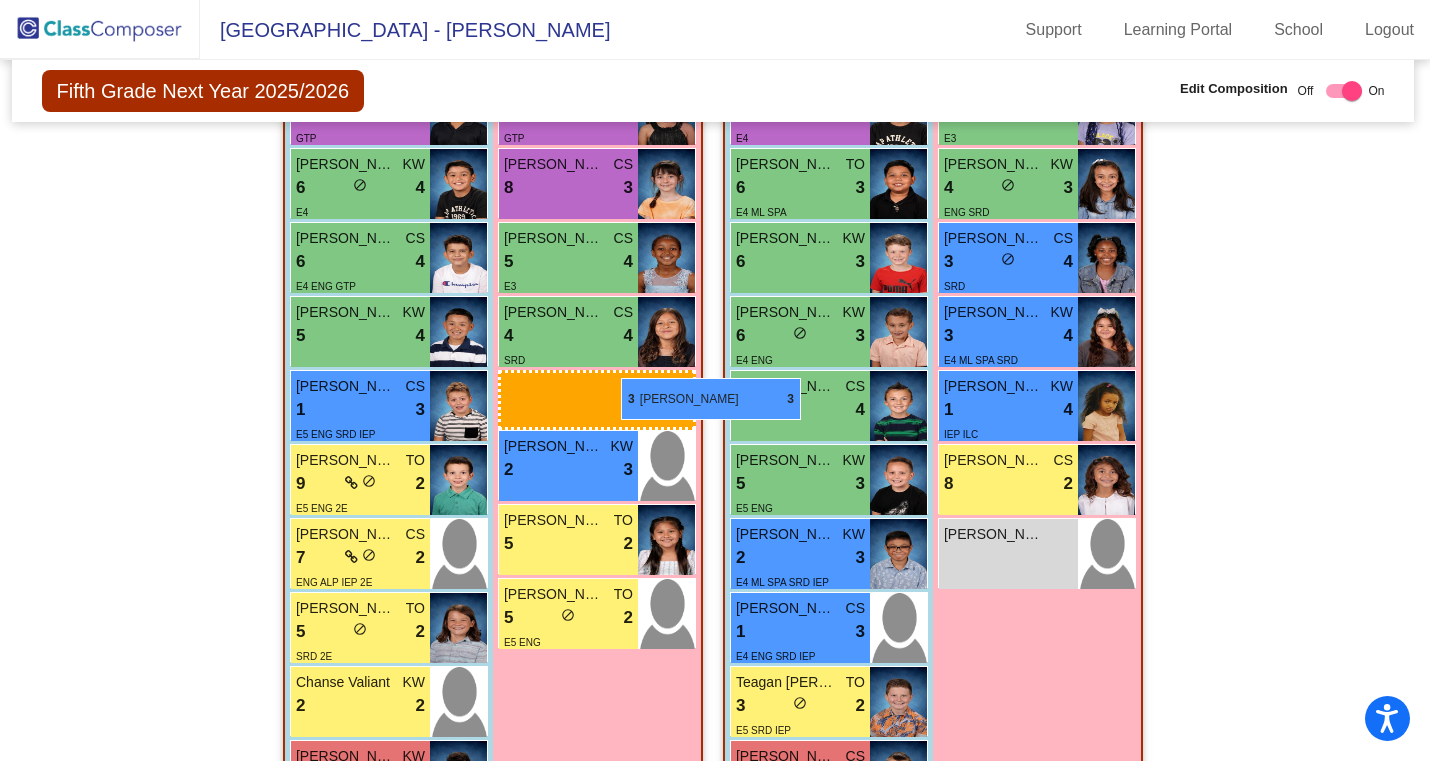 drag, startPoint x: 990, startPoint y: 406, endPoint x: 541, endPoint y: 380, distance: 449.75217 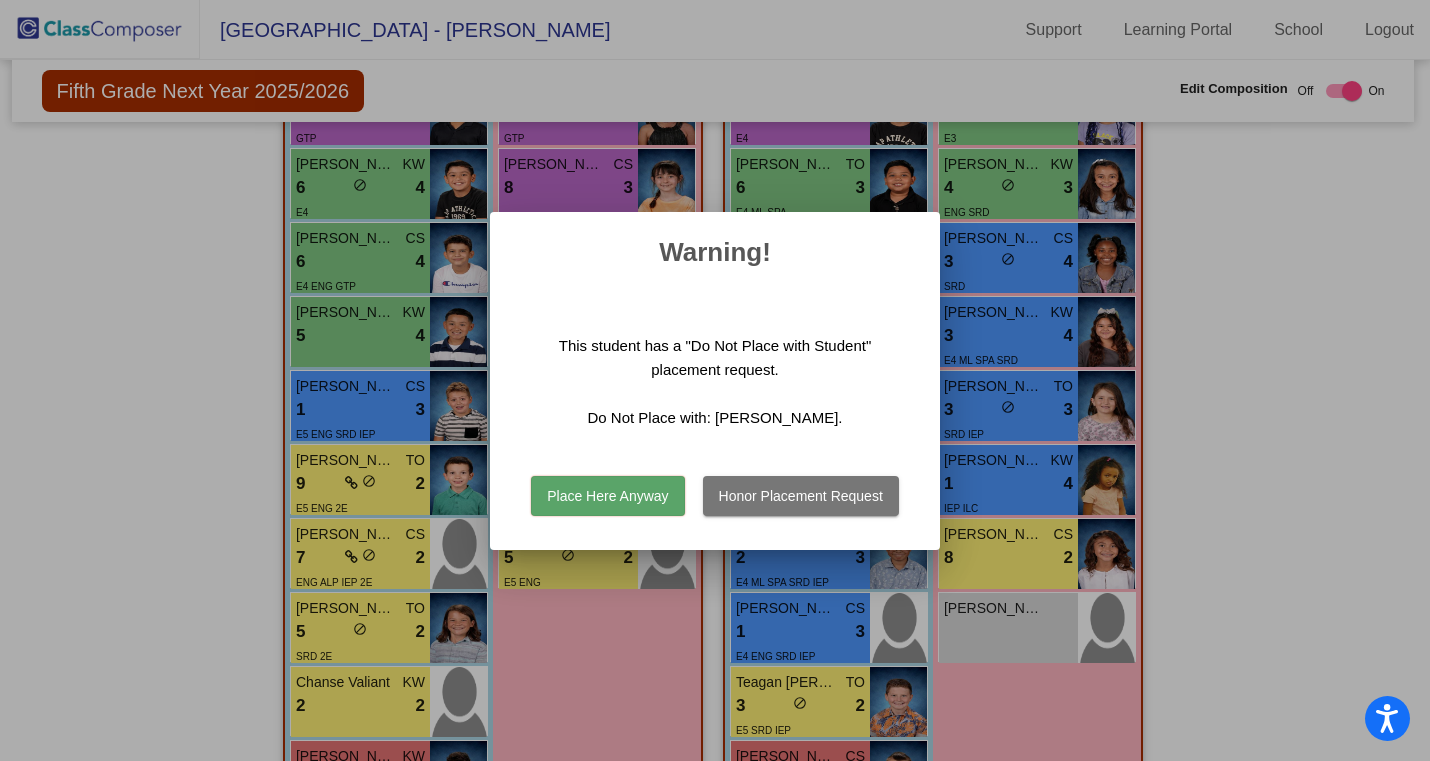 click on "Honor Placement Request" at bounding box center [801, 496] 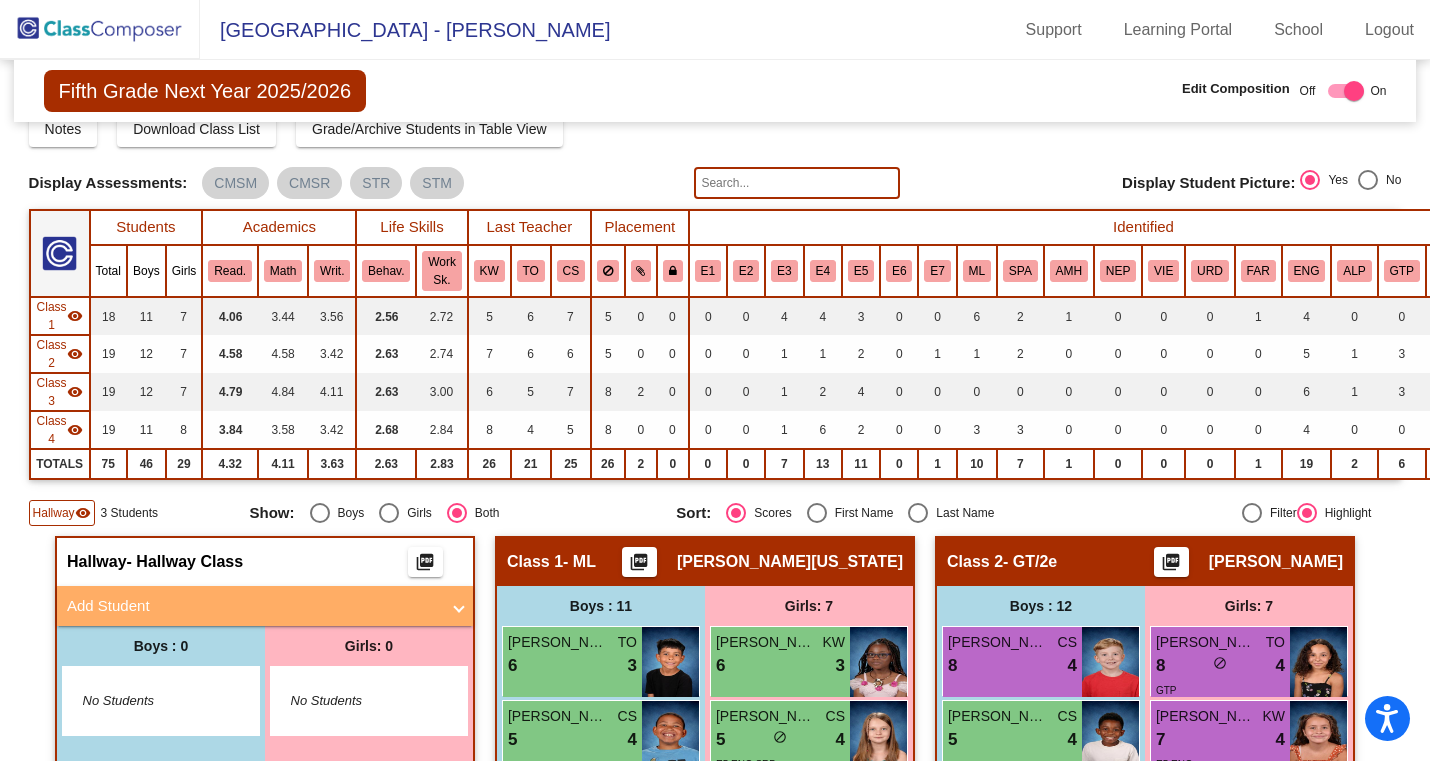 scroll, scrollTop: 29, scrollLeft: 0, axis: vertical 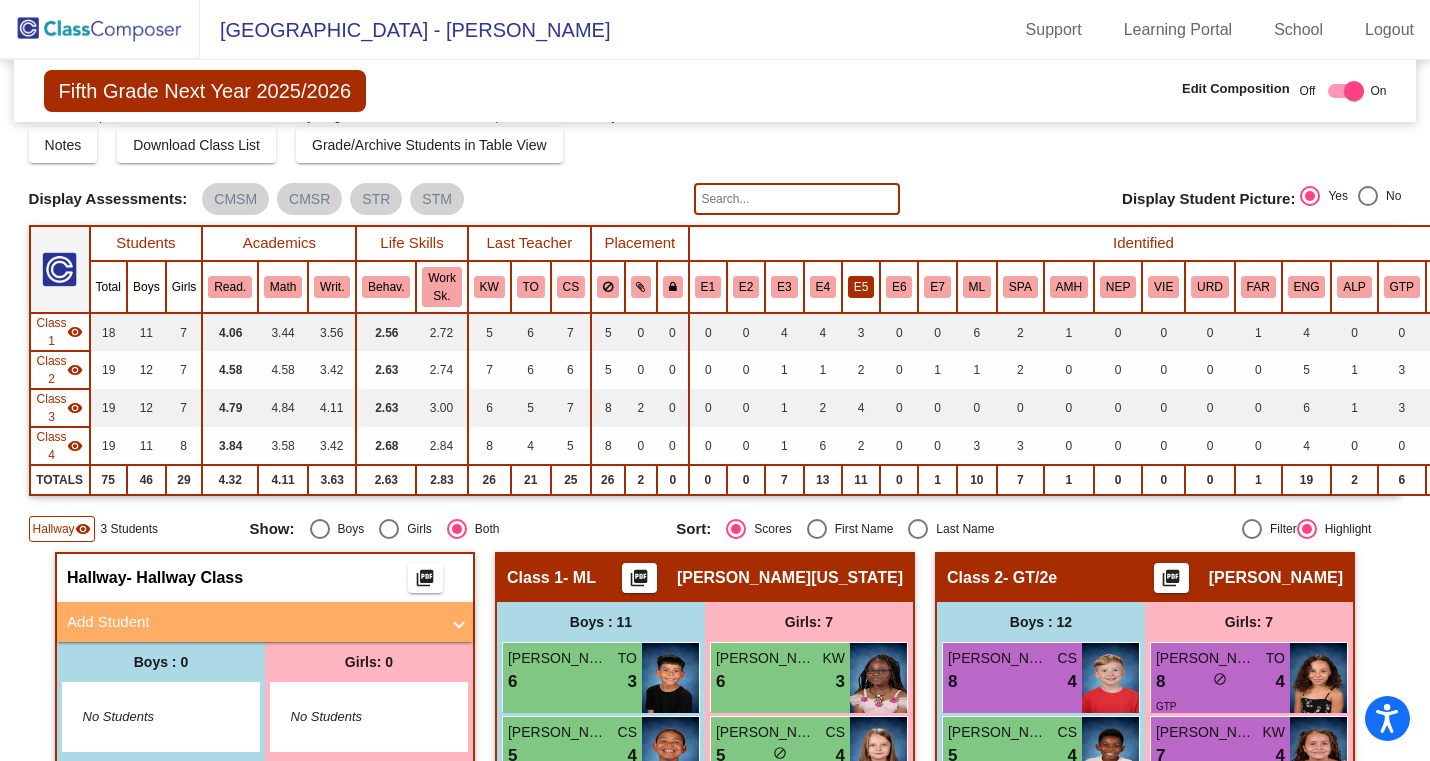 click on "E5" 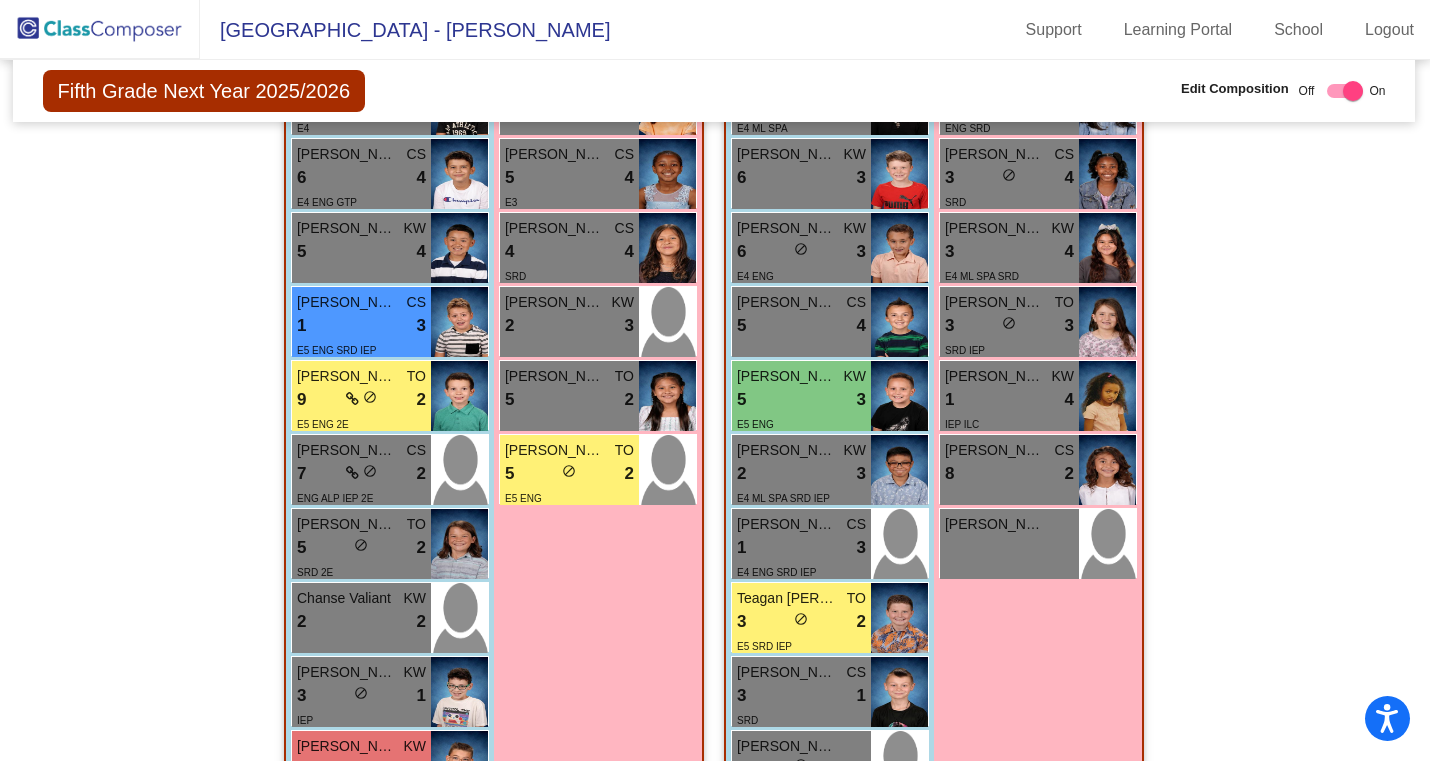 scroll, scrollTop: 1682, scrollLeft: 1, axis: both 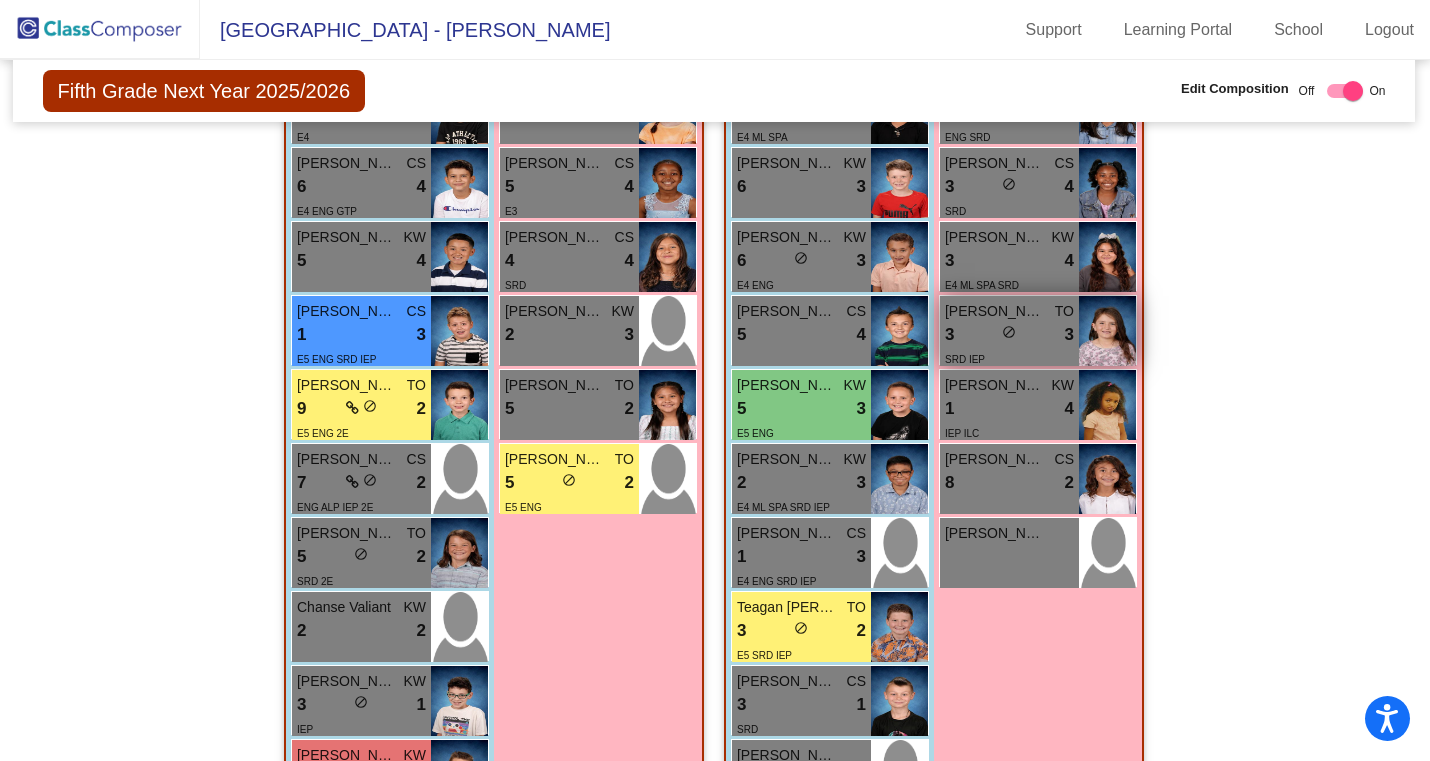 click on "3 lock do_not_disturb_alt 3" at bounding box center [1009, 335] 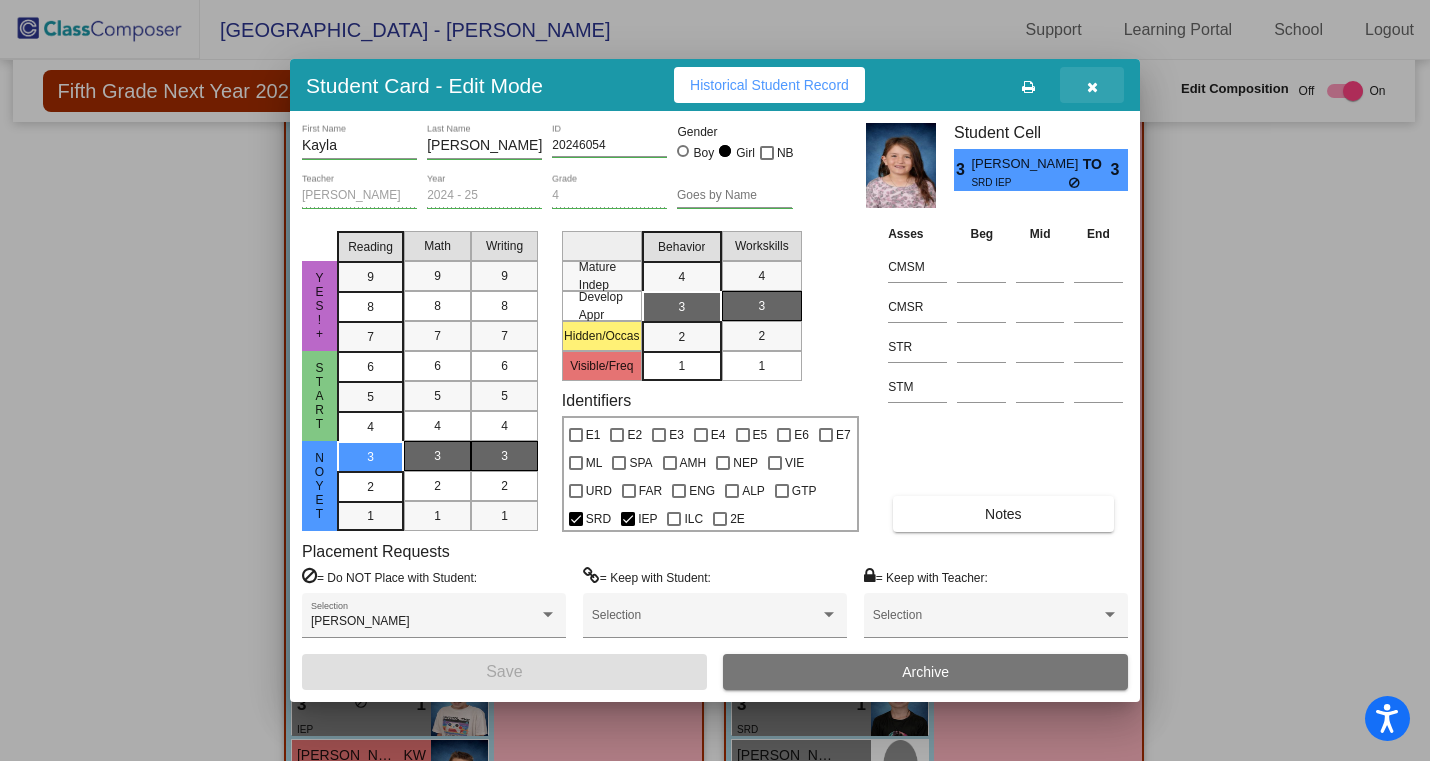 click at bounding box center [1092, 87] 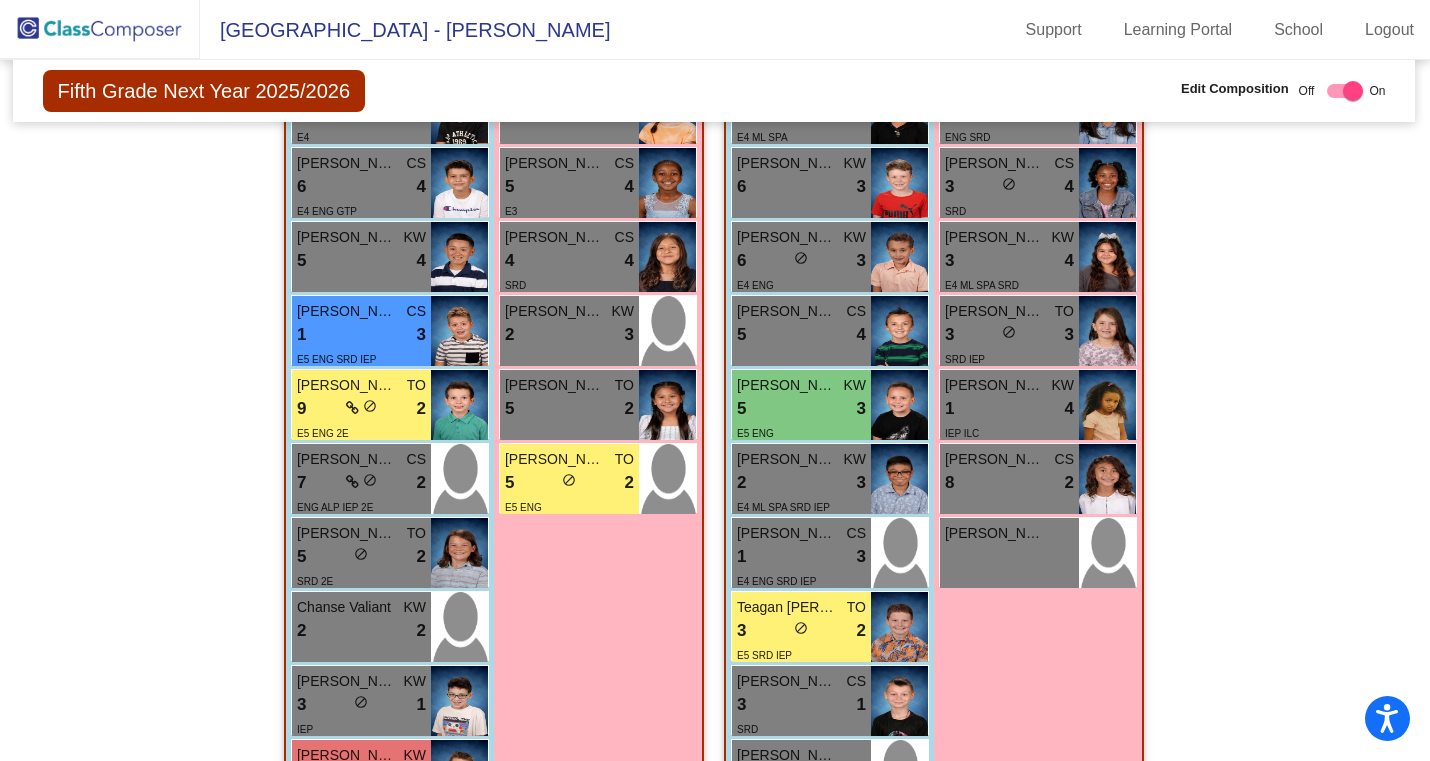 click on "Hallway   - Hallway Class  picture_as_pdf  Add Student  First Name Last Name Student Id  (Recommended)   Boy   Girl   [DEMOGRAPHIC_DATA] Add Close  Boys : 0    No Students   Girls: 0   No Students   Class 1   - ML  picture_as_pdf [PERSON_NAME][US_STATE]  Add Student  First Name Last Name Student Id  (Recommended)   Boy   Girl   [DEMOGRAPHIC_DATA] Add Close  Boys : 11  [PERSON_NAME] TO 6 lock do_not_disturb_alt 3 [PERSON_NAME] CS 5 lock do_not_disturb_alt 4 Abem Besir KW 3 lock do_not_disturb_alt 3 E3 ML AMH [PERSON_NAME] TO 3 lock do_not_disturb_alt 3 E3 ML [PERSON_NAME] TO 7 lock do_not_disturb_alt 2 E4 ML SPA [PERSON_NAME] 5 lock do_not_disturb_alt 2 E4 ENG [PERSON_NAME] CS 4 lock do_not_disturb_alt 2 E5 [PERSON_NAME] KW 4 lock do_not_disturb_alt 2 E5 ML FAR SRD IEP [PERSON_NAME] TO 3 lock do_not_disturb_alt 1 IEP Ju Well [PERSON_NAME] 2 lock do_not_disturb_alt 1 E3 ENG SRD IEP King [PERSON_NAME] 2 lock do_not_disturb_alt 1 IEP Girls: 7 [PERSON_NAME] KW 6 lock do_not_disturb_alt 3 [PERSON_NAME] CS 5 lock 4 E5 ENG SRD CS" 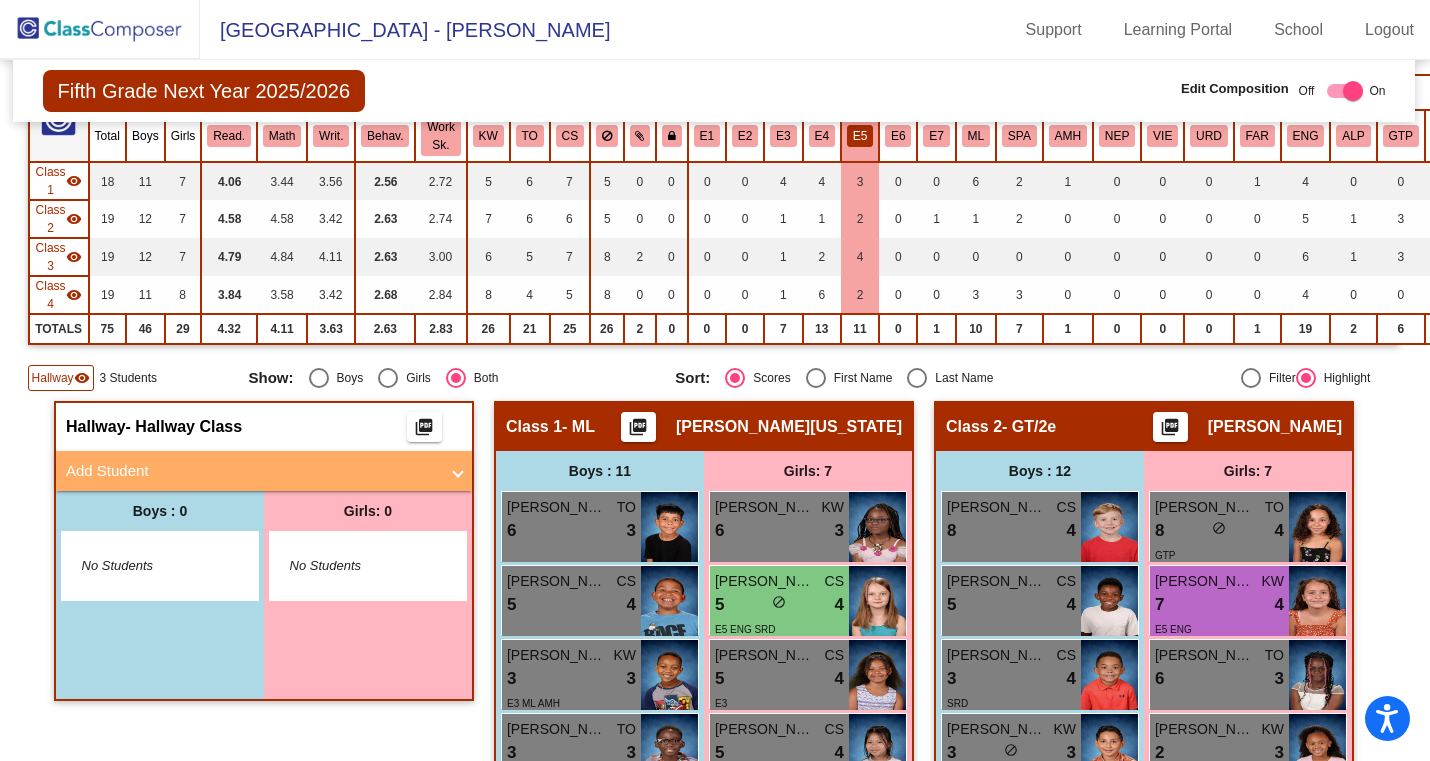scroll, scrollTop: 179, scrollLeft: 1, axis: both 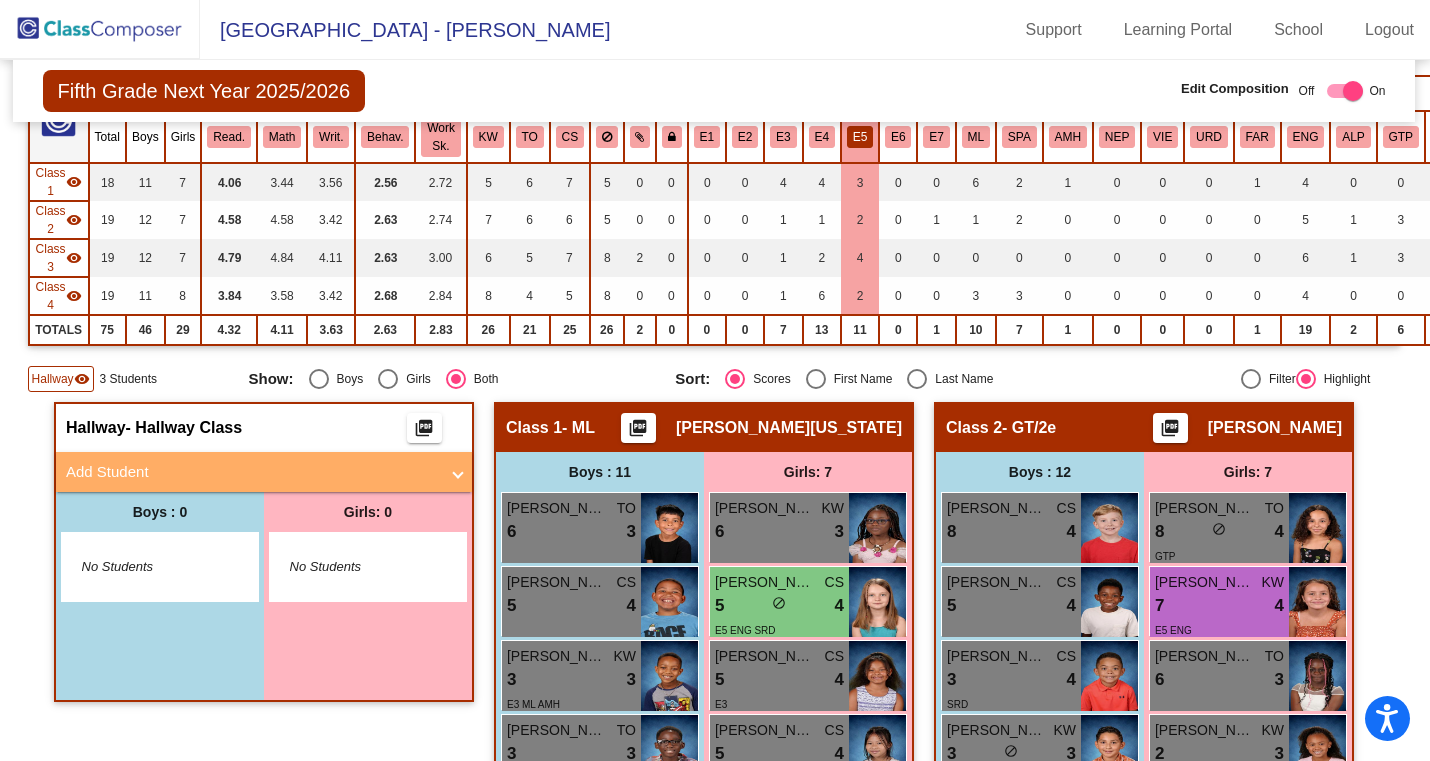 click on "E5" 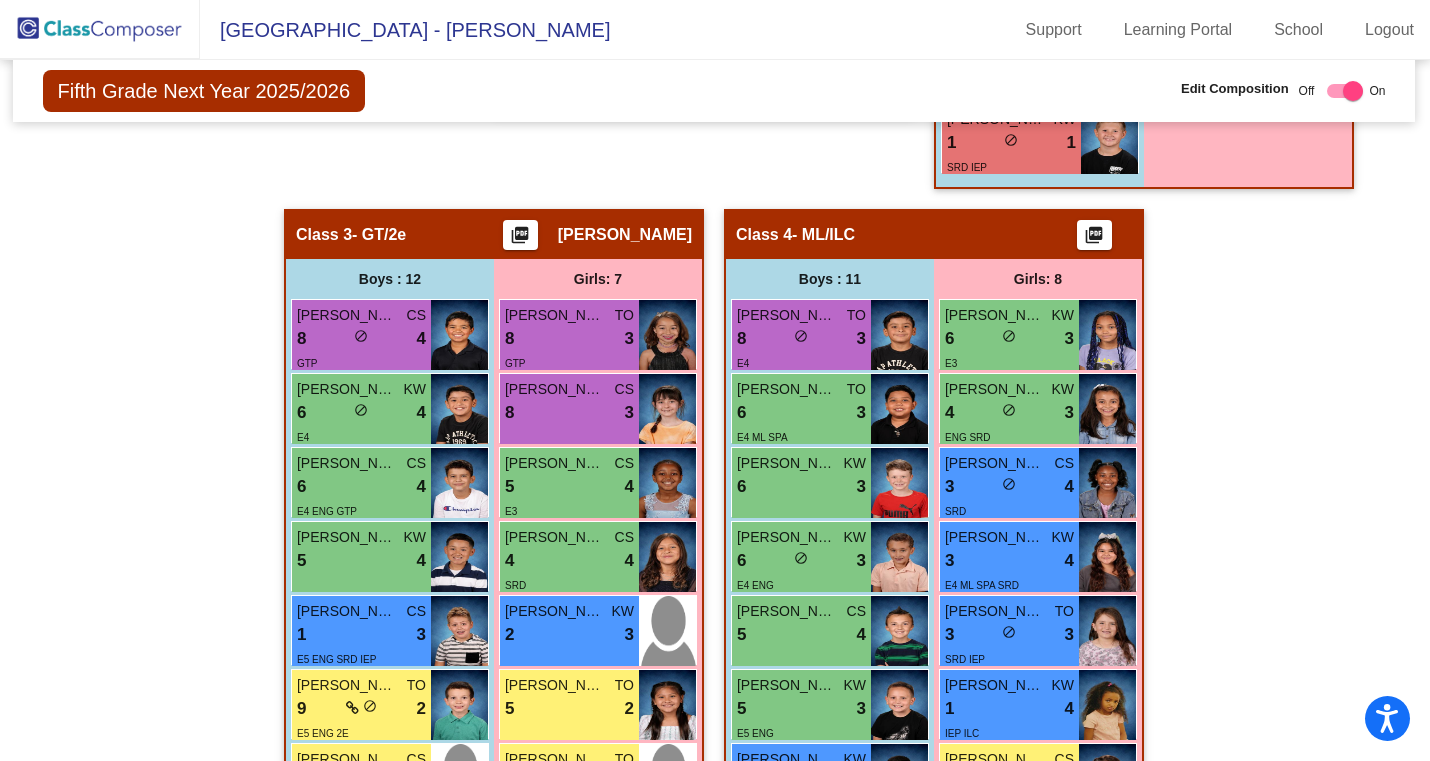 scroll, scrollTop: 1318, scrollLeft: 1, axis: both 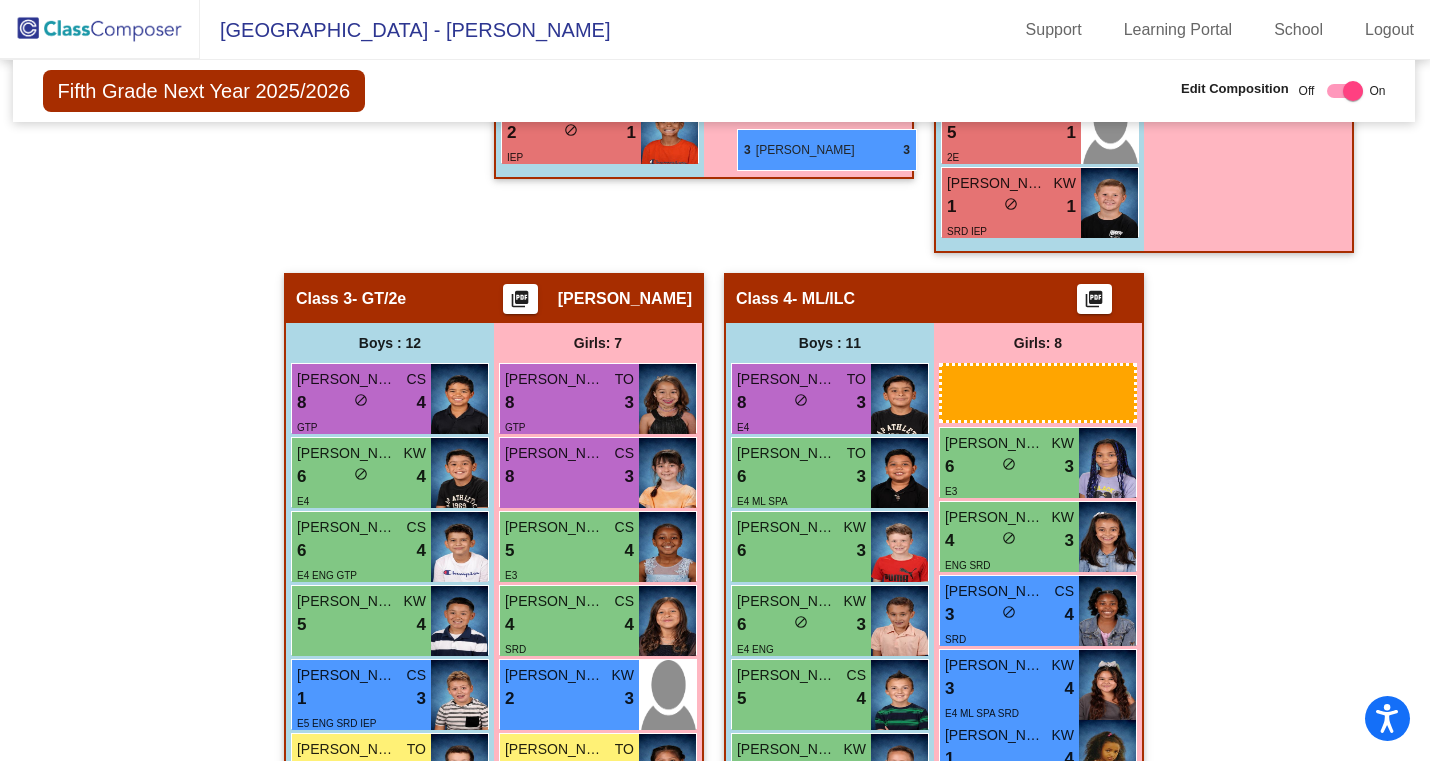 drag, startPoint x: 1105, startPoint y: 674, endPoint x: 737, endPoint y: 130, distance: 656.78 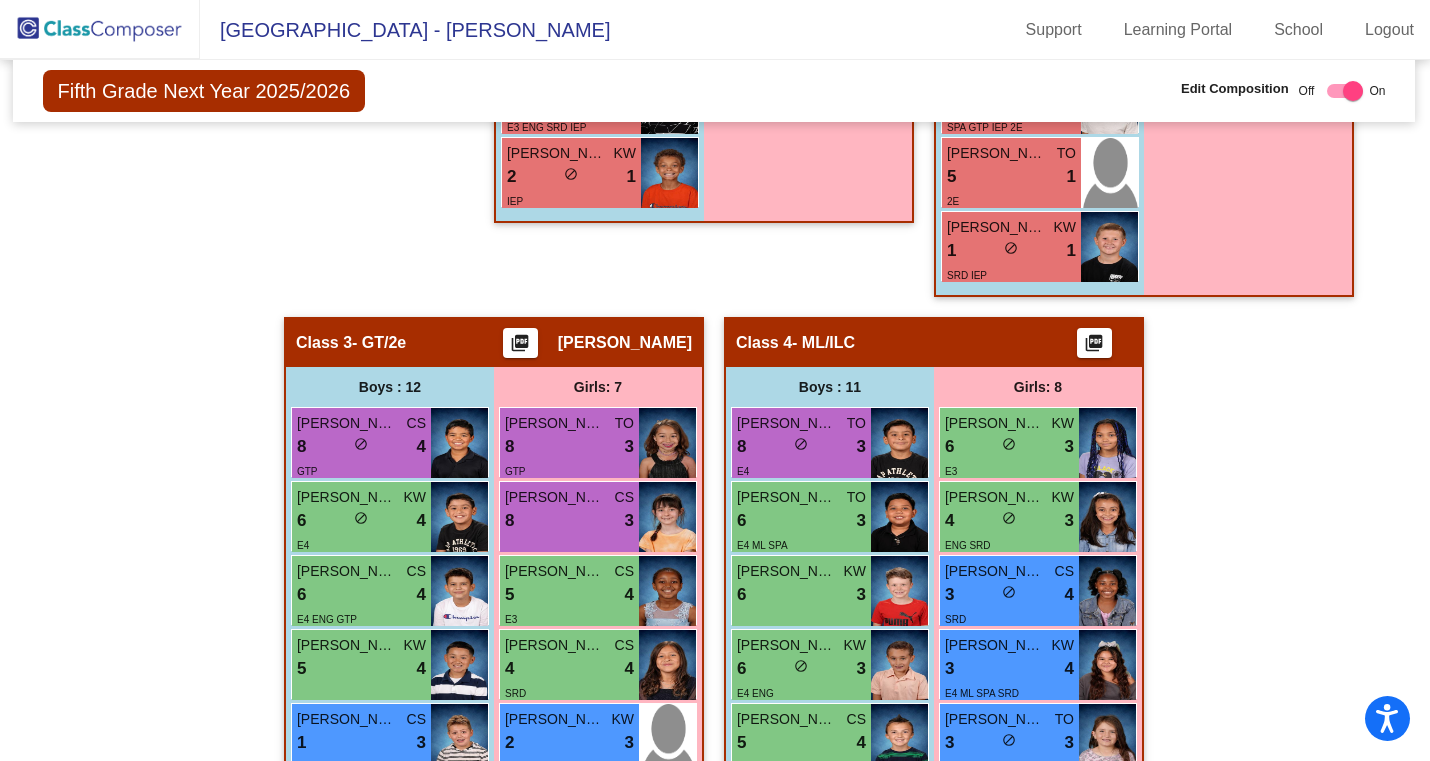 scroll, scrollTop: 1257, scrollLeft: 1, axis: both 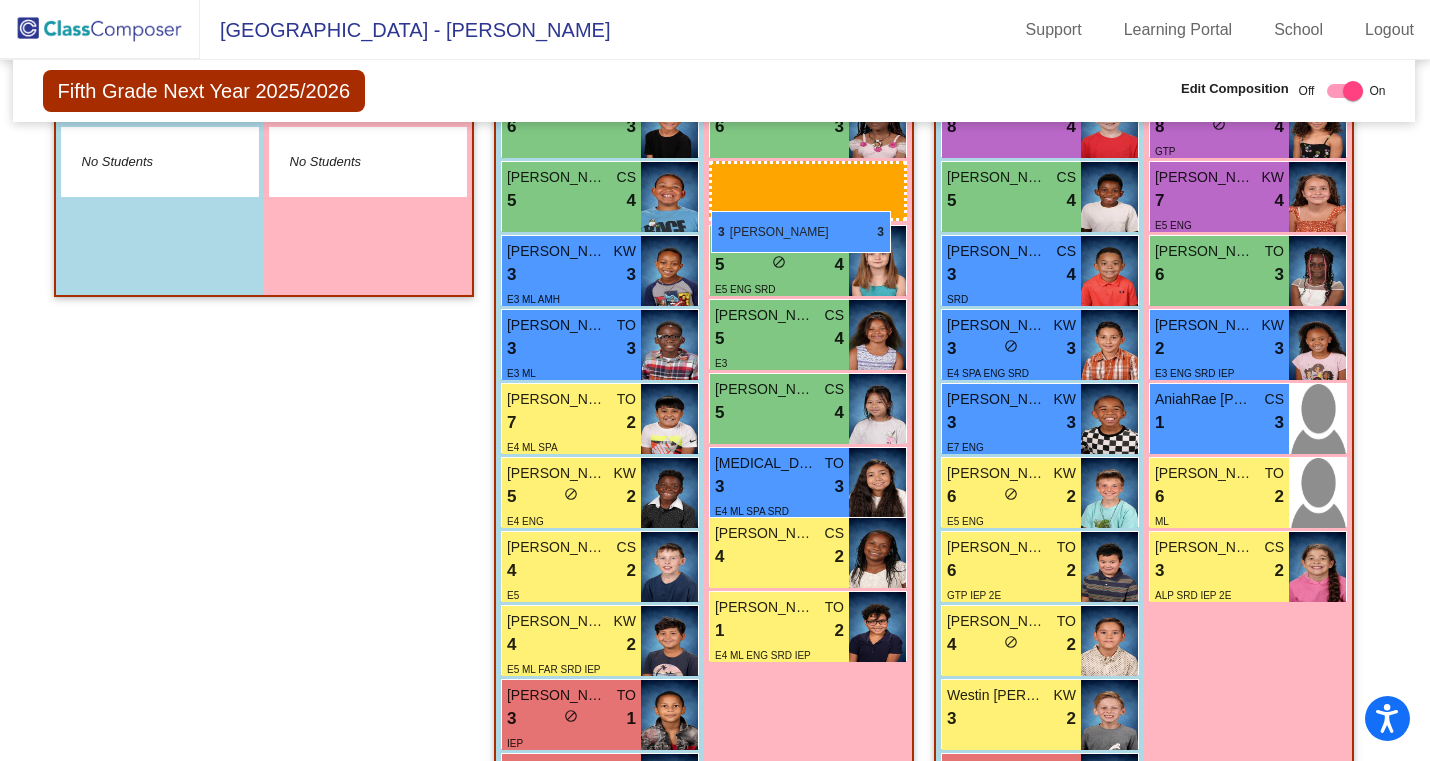 drag, startPoint x: 1016, startPoint y: 735, endPoint x: 711, endPoint y: 211, distance: 606.3011 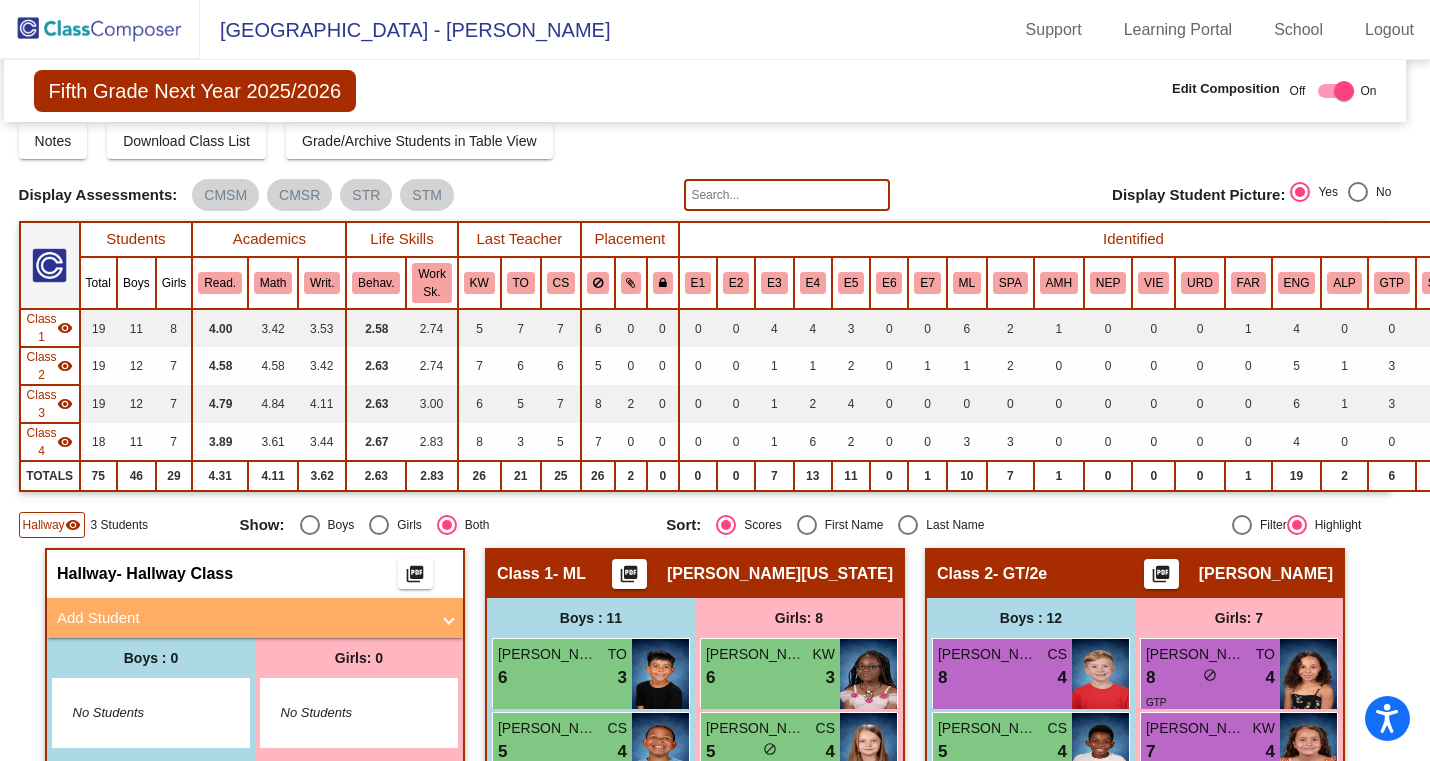 scroll, scrollTop: 0, scrollLeft: 10, axis: horizontal 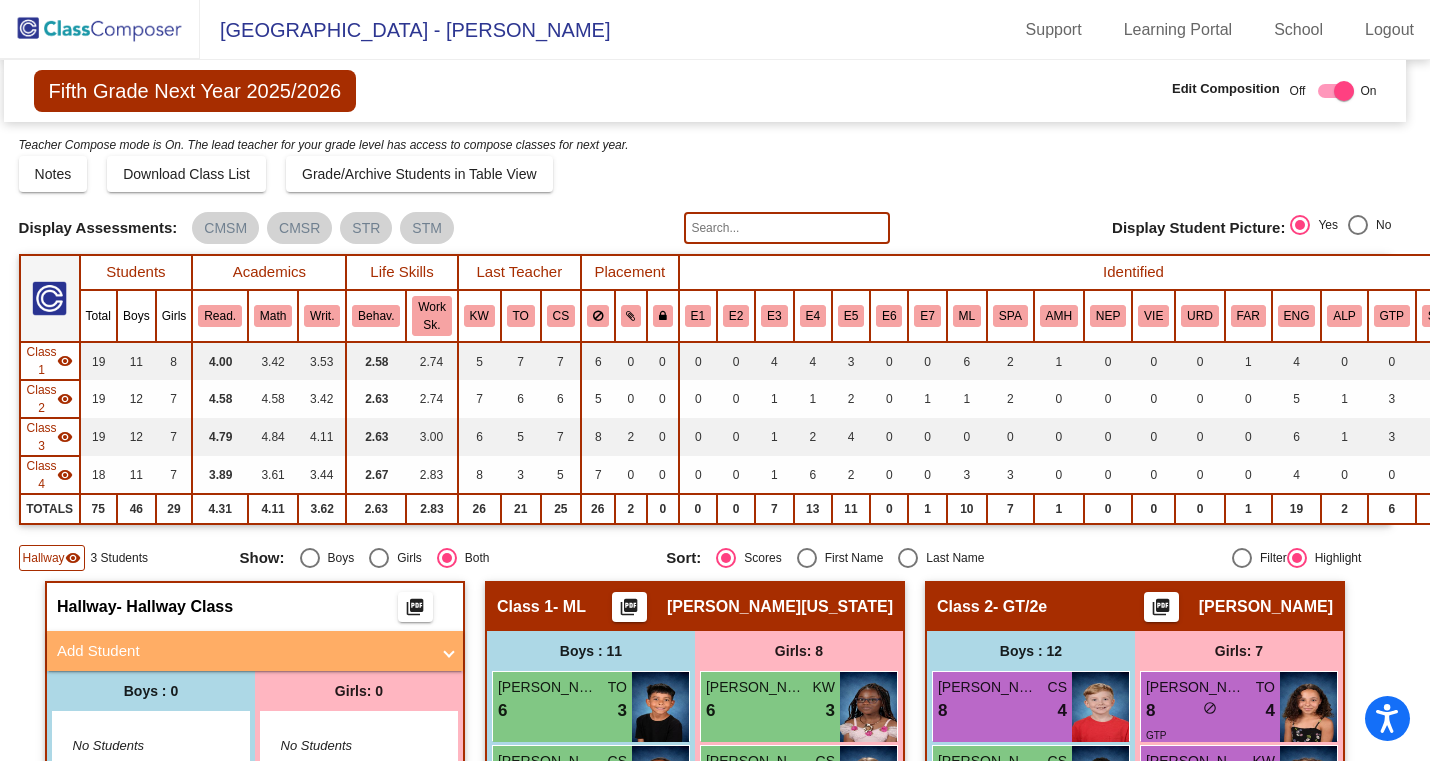 click 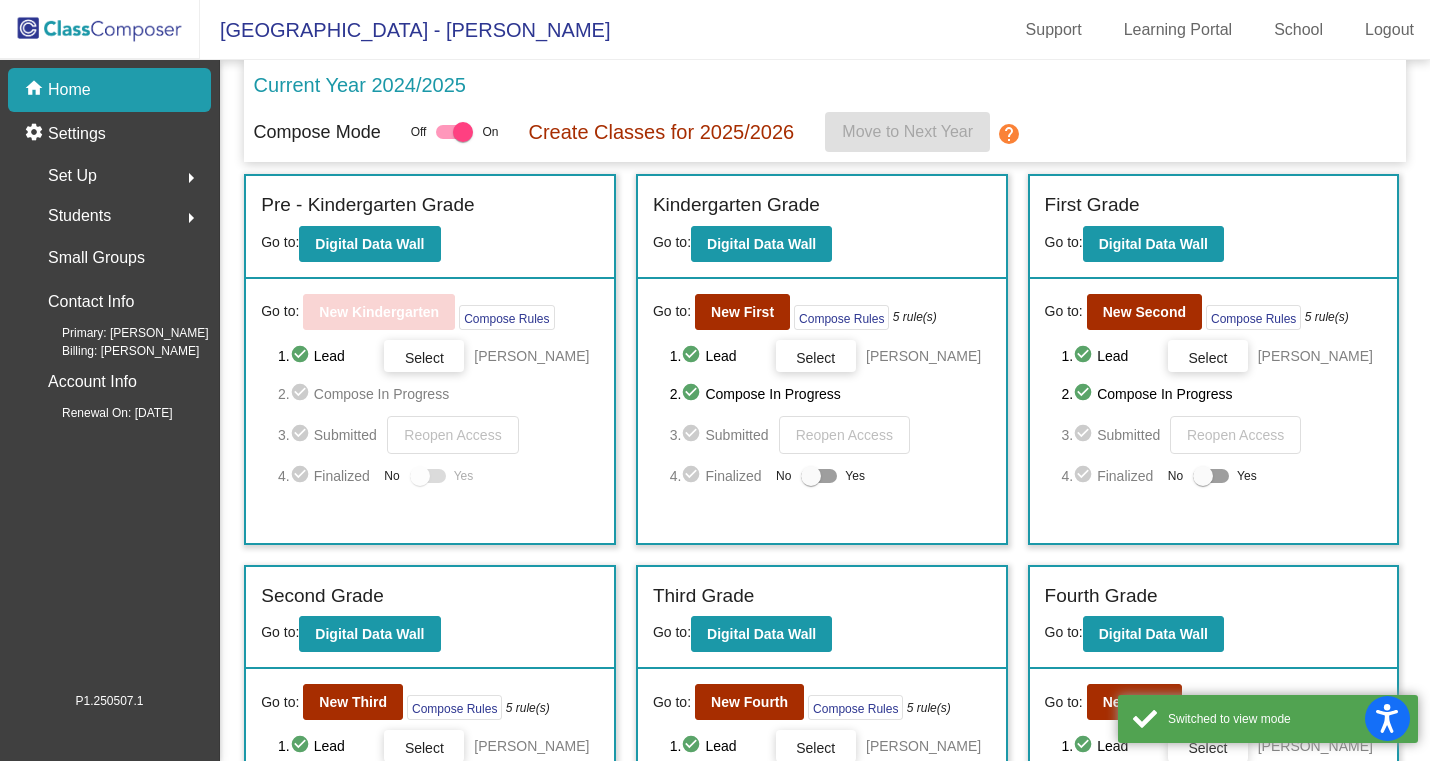 scroll, scrollTop: 309, scrollLeft: 0, axis: vertical 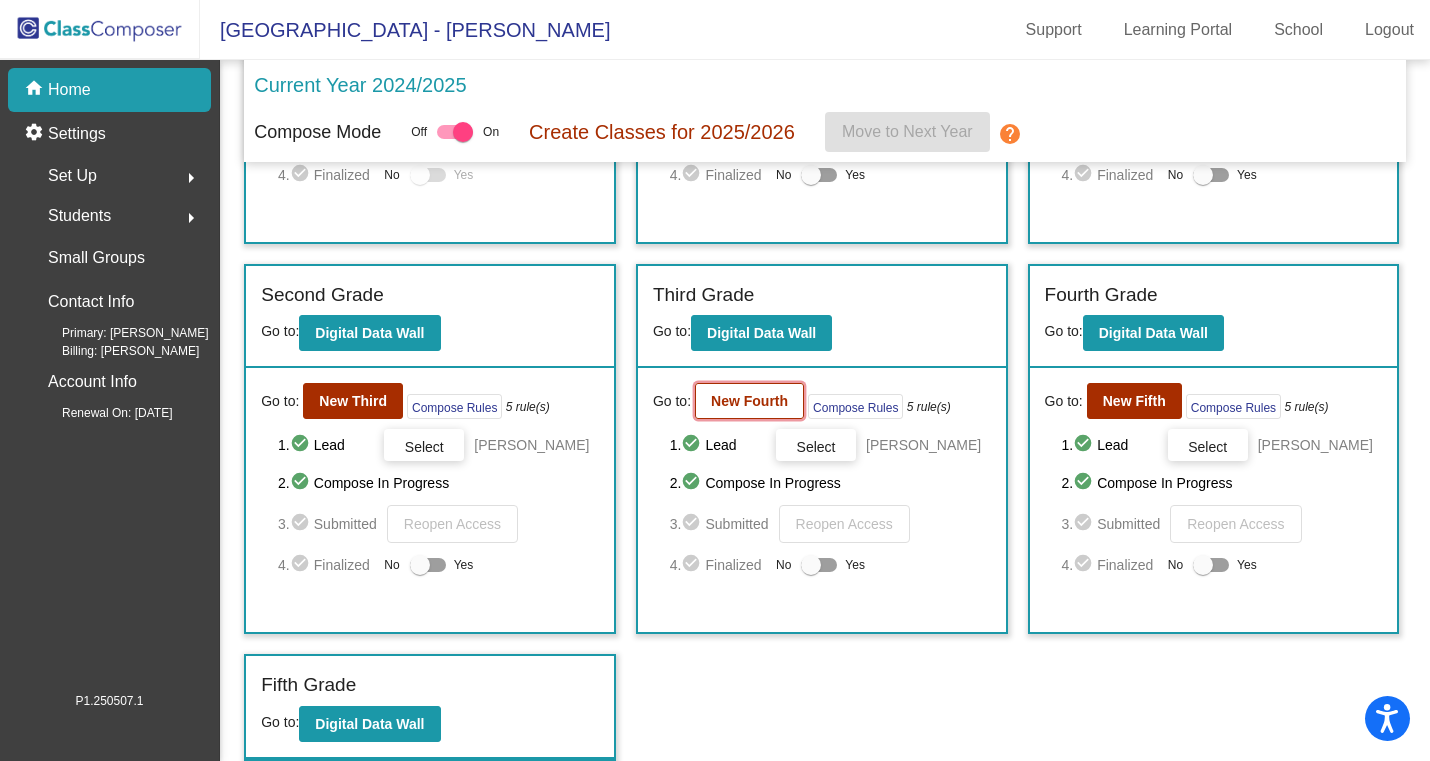 click on "New Fourth" 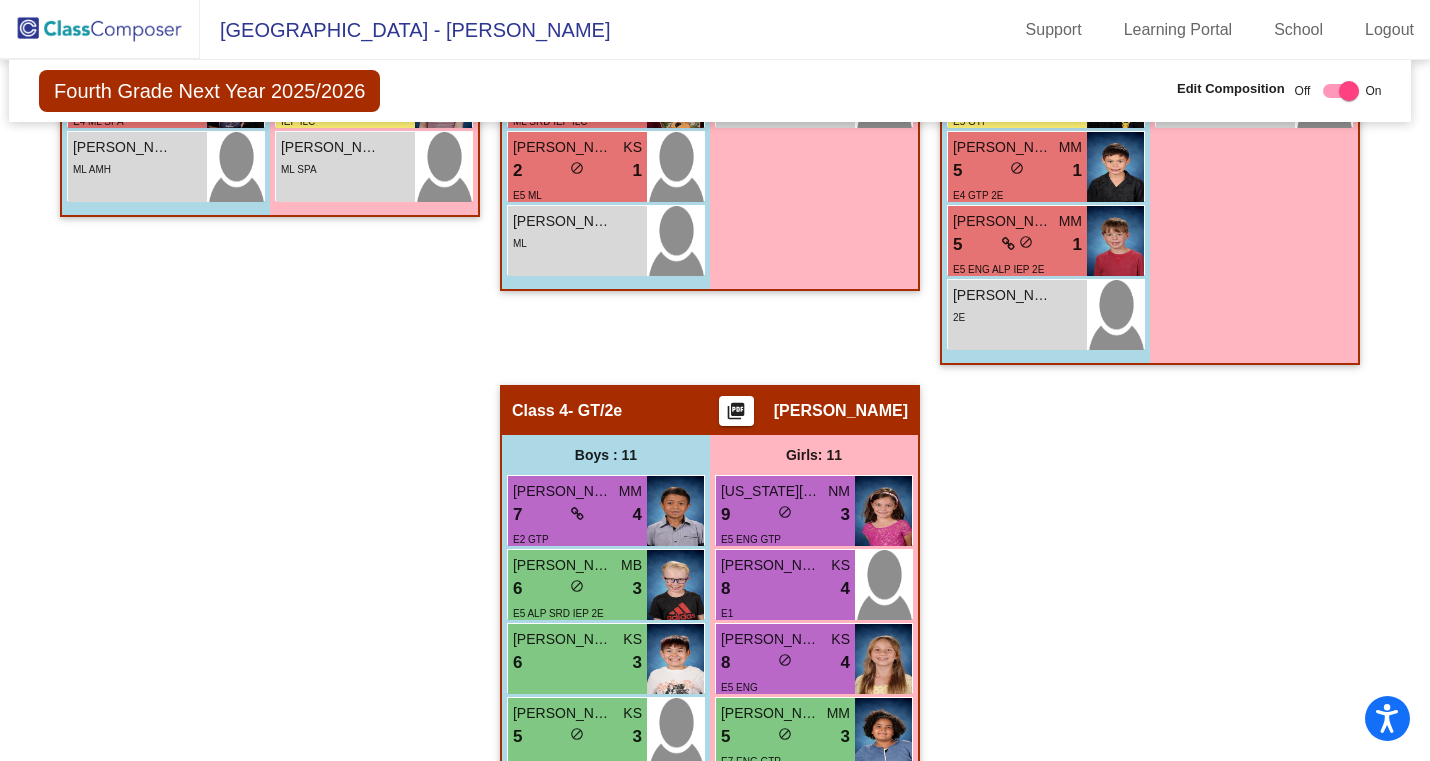 scroll, scrollTop: 1286, scrollLeft: 5, axis: both 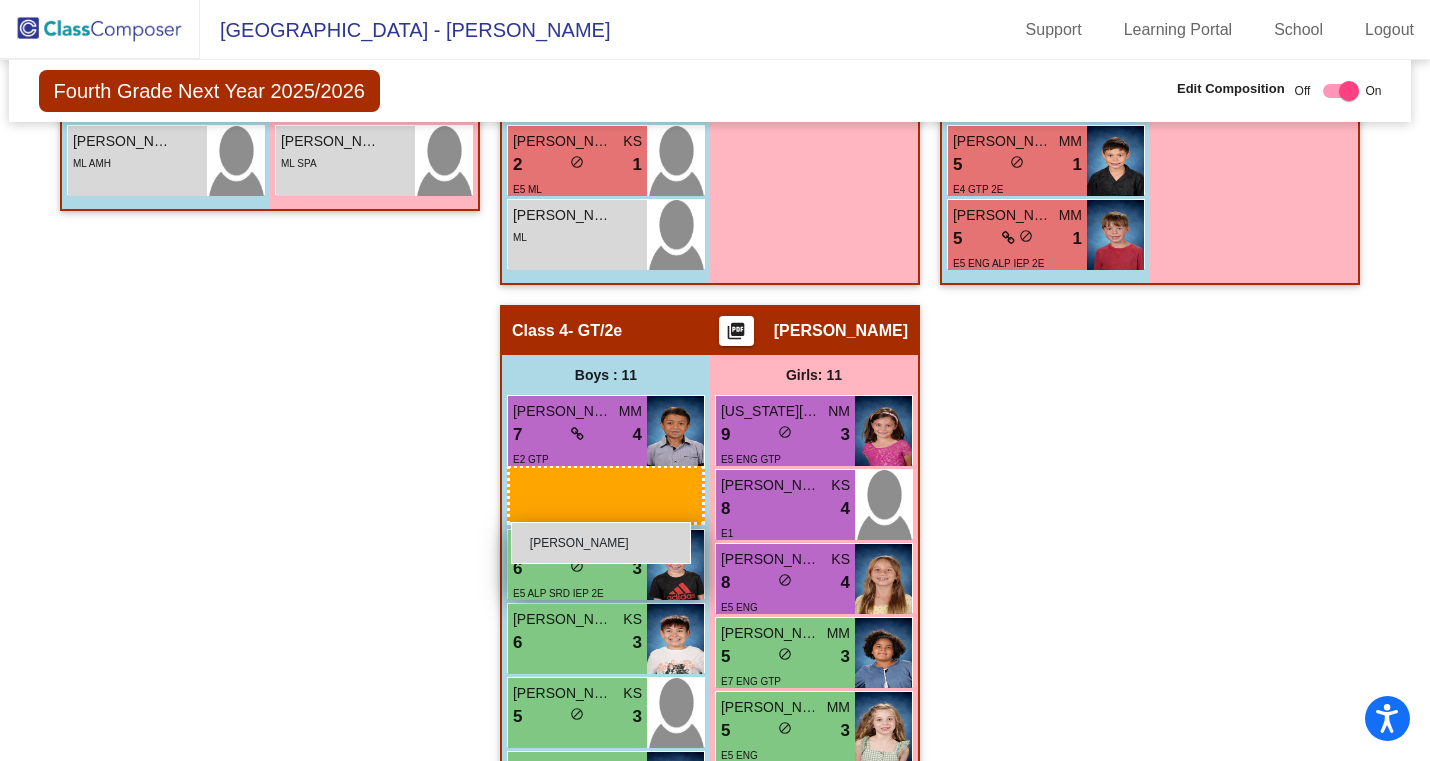 drag, startPoint x: 1049, startPoint y: 312, endPoint x: 519, endPoint y: 507, distance: 564.73444 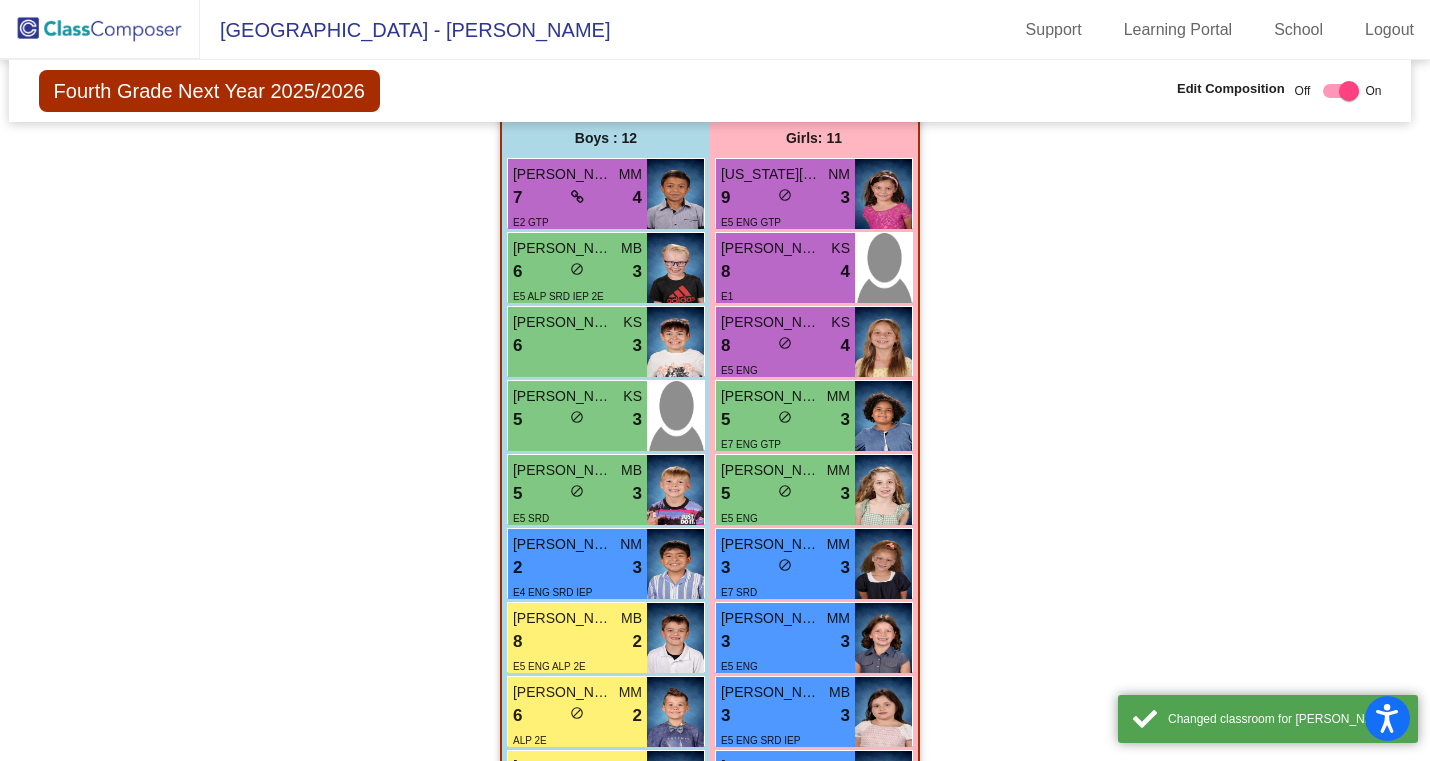 scroll, scrollTop: 1849, scrollLeft: 5, axis: both 